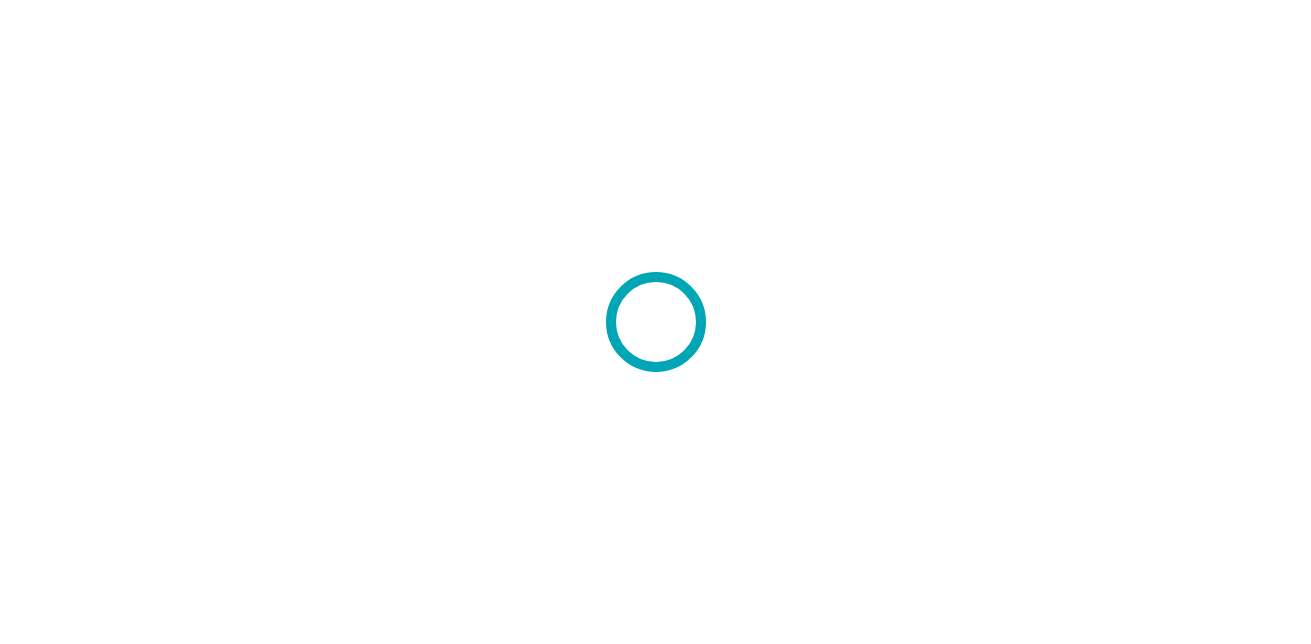 scroll, scrollTop: 0, scrollLeft: 0, axis: both 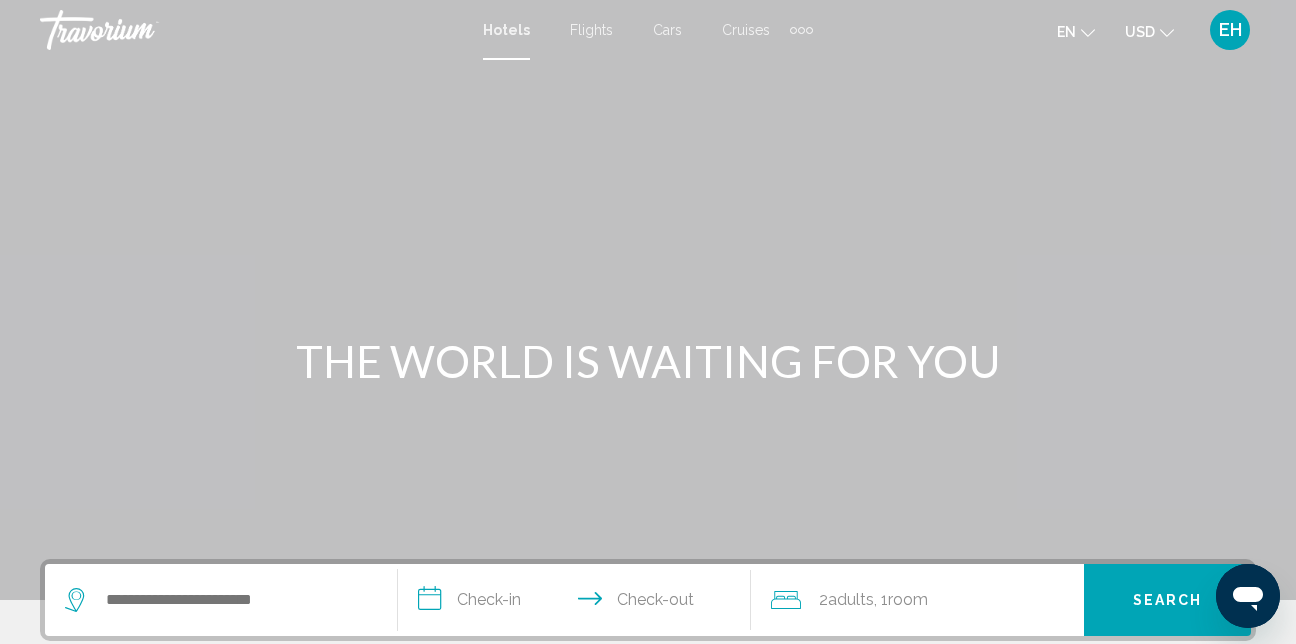 click on "Cars" at bounding box center (667, 30) 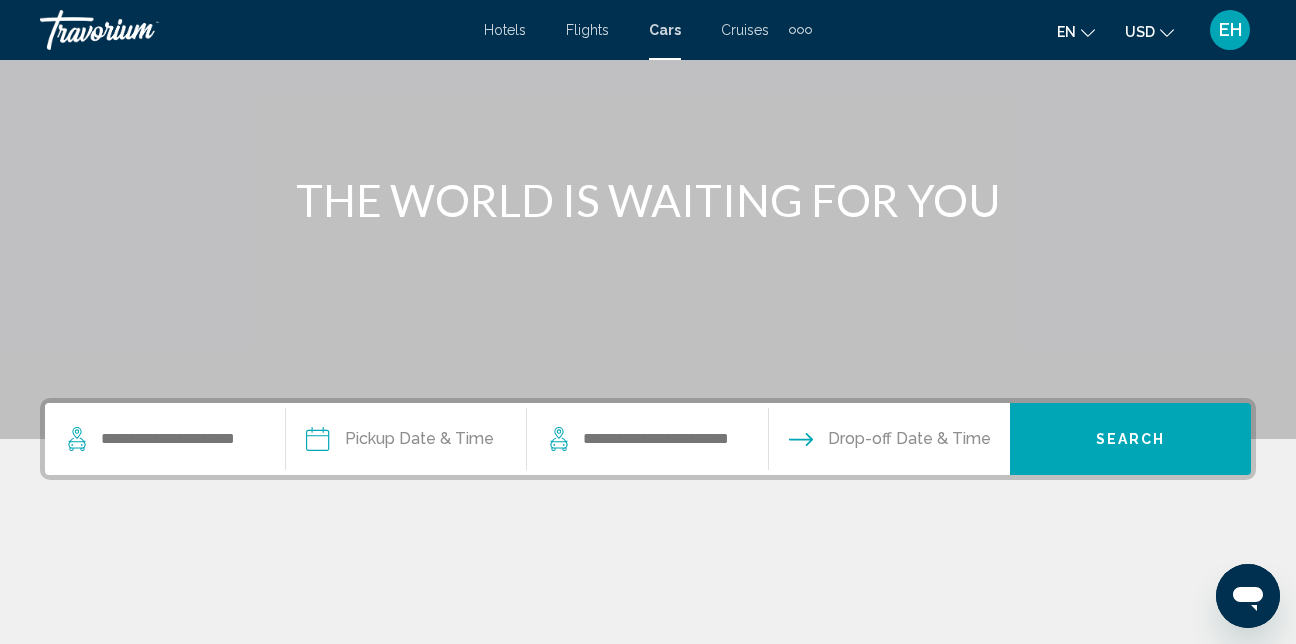 scroll, scrollTop: 200, scrollLeft: 0, axis: vertical 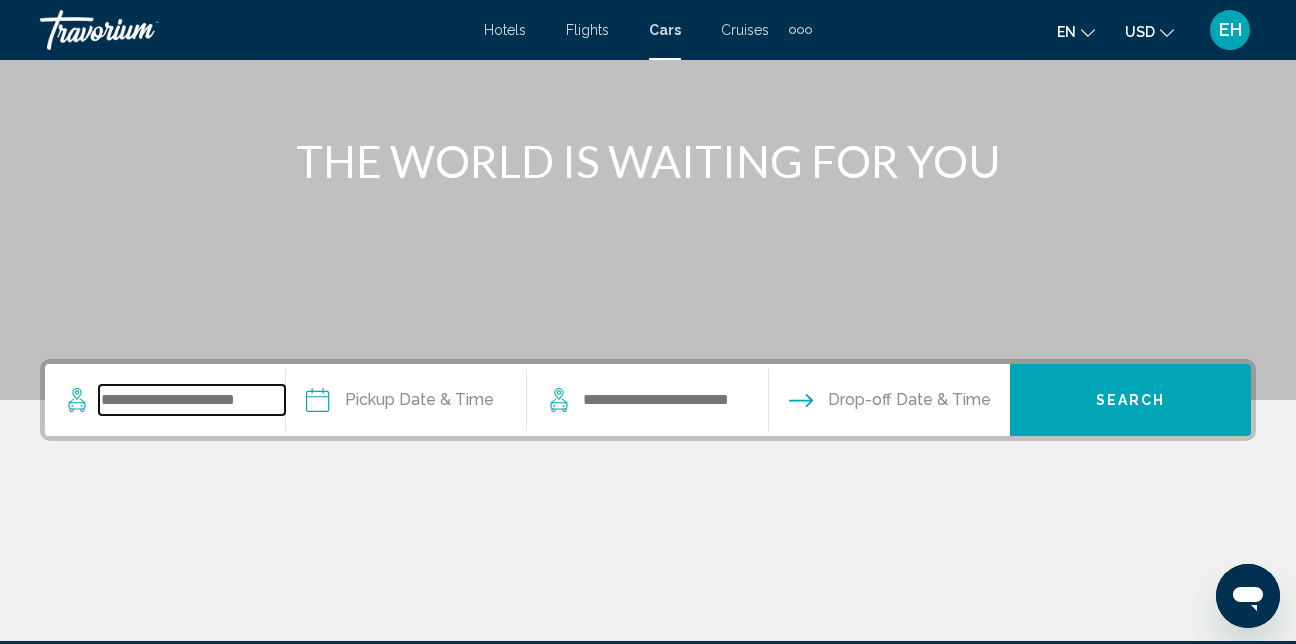 click at bounding box center [192, 400] 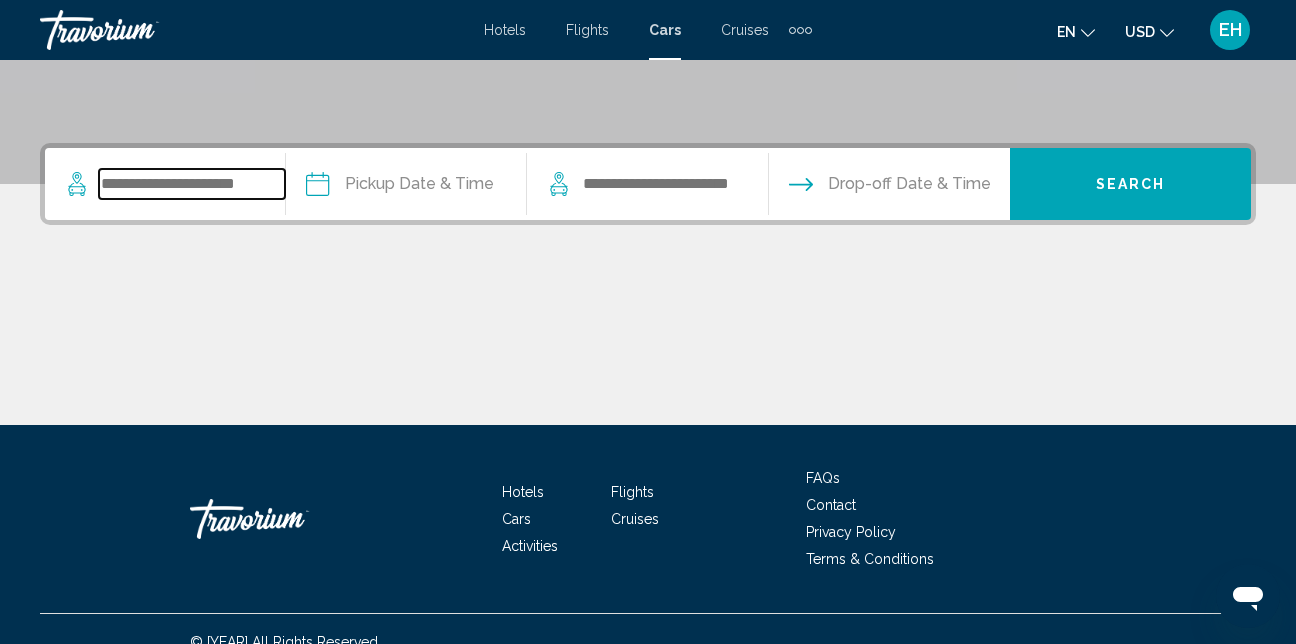 scroll, scrollTop: 442, scrollLeft: 0, axis: vertical 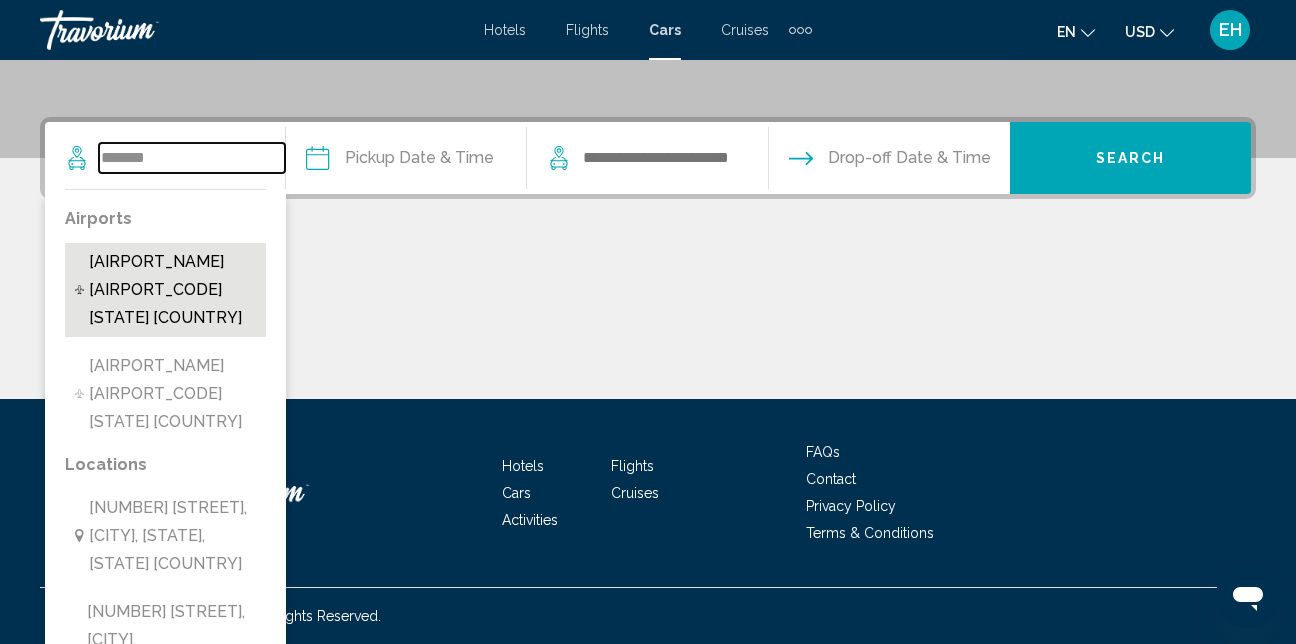 type on "*******" 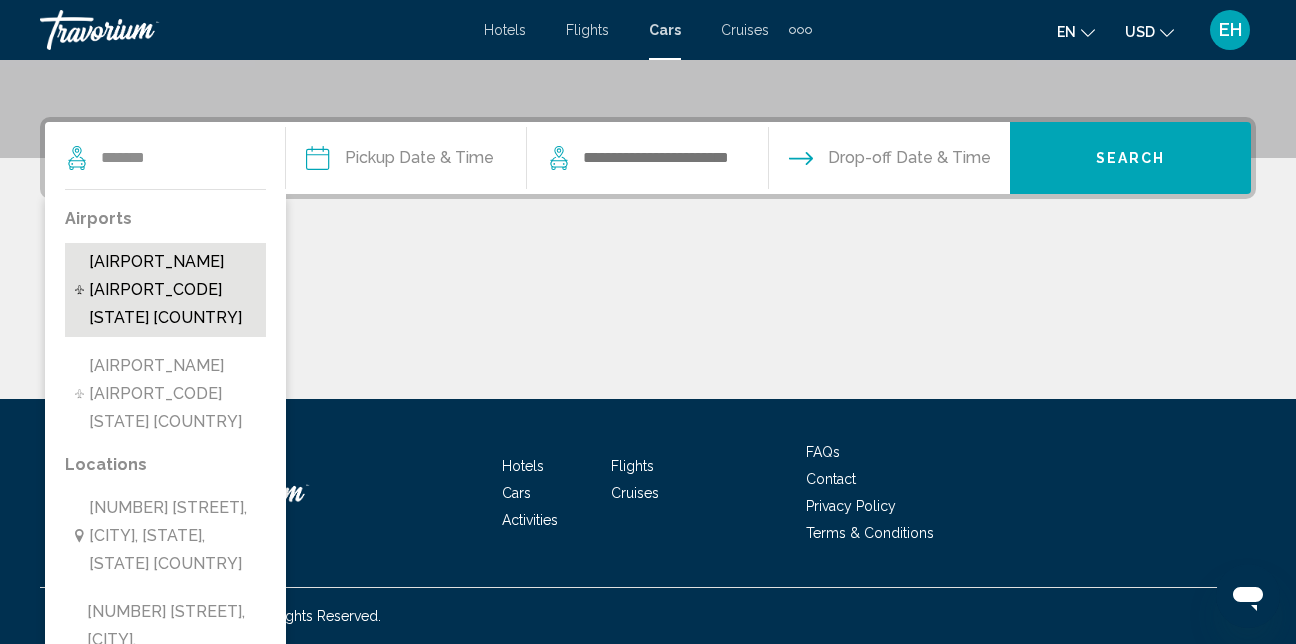 click on "[AIRPORT_NAME] [AIRPORT_CODE] [STATE] [COUNTRY]" at bounding box center (172, 290) 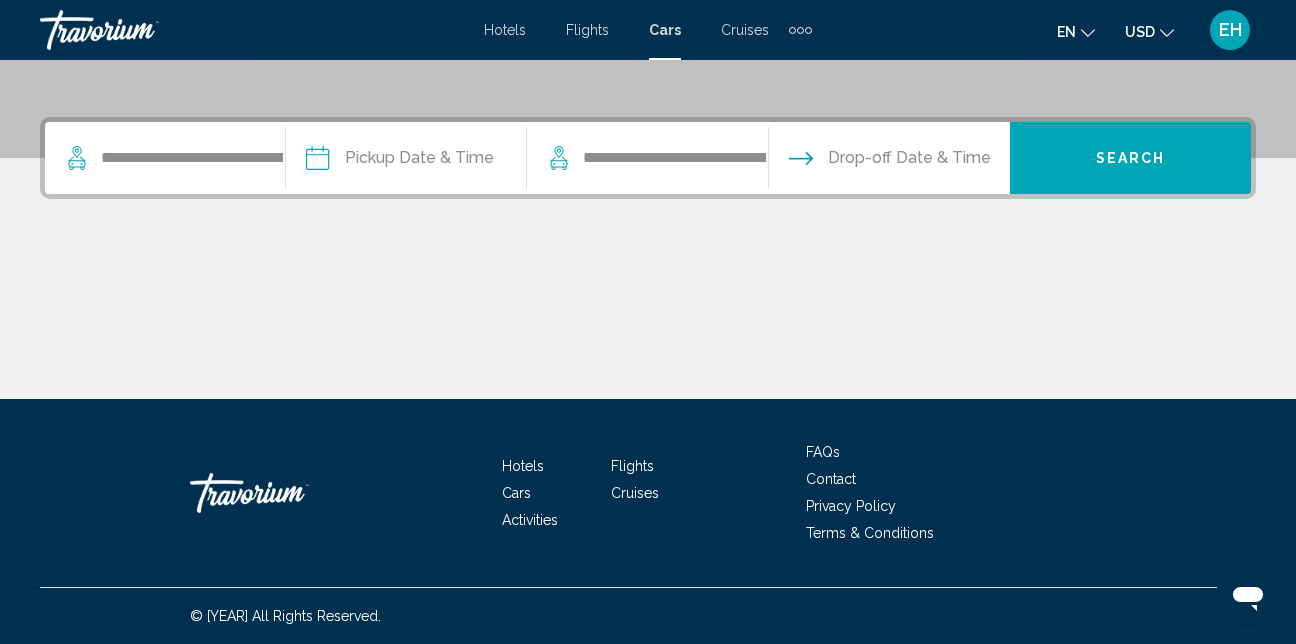 click at bounding box center (405, 161) 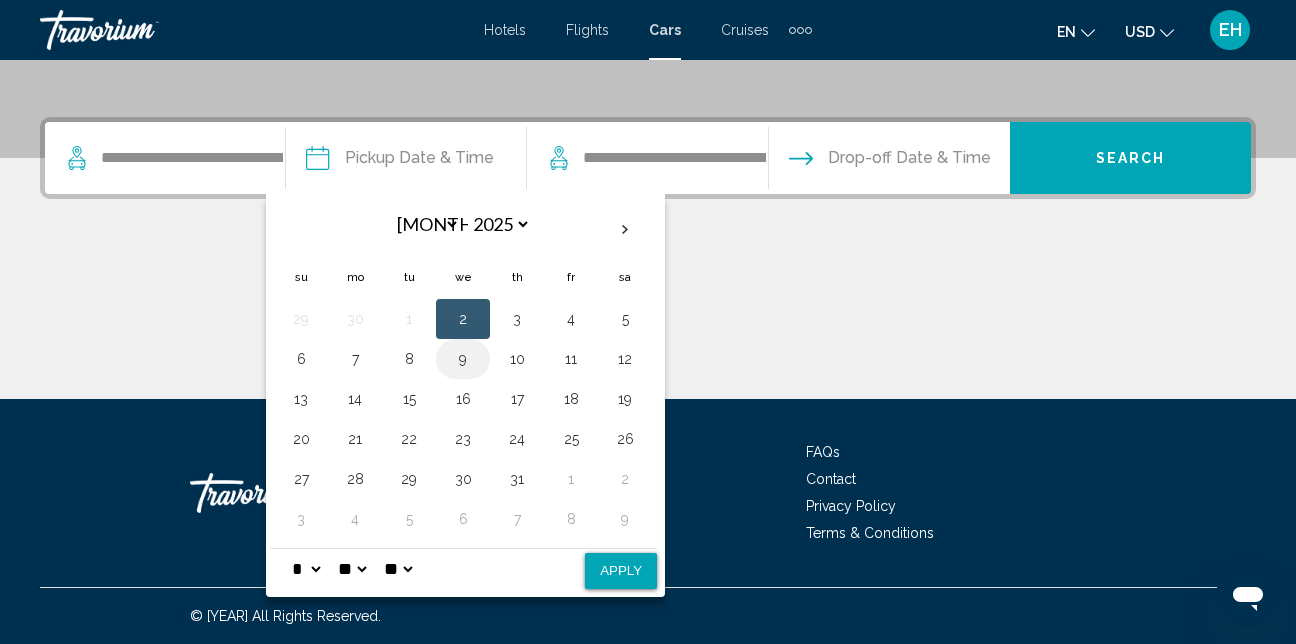 click on "9" at bounding box center [463, 359] 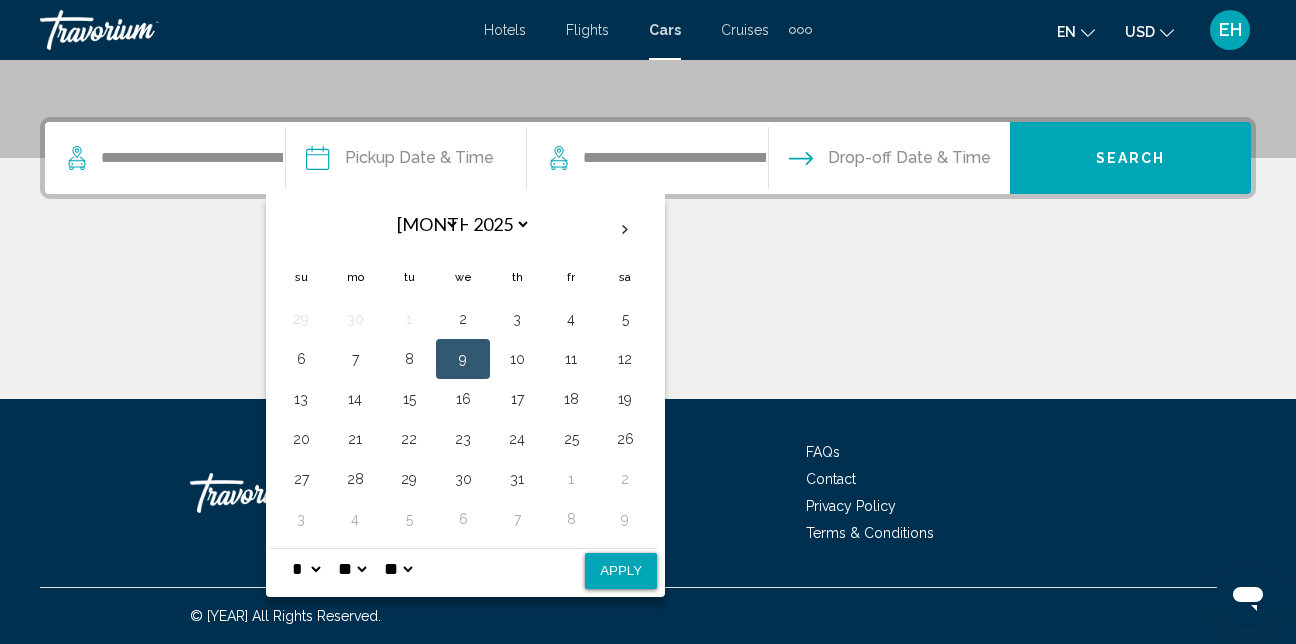 click on "**********" at bounding box center [648, 258] 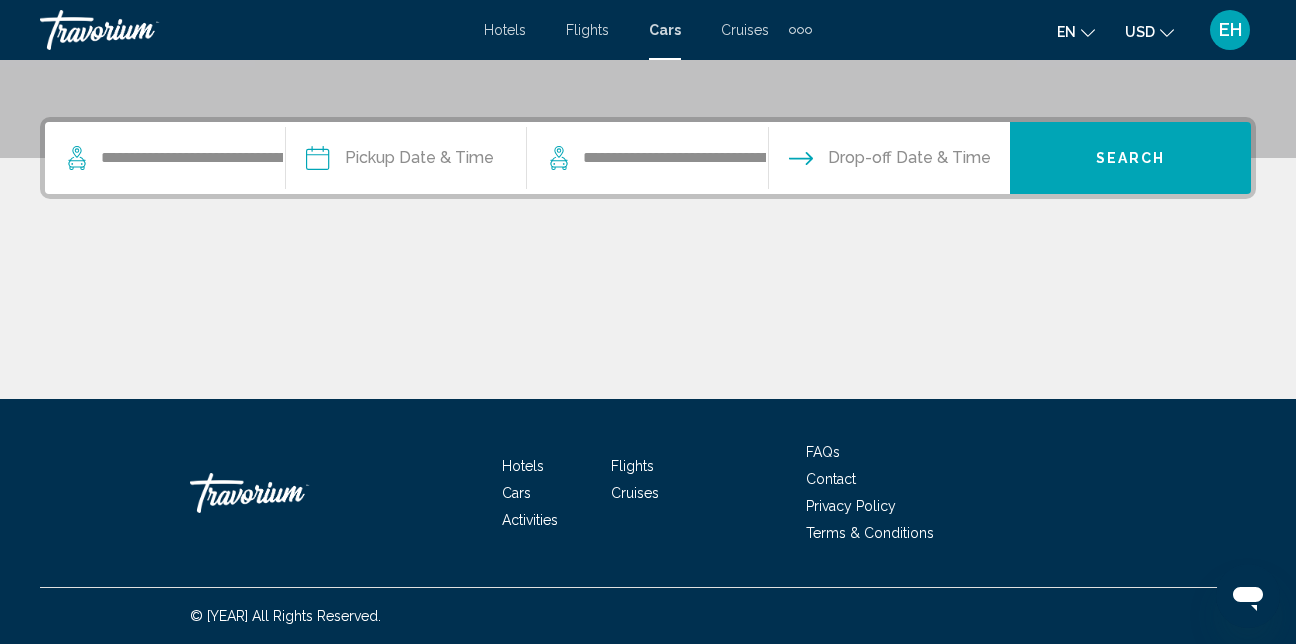 click at bounding box center (405, 161) 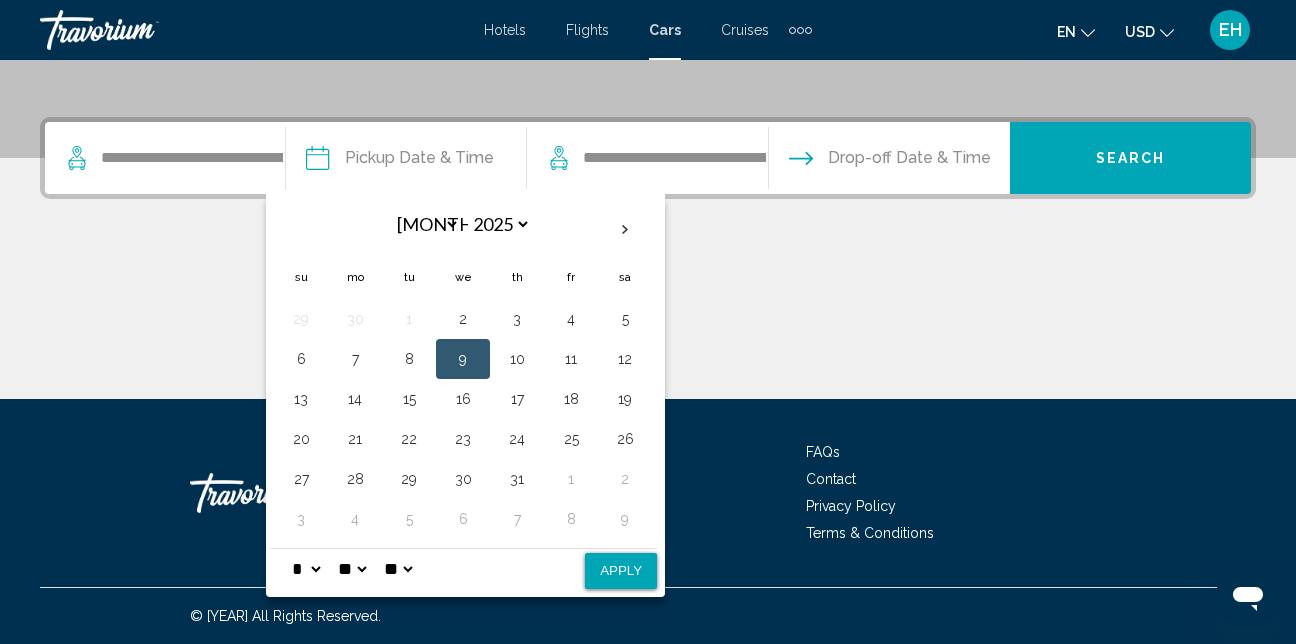 click on "* * * * * * * * * ** ** **" at bounding box center (306, 569) 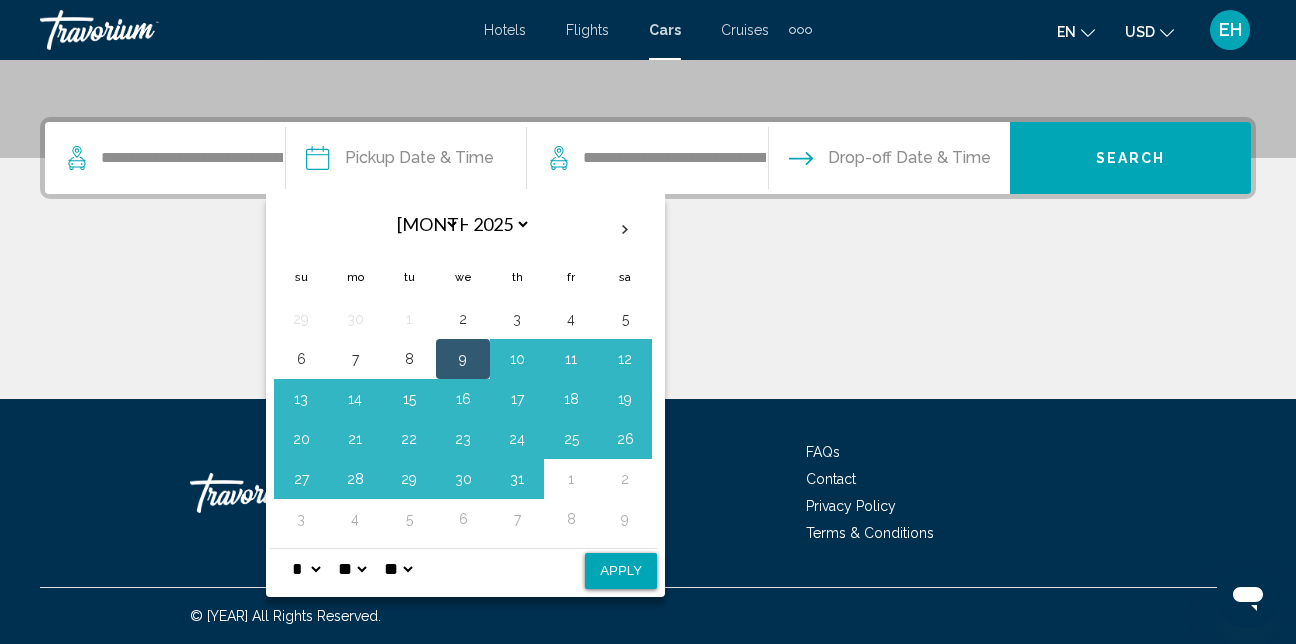 click on "Apply" at bounding box center [621, 571] 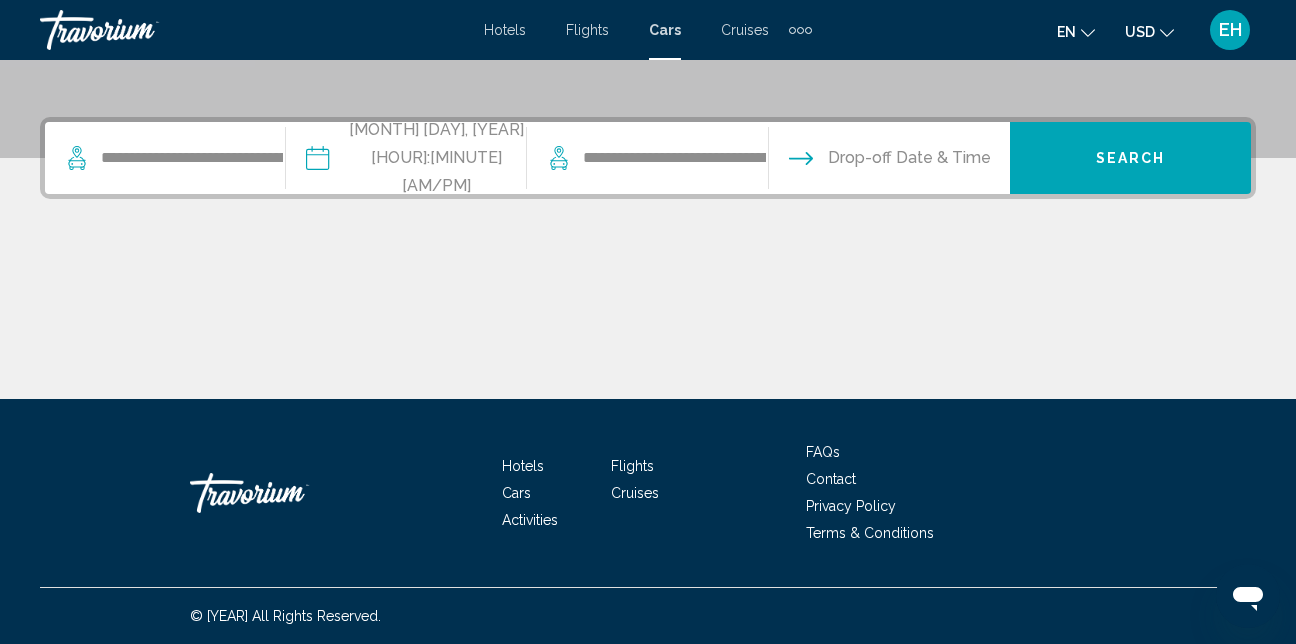click at bounding box center (888, 161) 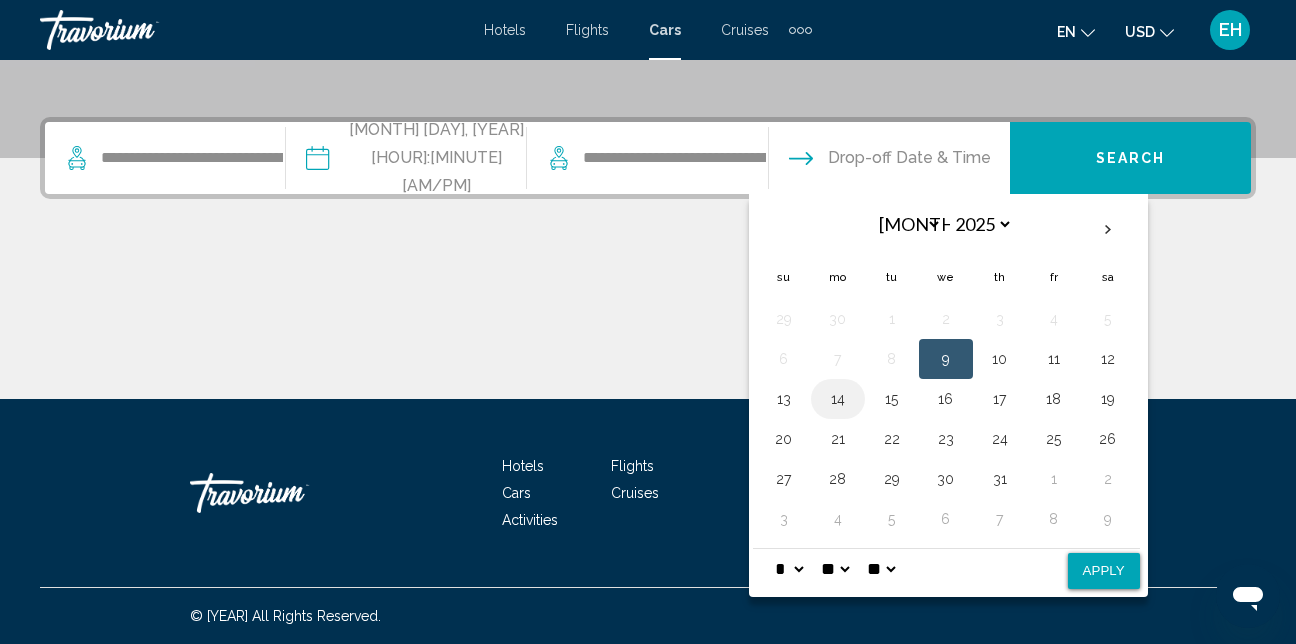 click on "14" at bounding box center [838, 399] 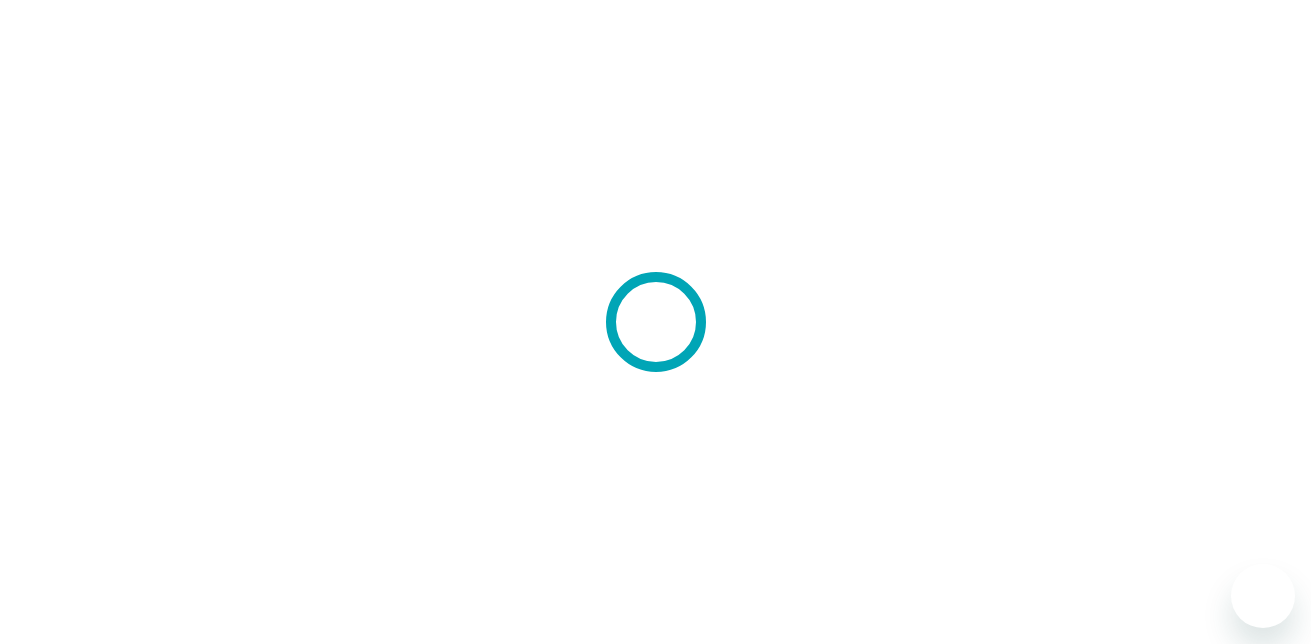 scroll, scrollTop: 0, scrollLeft: 0, axis: both 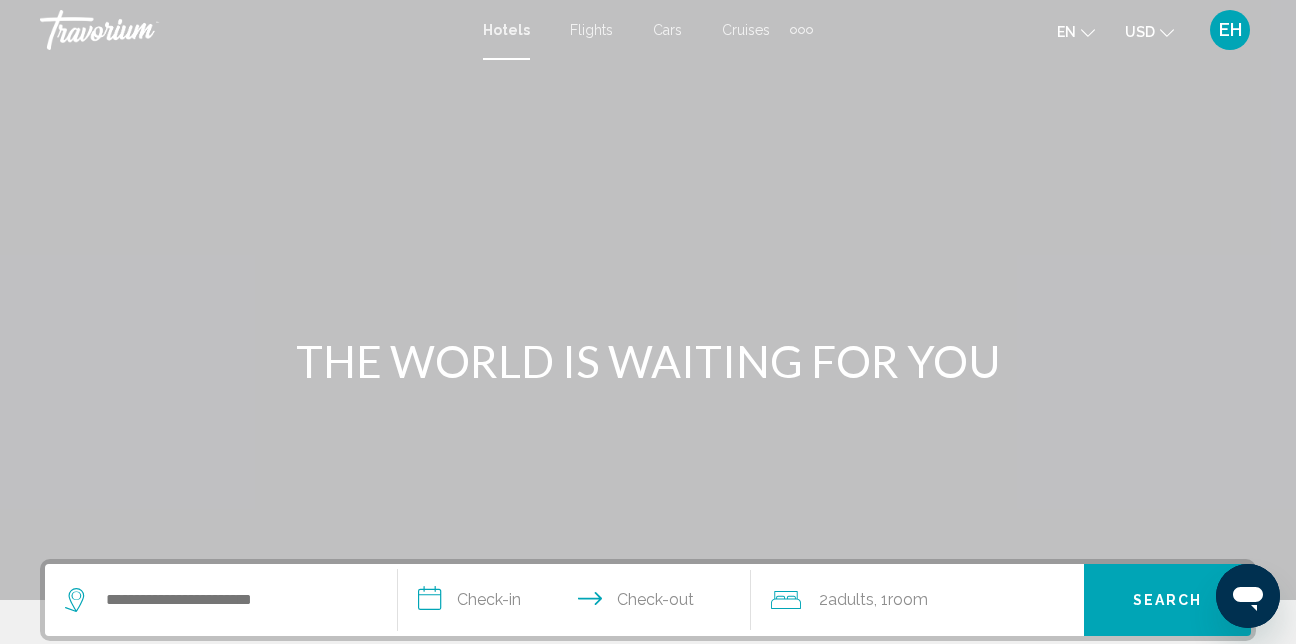 click on "Cars" at bounding box center (667, 30) 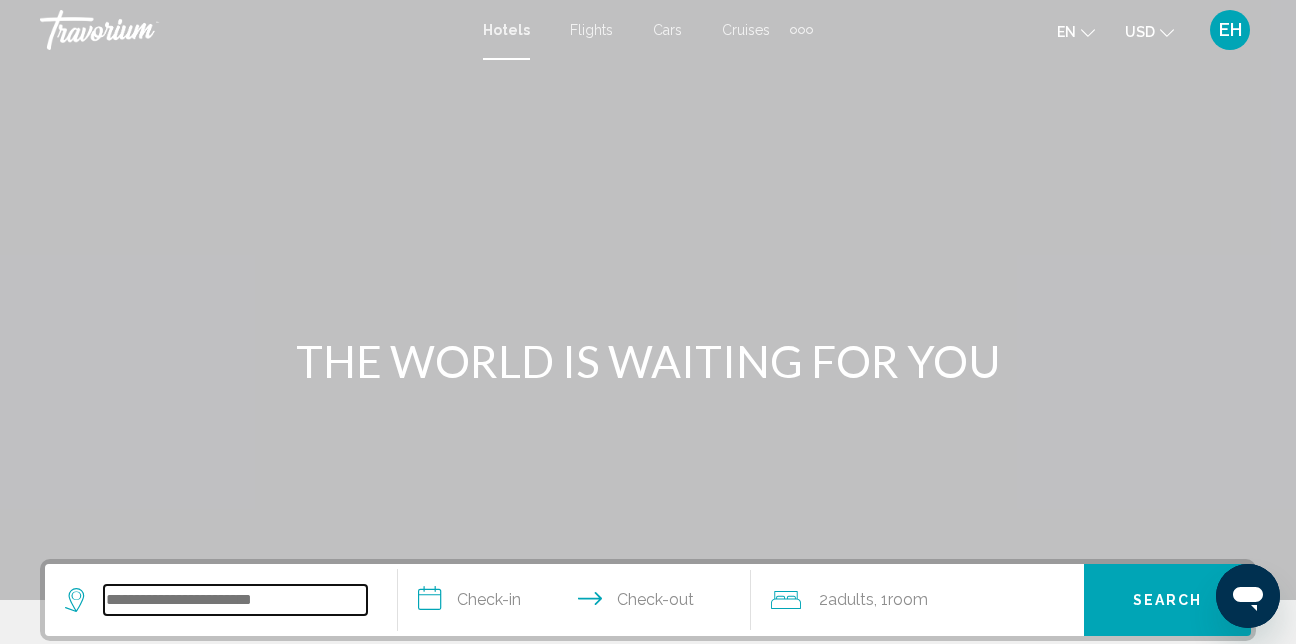 click at bounding box center (235, 600) 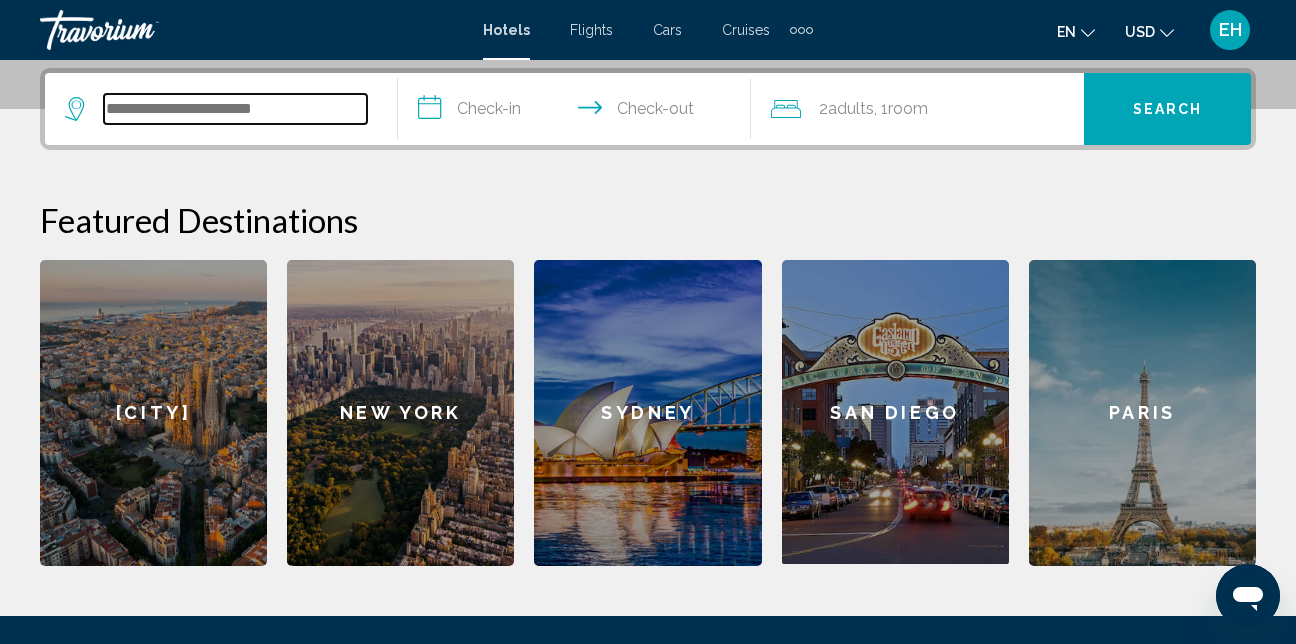 scroll, scrollTop: 494, scrollLeft: 0, axis: vertical 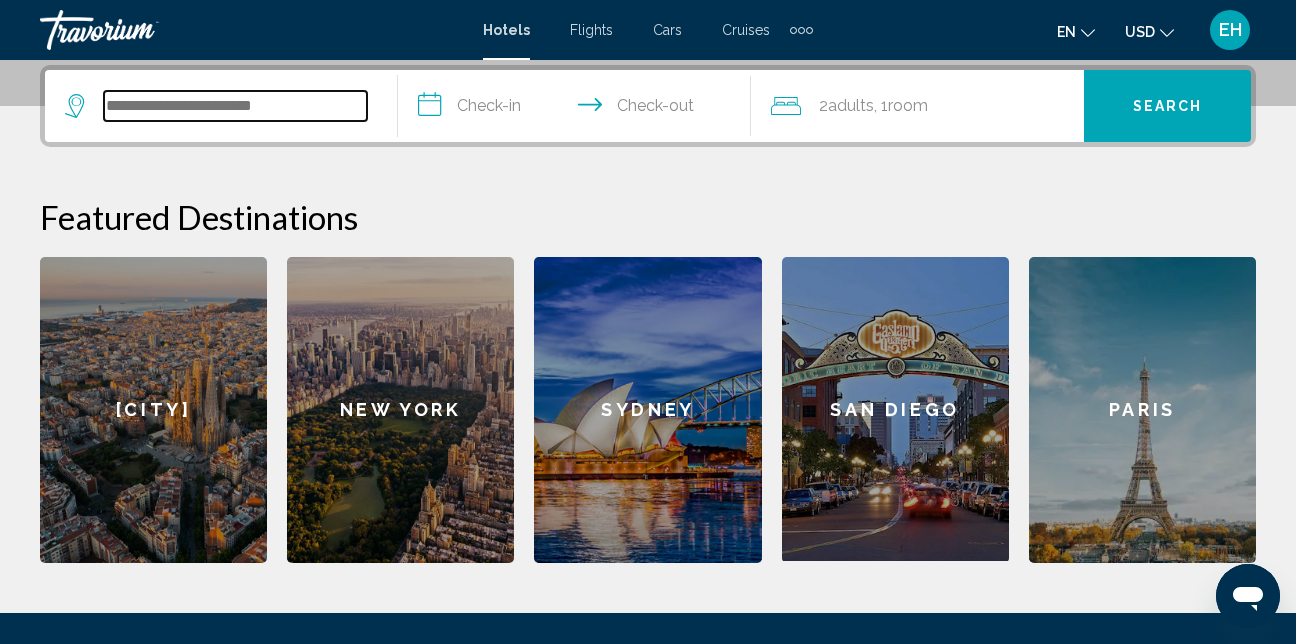 click at bounding box center [235, 106] 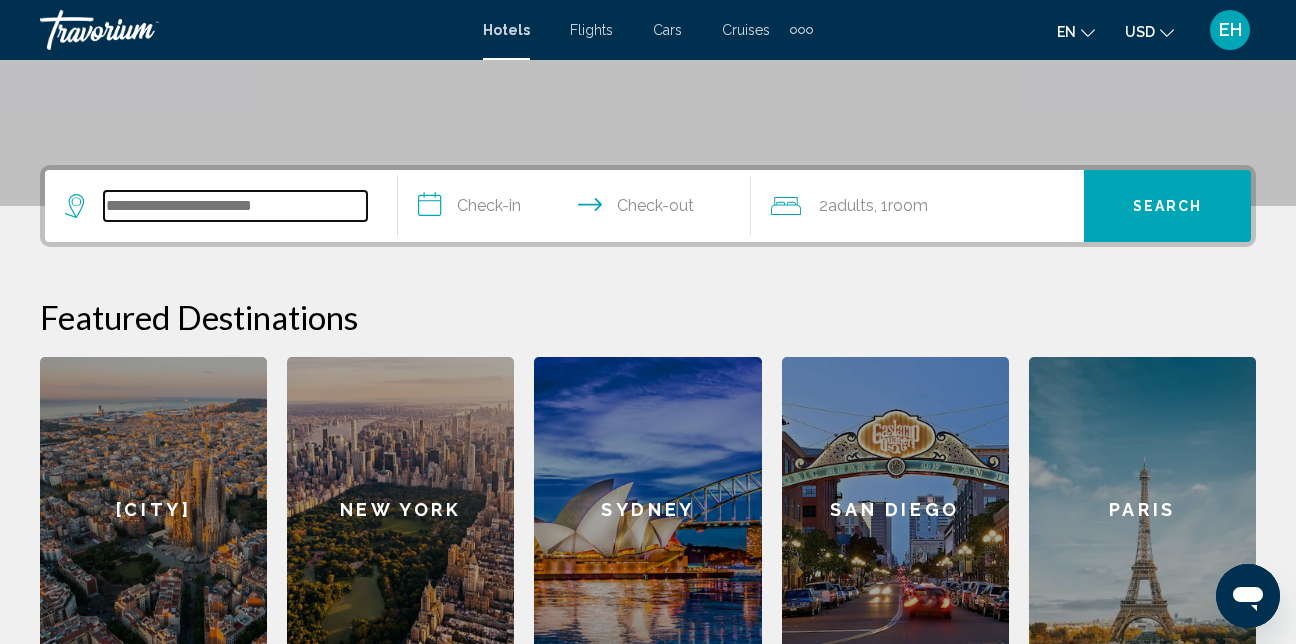 click at bounding box center (235, 206) 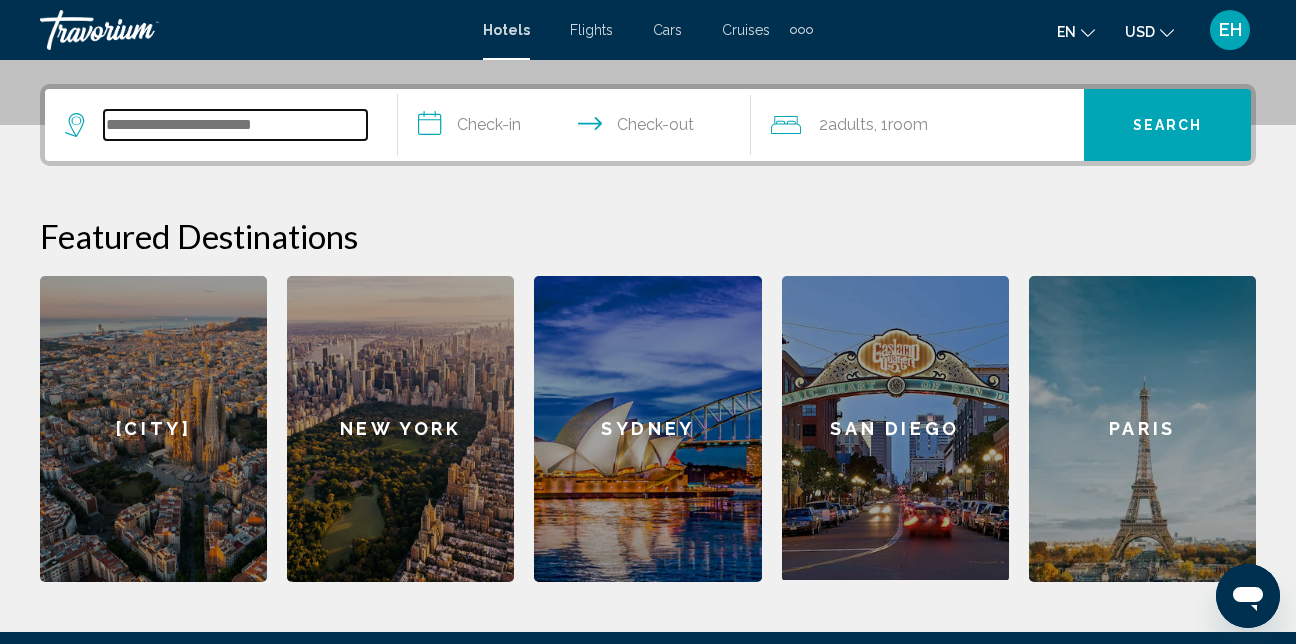 scroll, scrollTop: 494, scrollLeft: 0, axis: vertical 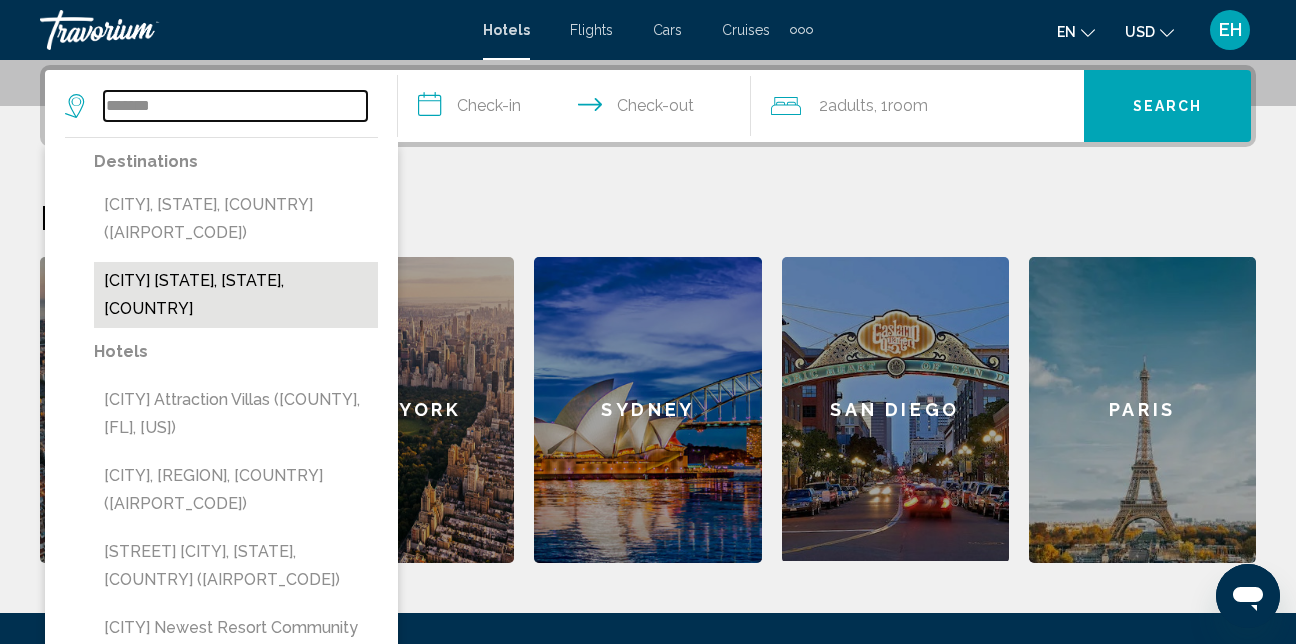 type on "*******" 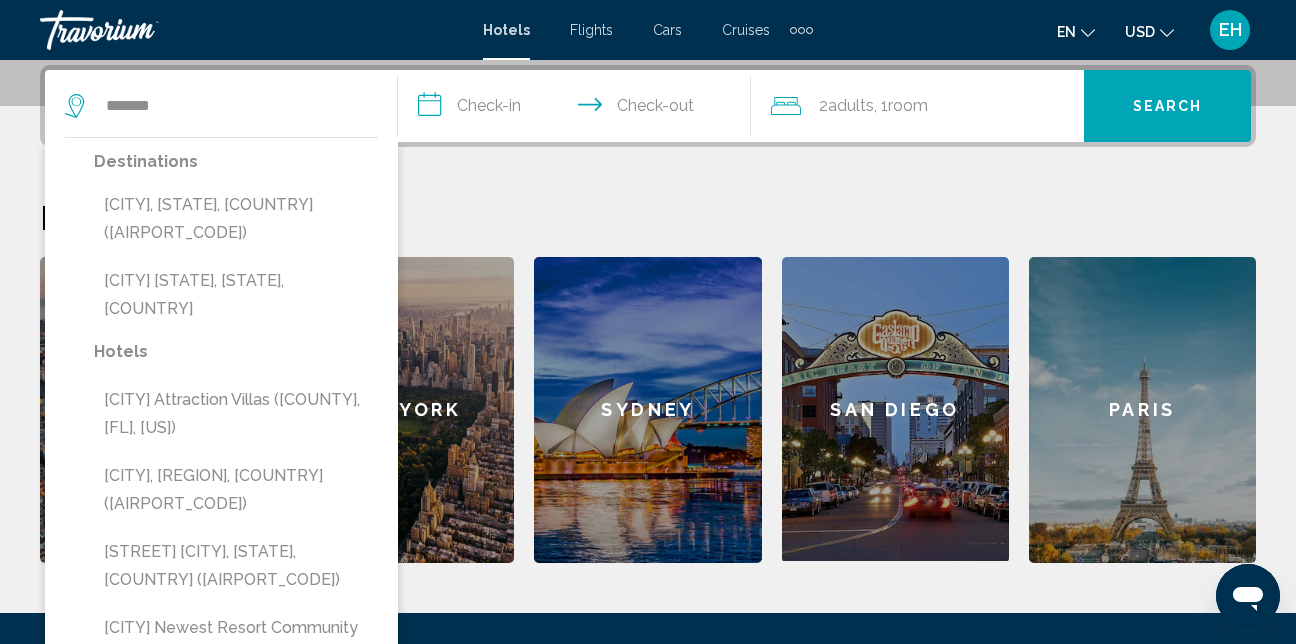 drag, startPoint x: 216, startPoint y: 246, endPoint x: 228, endPoint y: 251, distance: 13 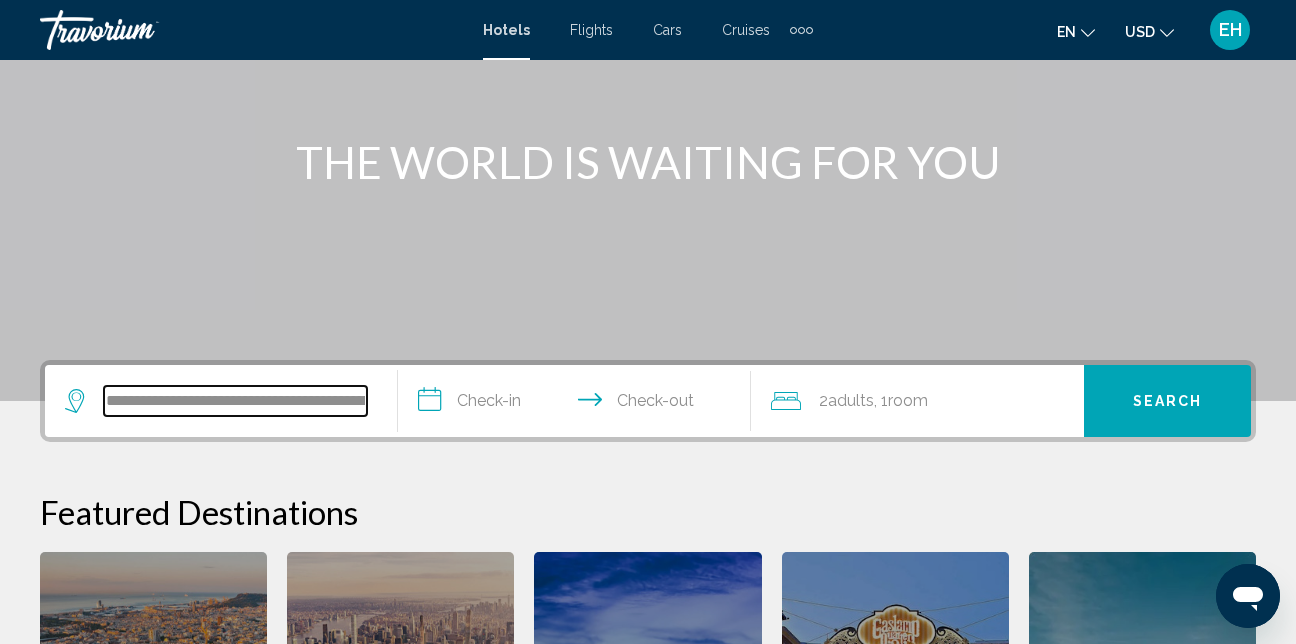 scroll, scrollTop: 194, scrollLeft: 0, axis: vertical 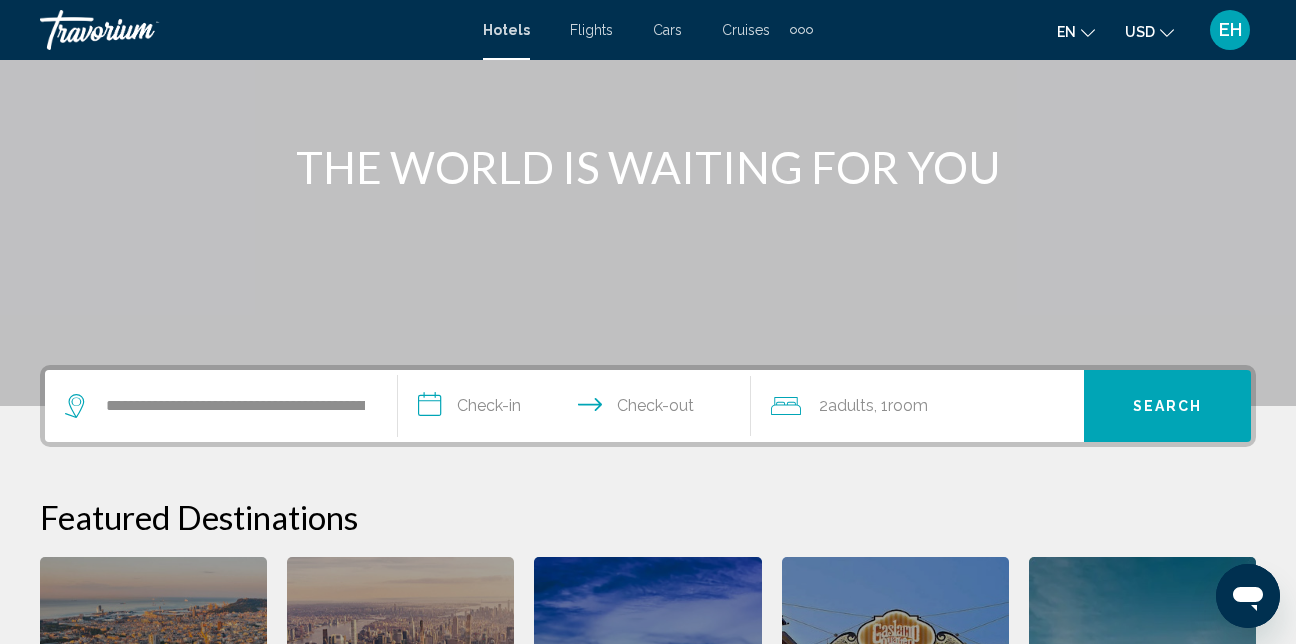 click on "Cars" at bounding box center (667, 30) 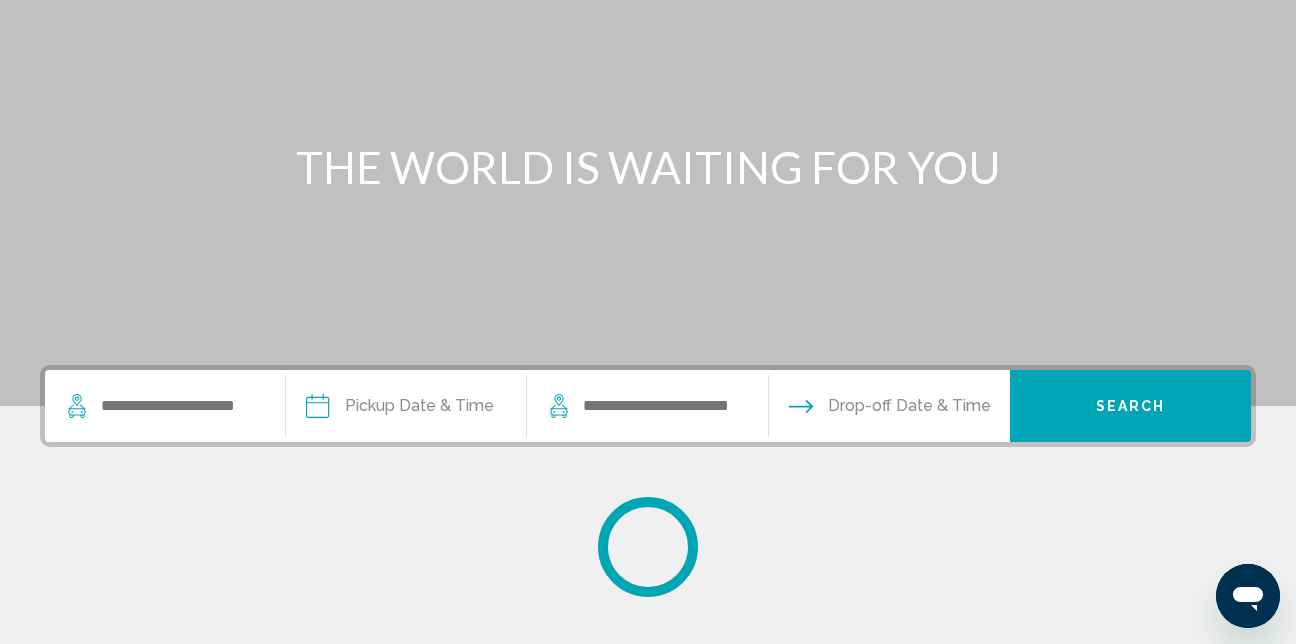 scroll, scrollTop: 0, scrollLeft: 0, axis: both 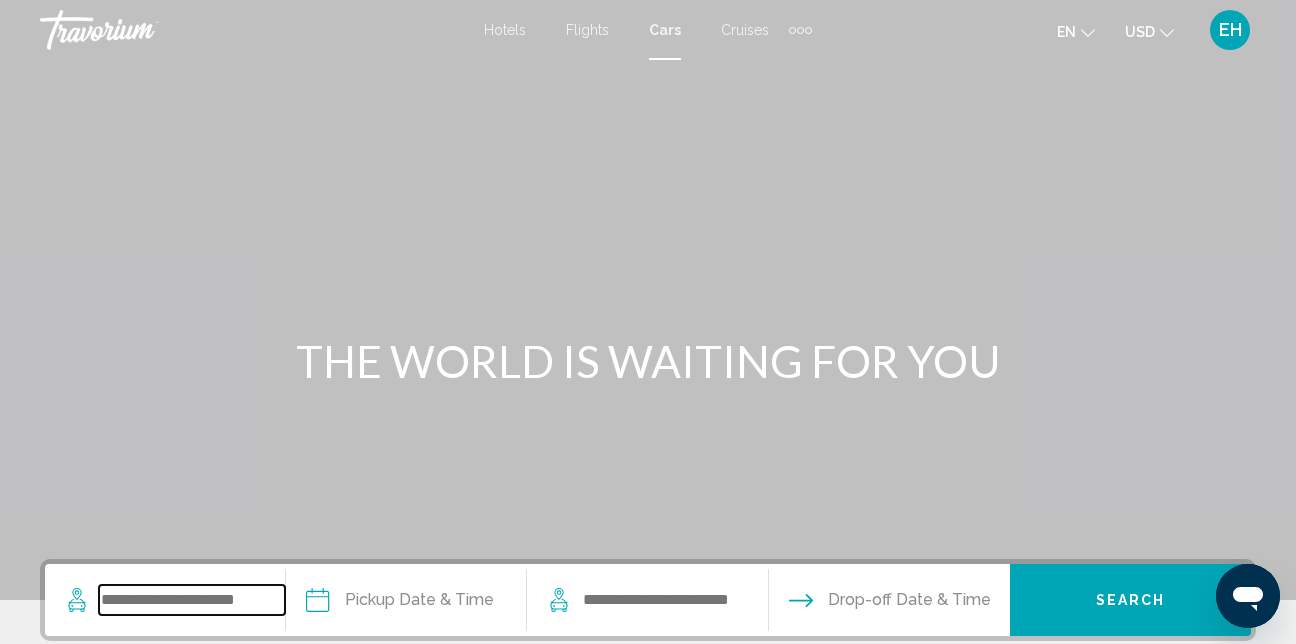 click at bounding box center (192, 600) 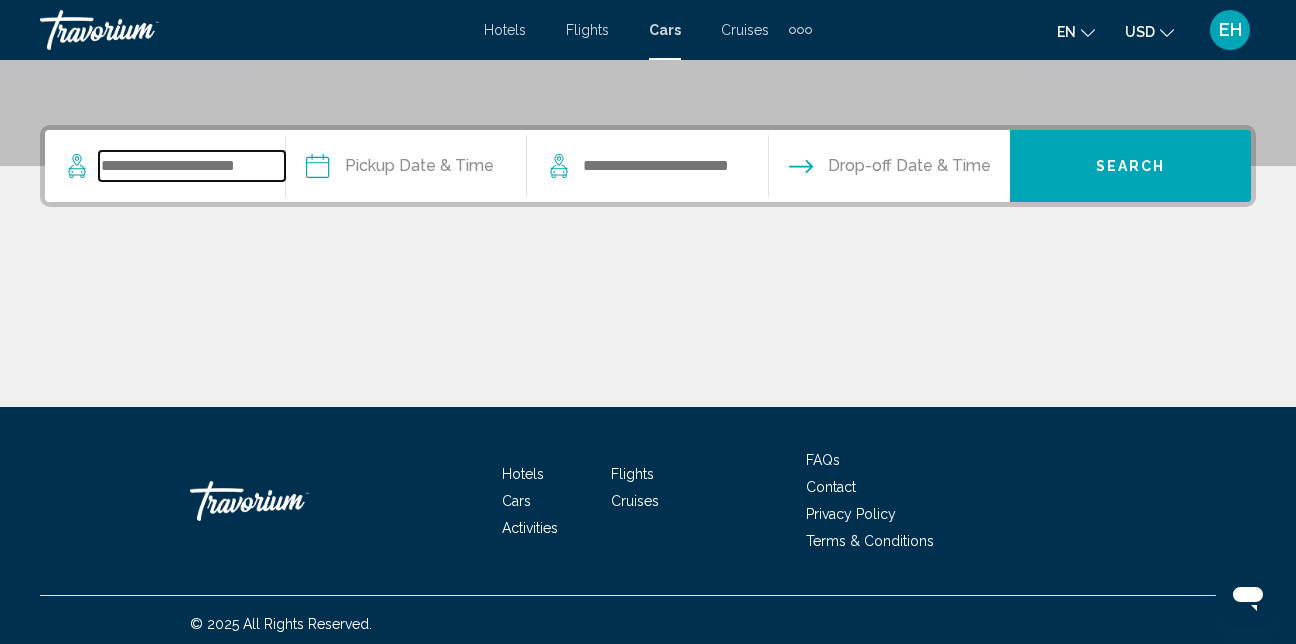 scroll, scrollTop: 442, scrollLeft: 0, axis: vertical 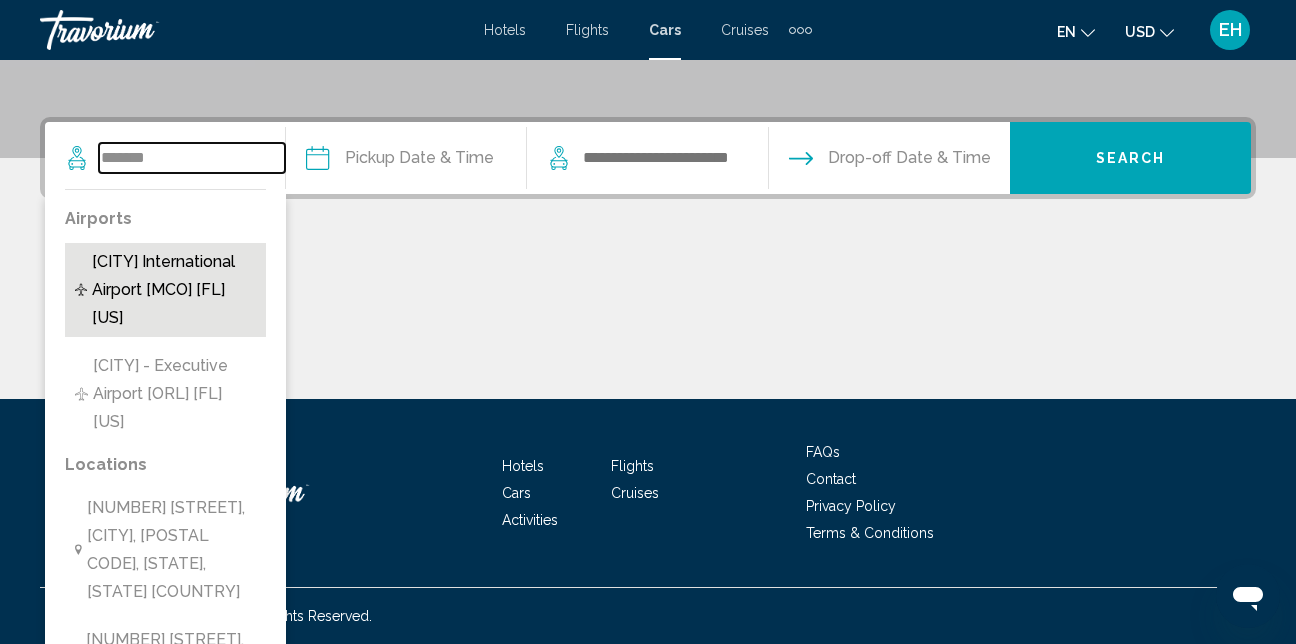 type on "*******" 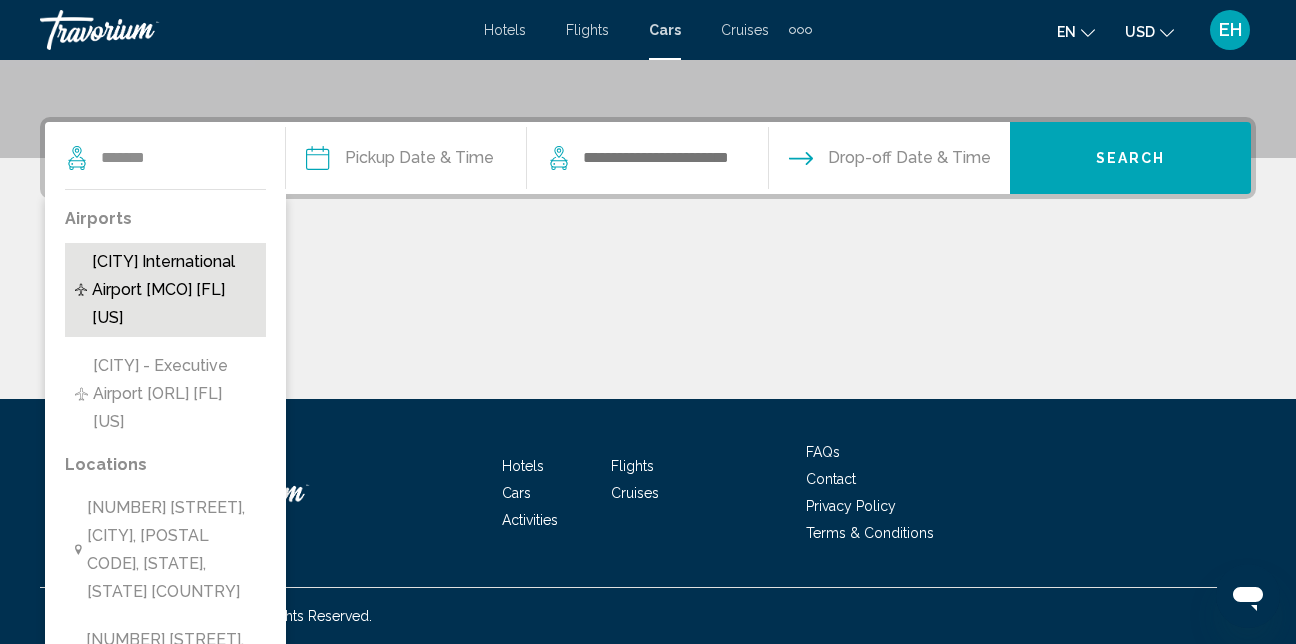 click on "[CITY] International Airport [MCO] [FL] [US]" at bounding box center (174, 290) 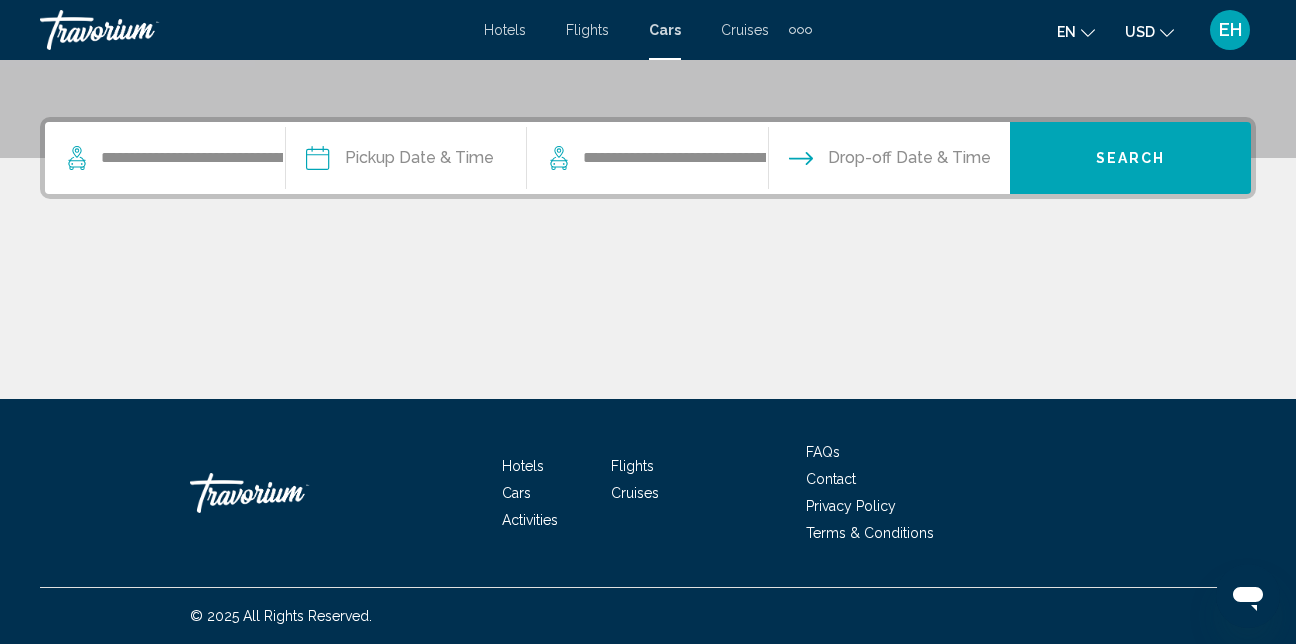 click at bounding box center [405, 161] 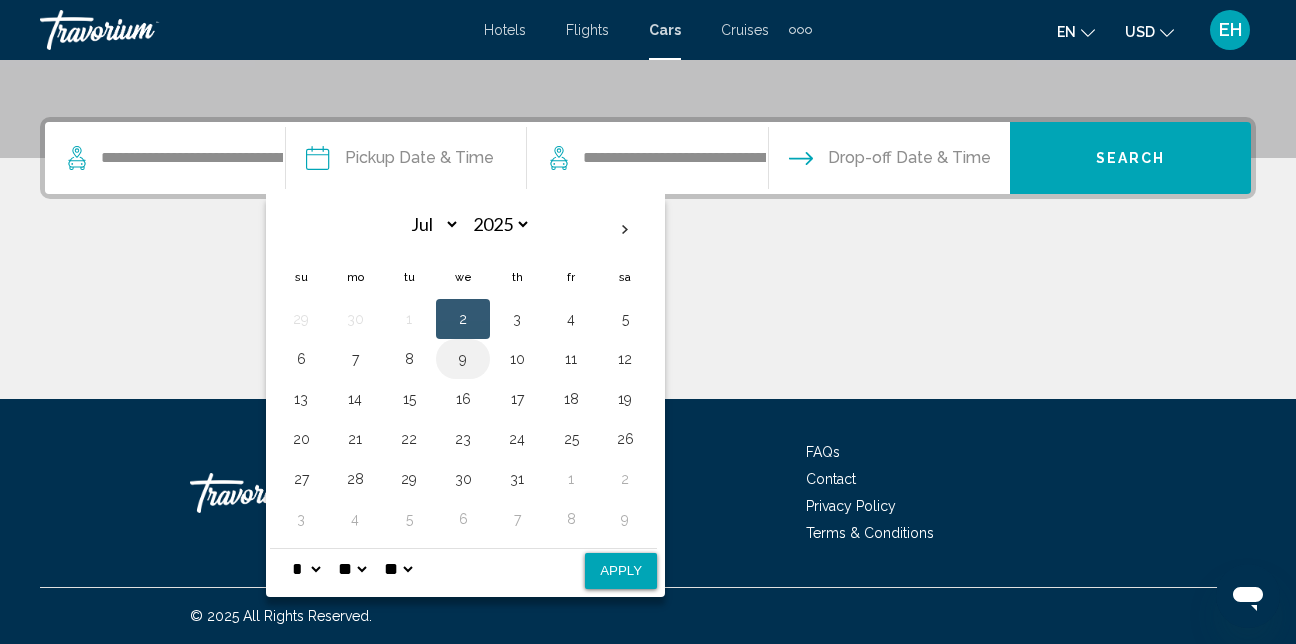 click on "9" at bounding box center (463, 359) 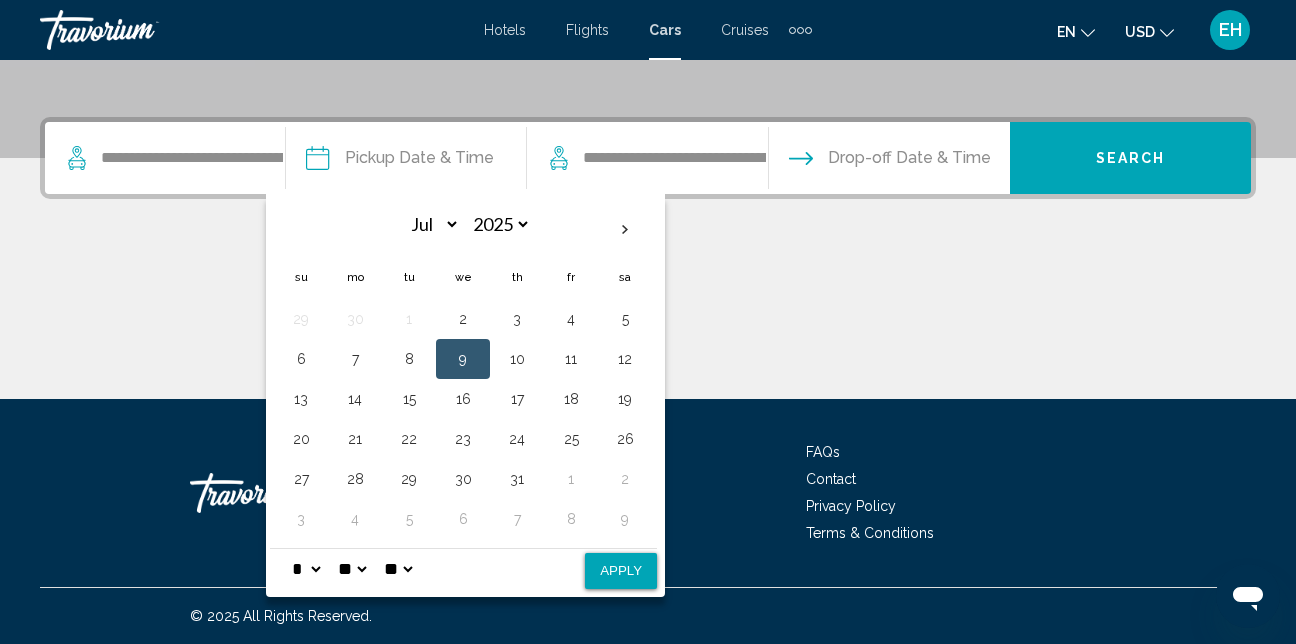 click on "* * * * * * * * * ** ** **" at bounding box center (306, 569) 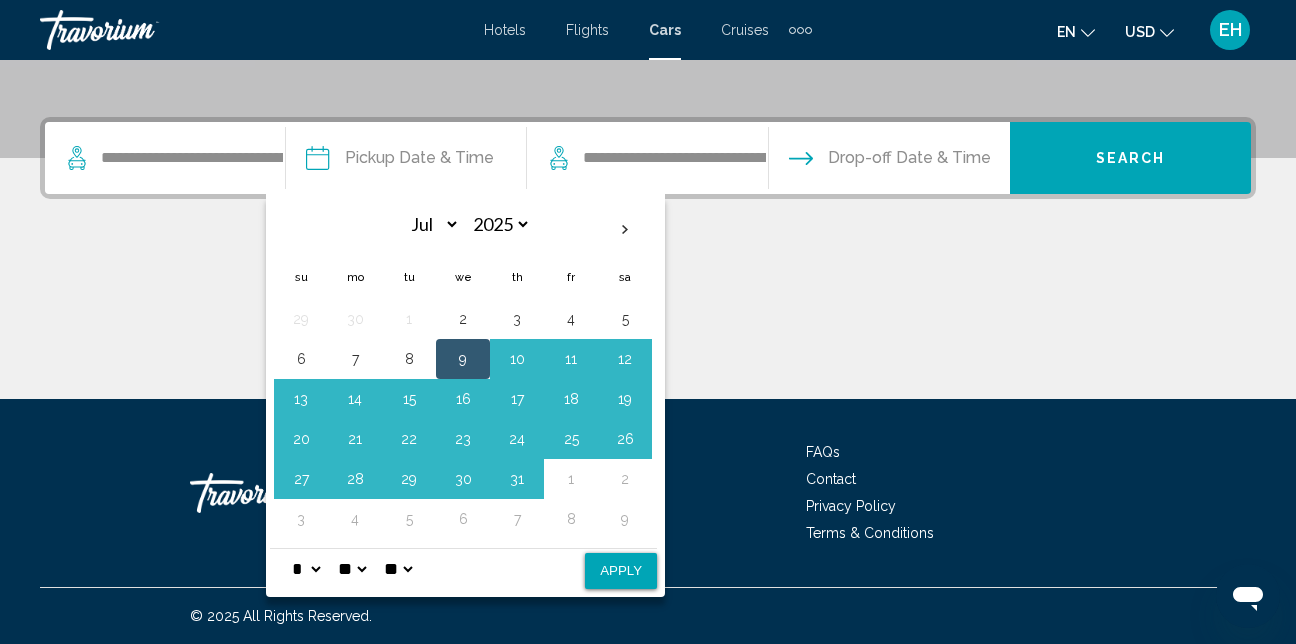 click on "Apply" at bounding box center [621, 571] 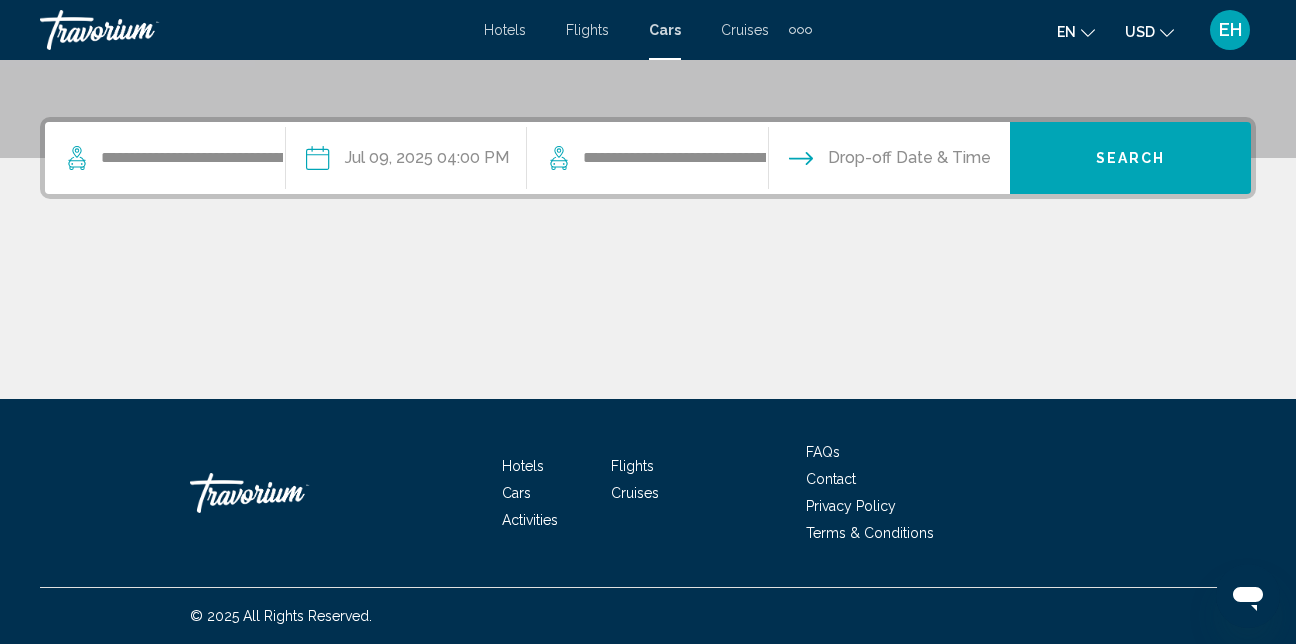 click at bounding box center [888, 161] 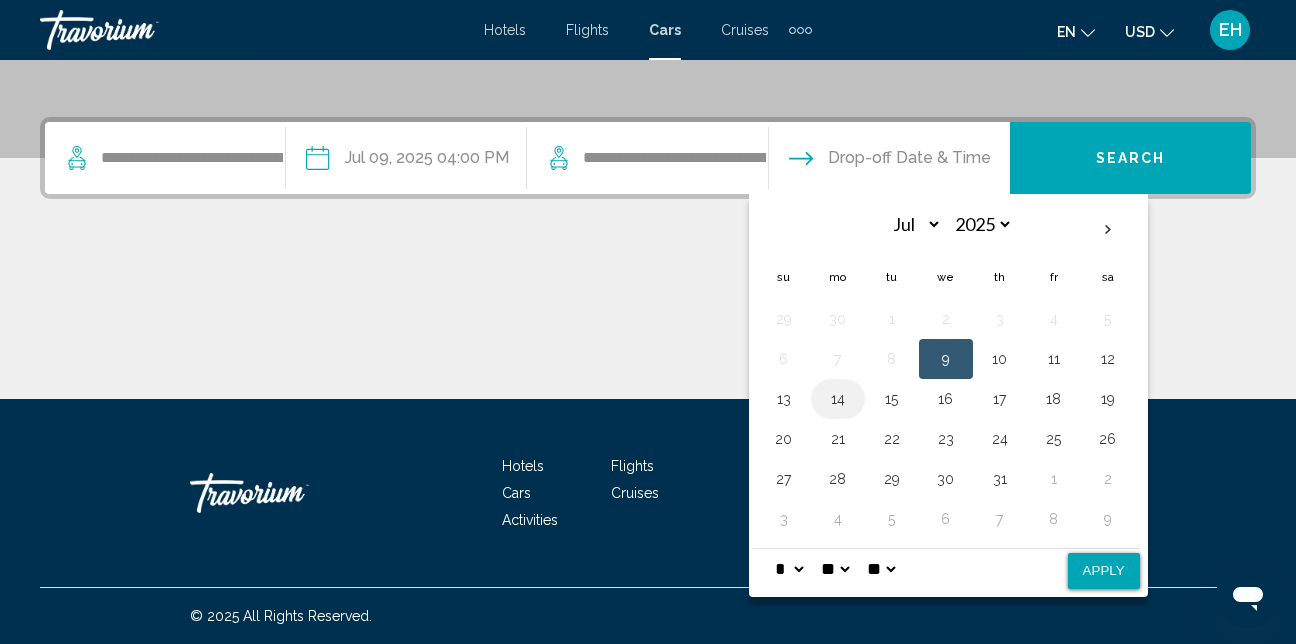 click on "14" at bounding box center [838, 399] 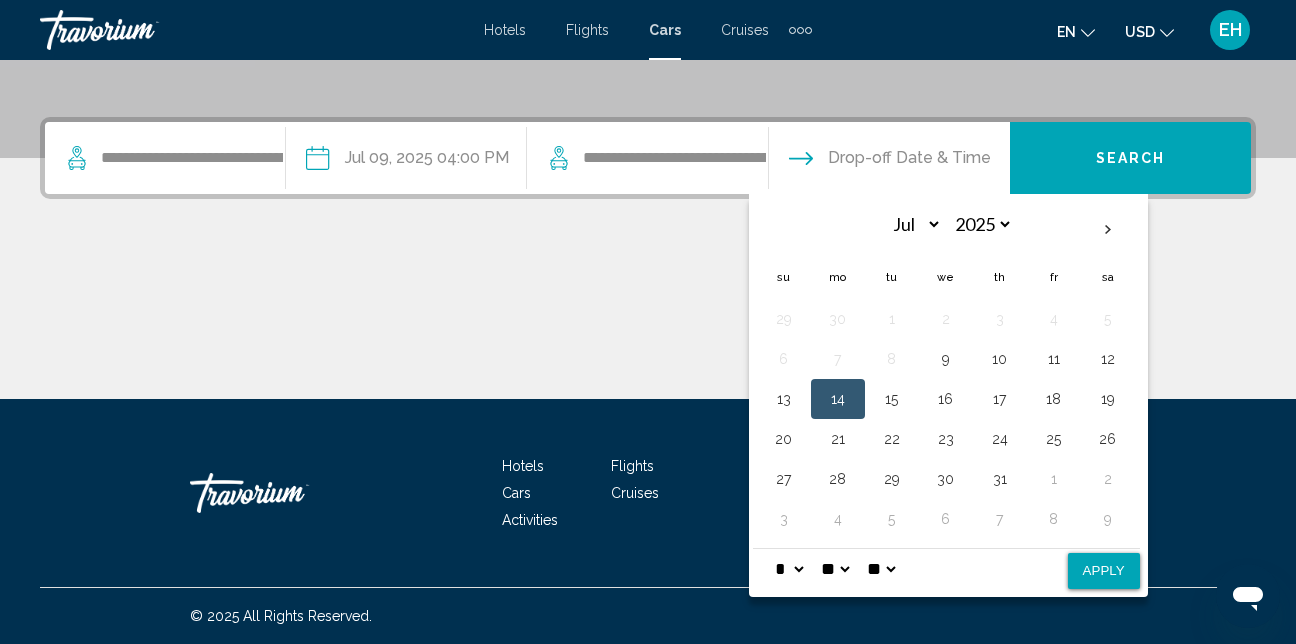 click on "* * * * * * * * * ** ** **" at bounding box center (789, 569) 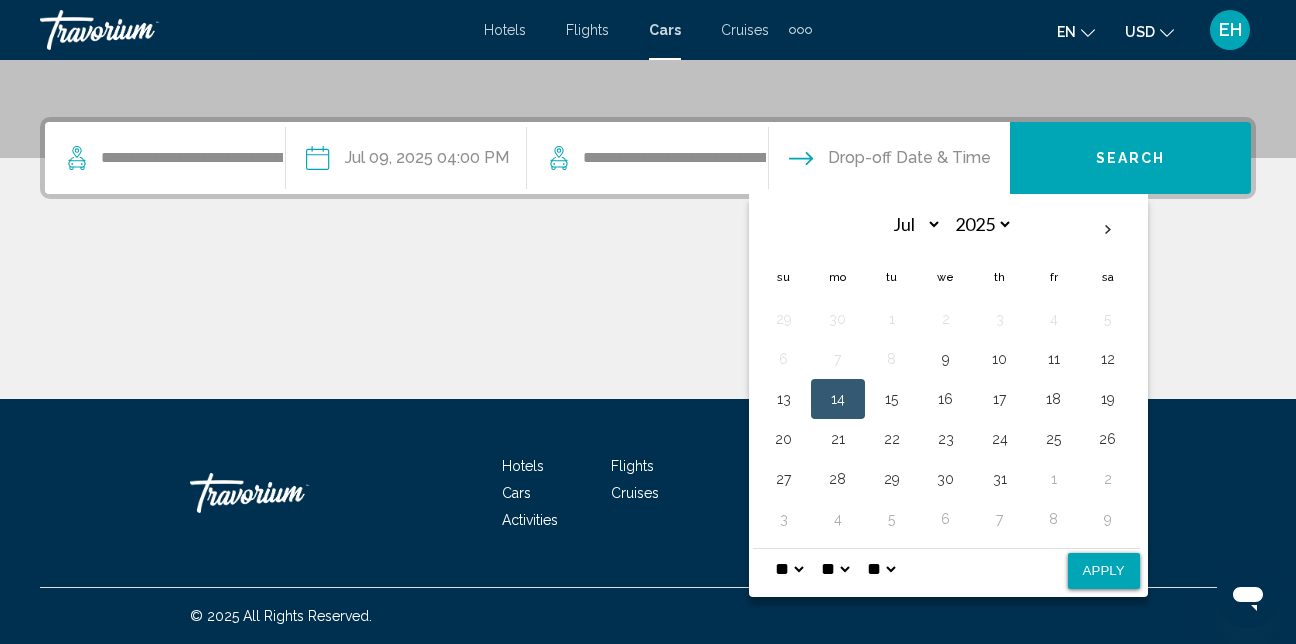 click on "* * * * * * * * * ** ** **" at bounding box center [789, 569] 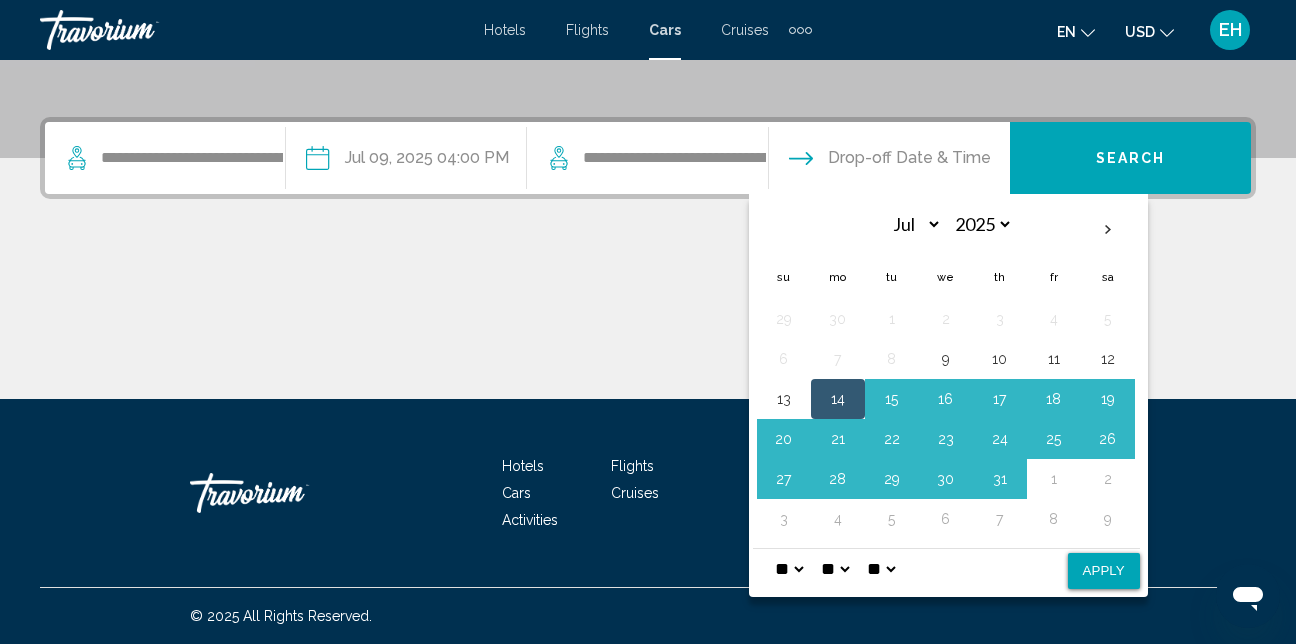click on "Apply" at bounding box center [1104, 571] 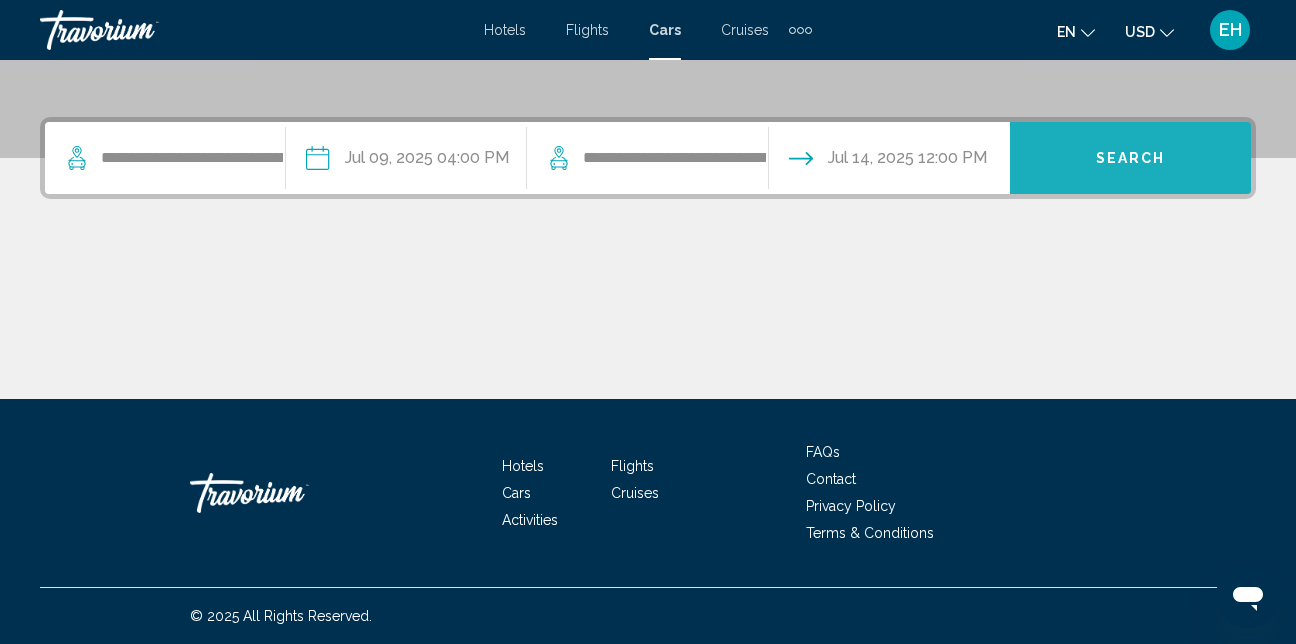 click on "Search" at bounding box center (1131, 159) 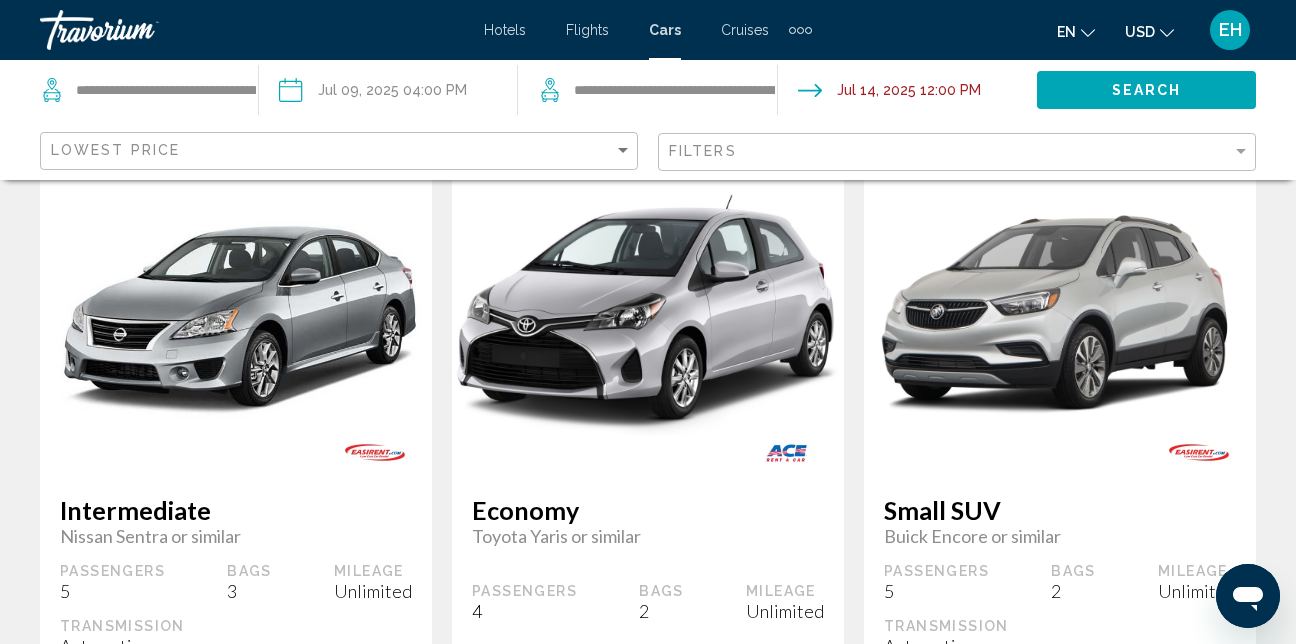 scroll, scrollTop: 2600, scrollLeft: 0, axis: vertical 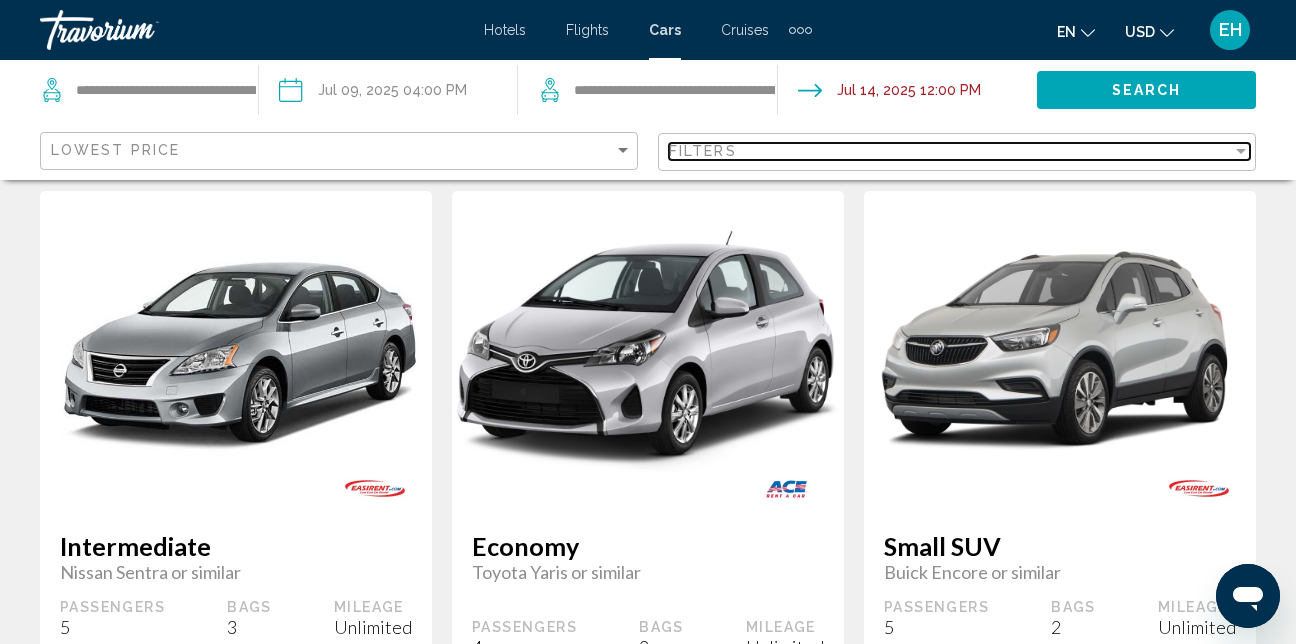 click at bounding box center [1241, 151] 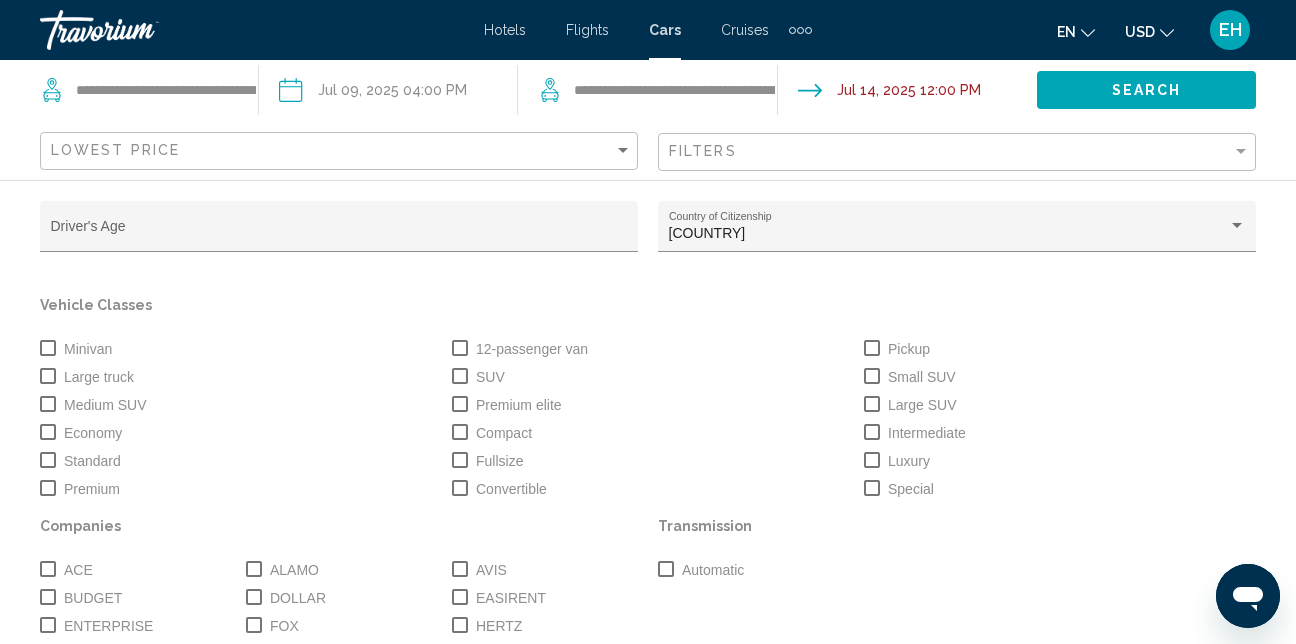 click at bounding box center (48, 348) 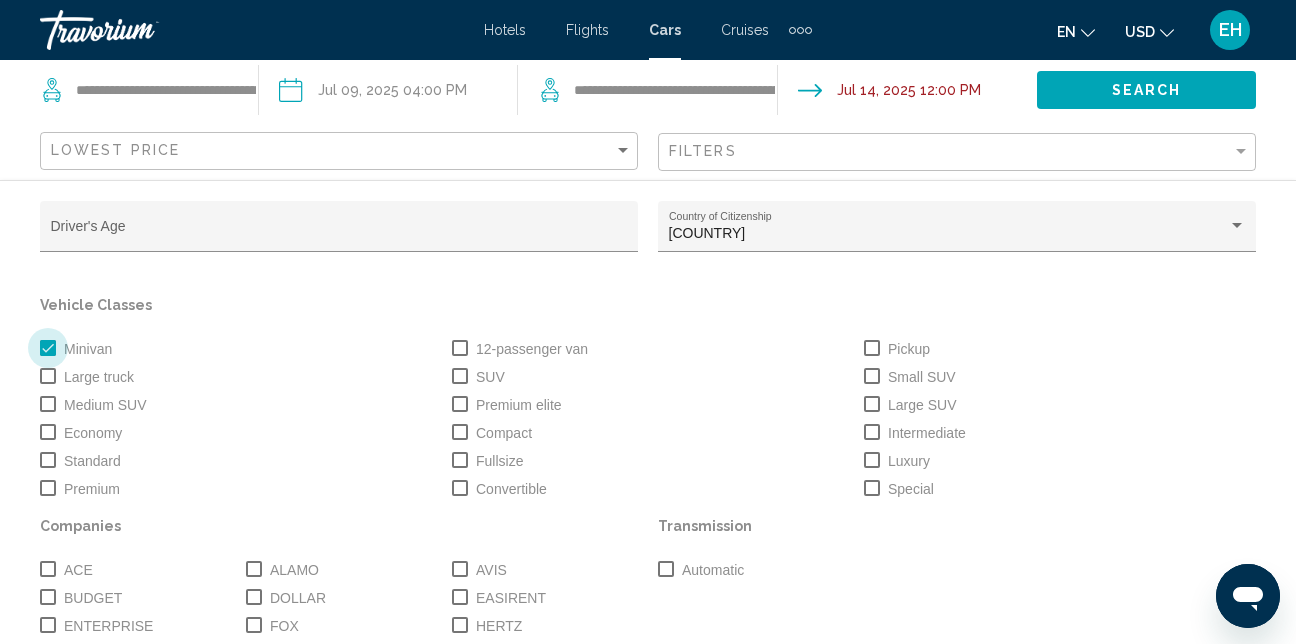 scroll, scrollTop: 1627, scrollLeft: 0, axis: vertical 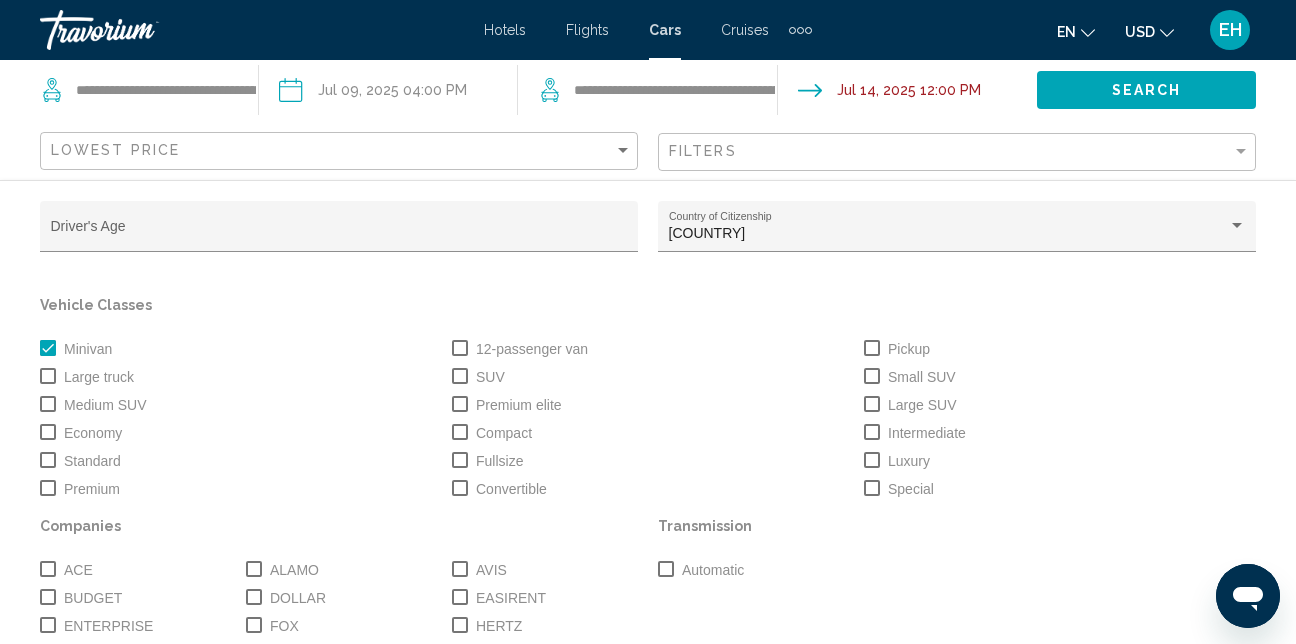 click on "Search" at bounding box center (1147, 91) 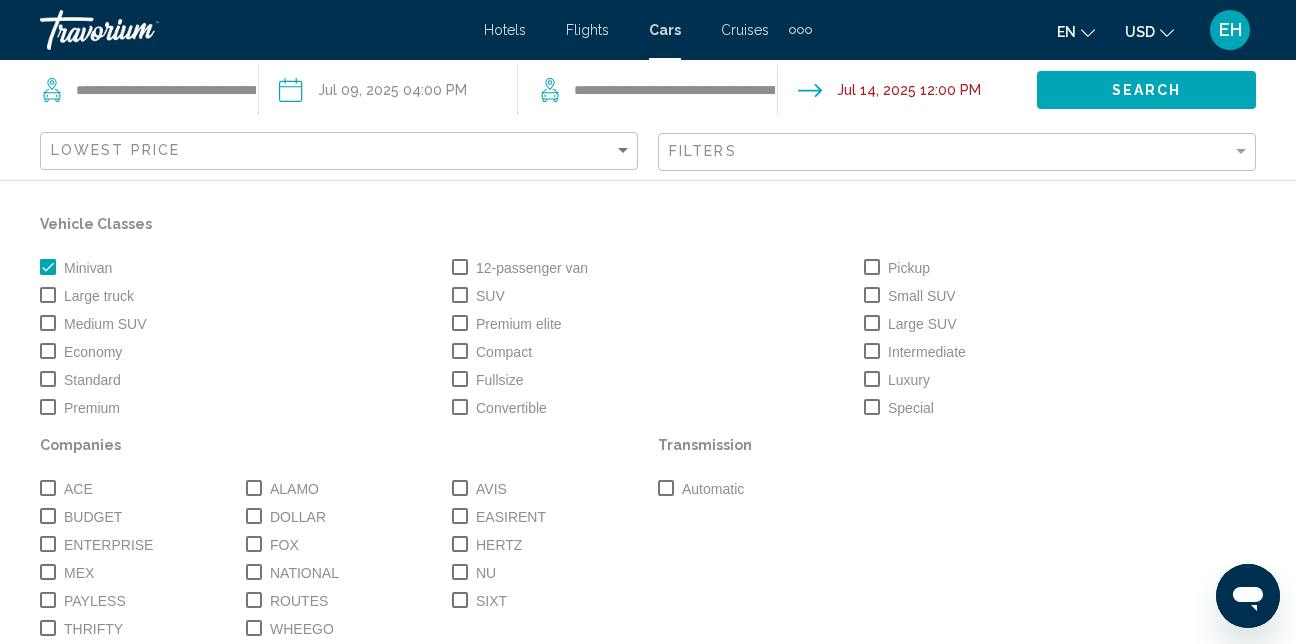 scroll, scrollTop: 63, scrollLeft: 0, axis: vertical 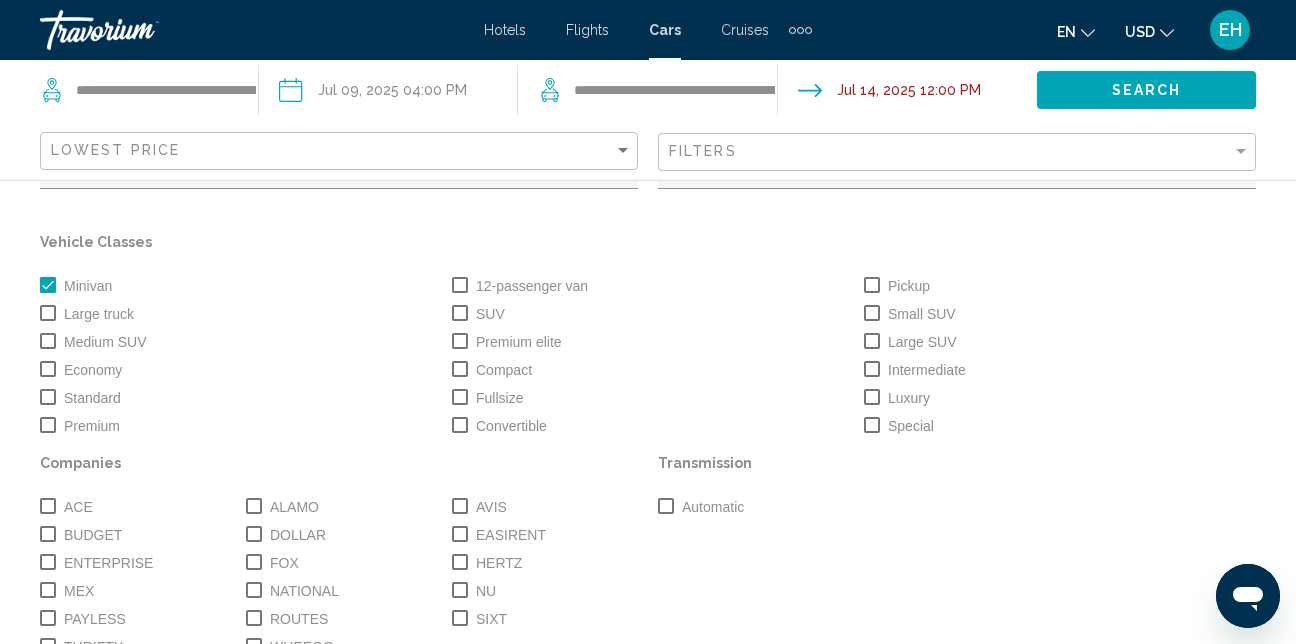 click on "Search" at bounding box center [1147, 91] 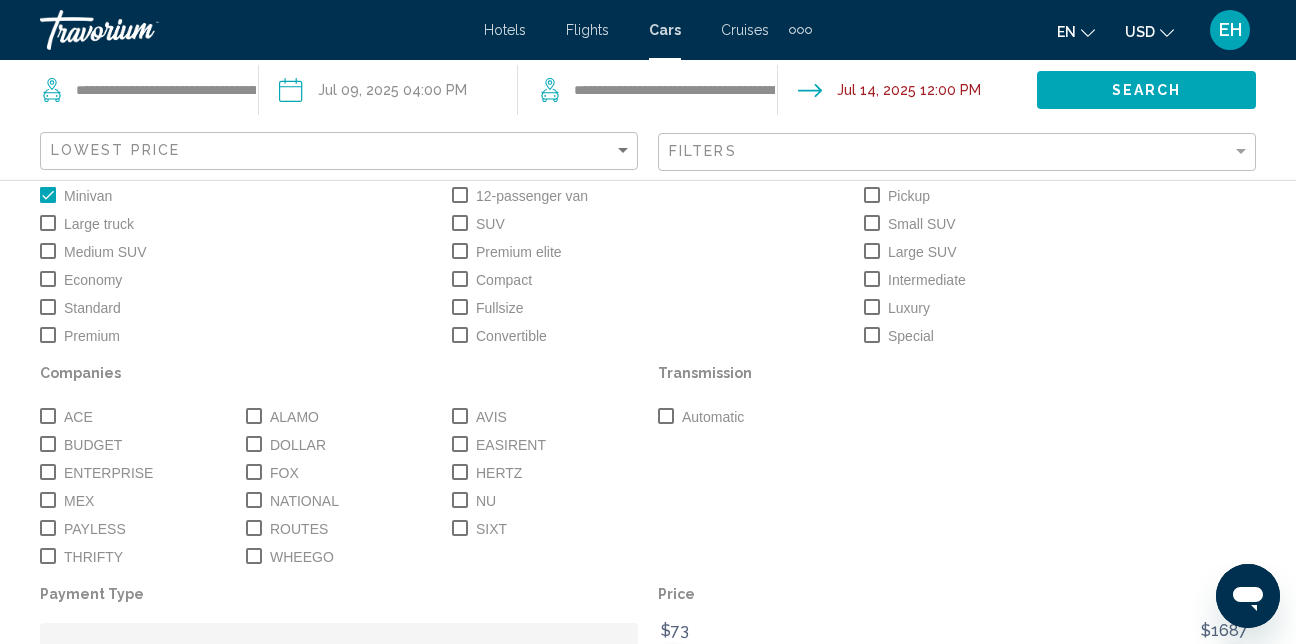 scroll, scrollTop: 263, scrollLeft: 0, axis: vertical 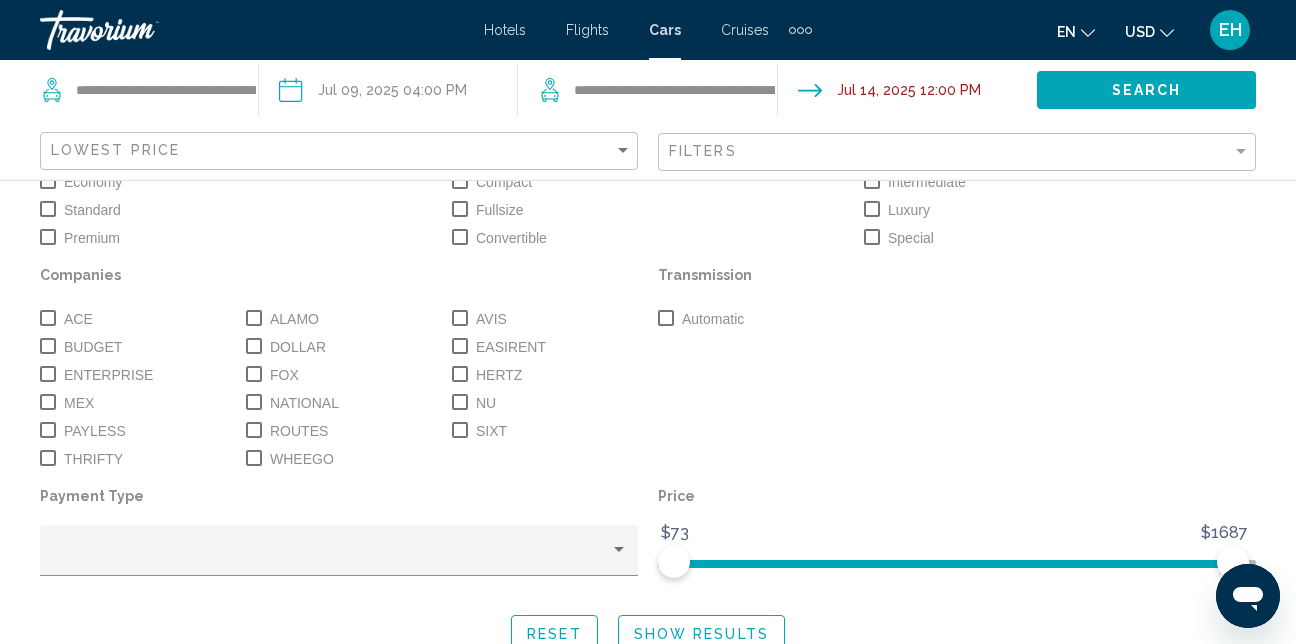 click on "Show Results" at bounding box center (701, 634) 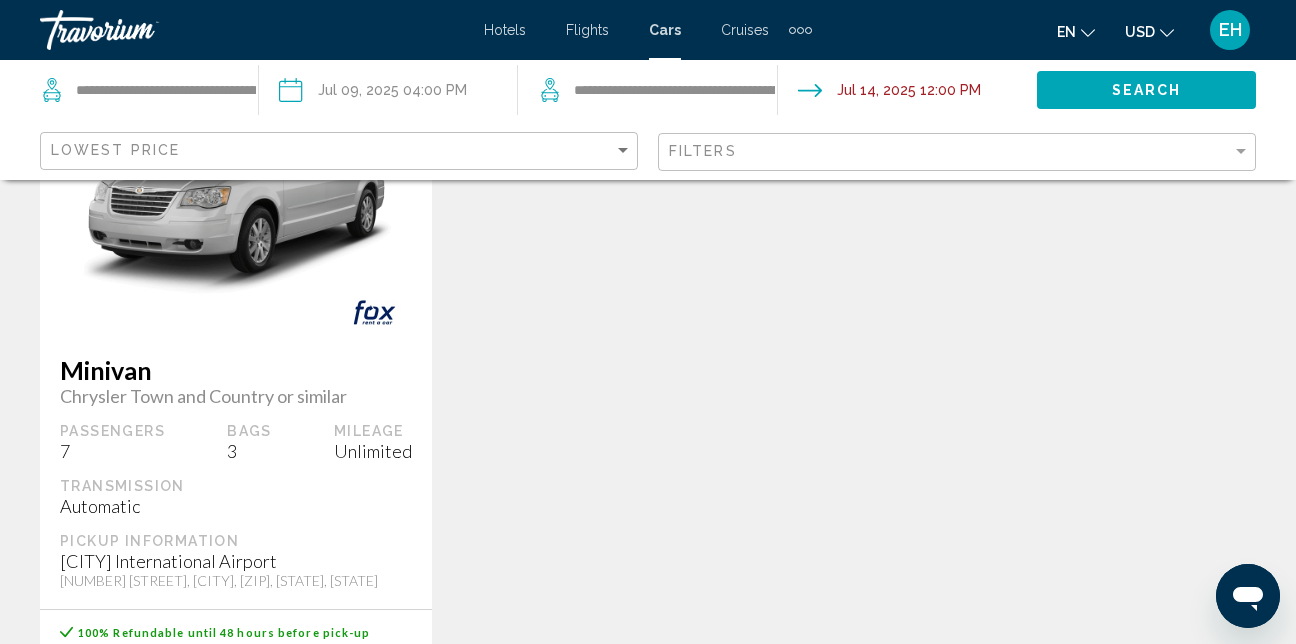 scroll, scrollTop: 1227, scrollLeft: 0, axis: vertical 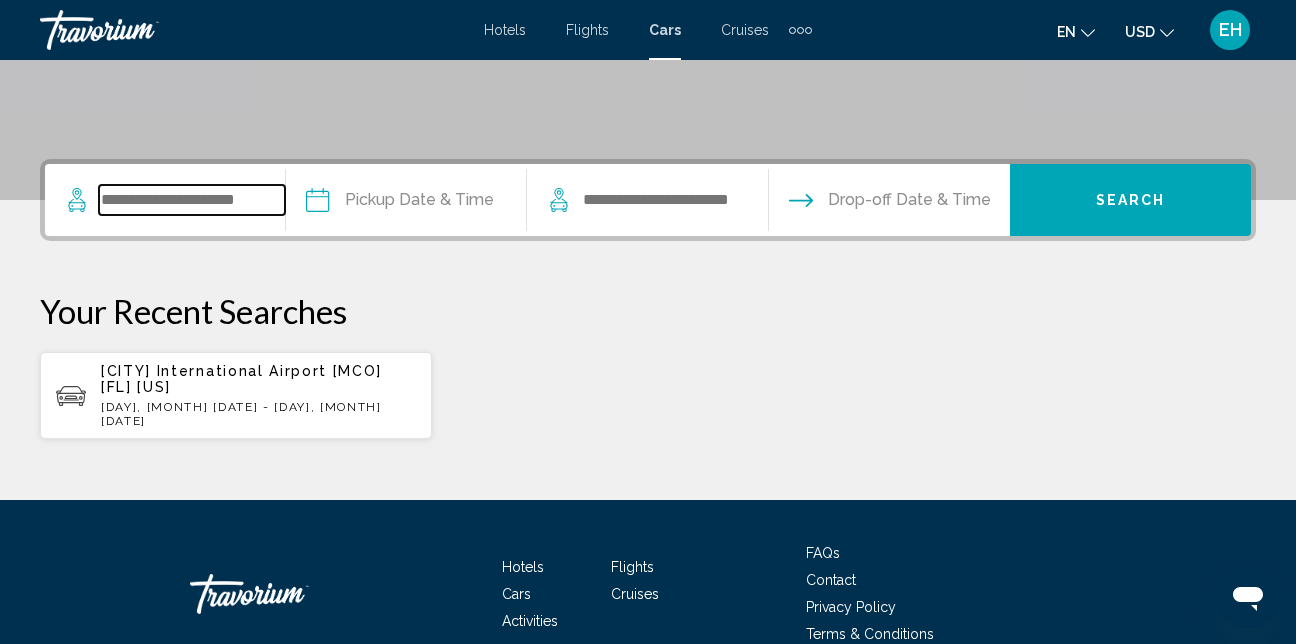 click at bounding box center [192, 200] 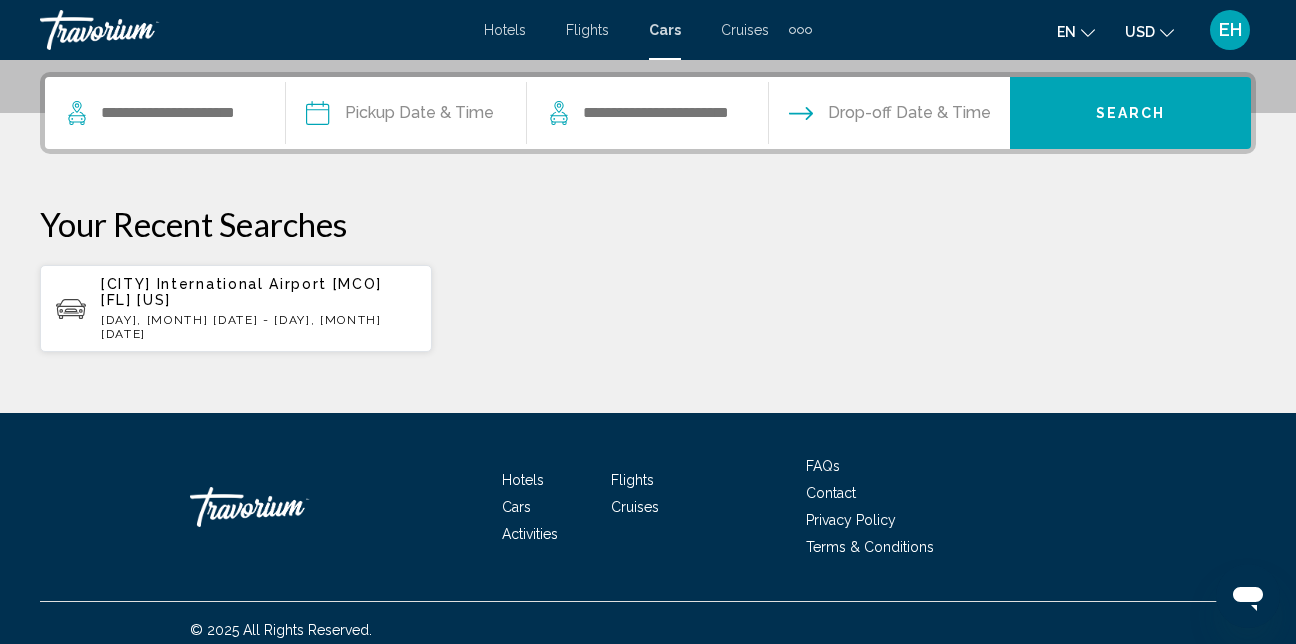 click on "[CITY] International Airport [MCO] [FL] [US]" at bounding box center [241, 292] 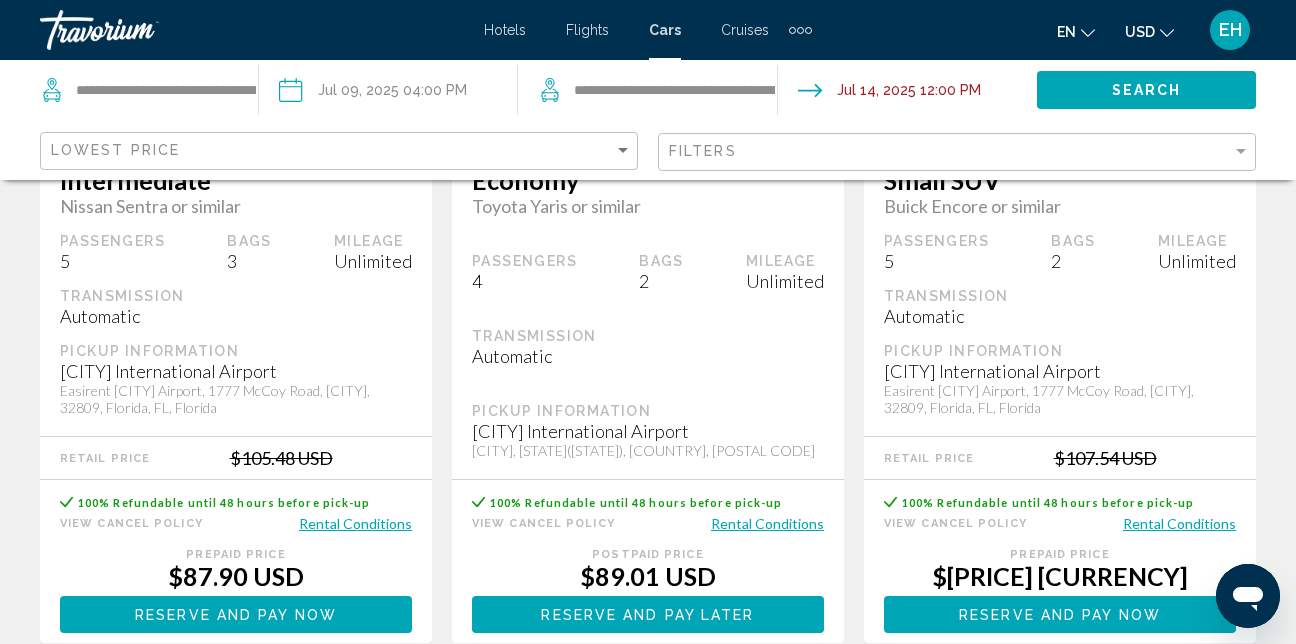 scroll, scrollTop: 3100, scrollLeft: 0, axis: vertical 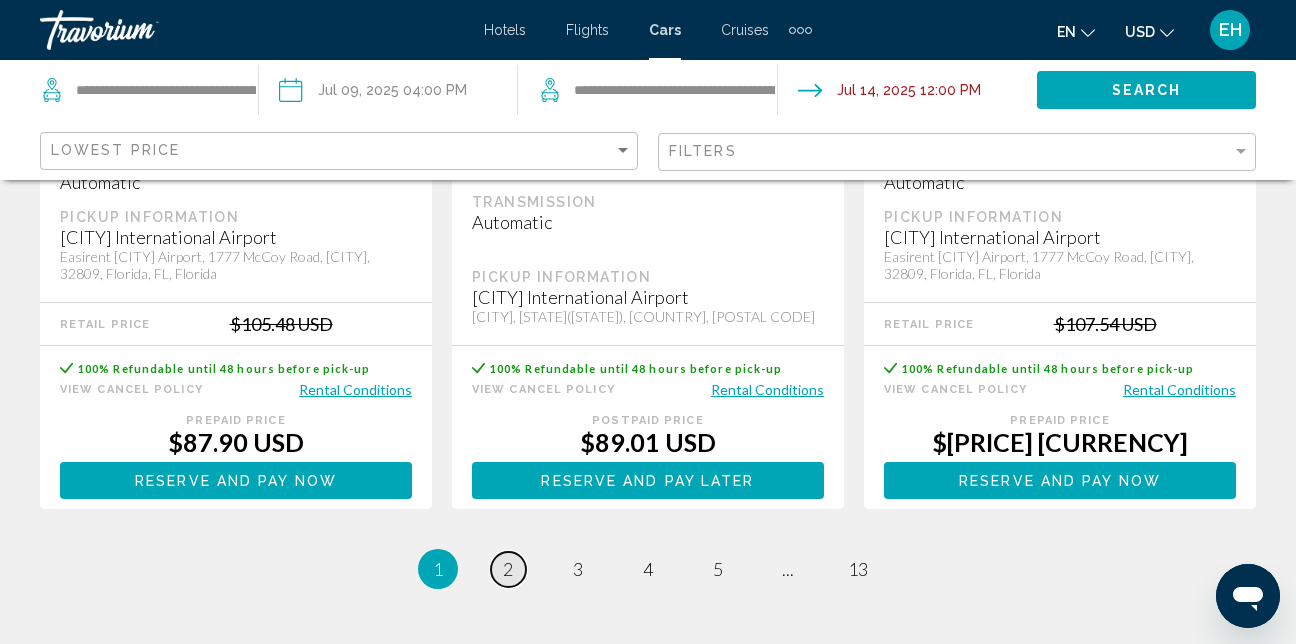 click on "2" at bounding box center (508, 569) 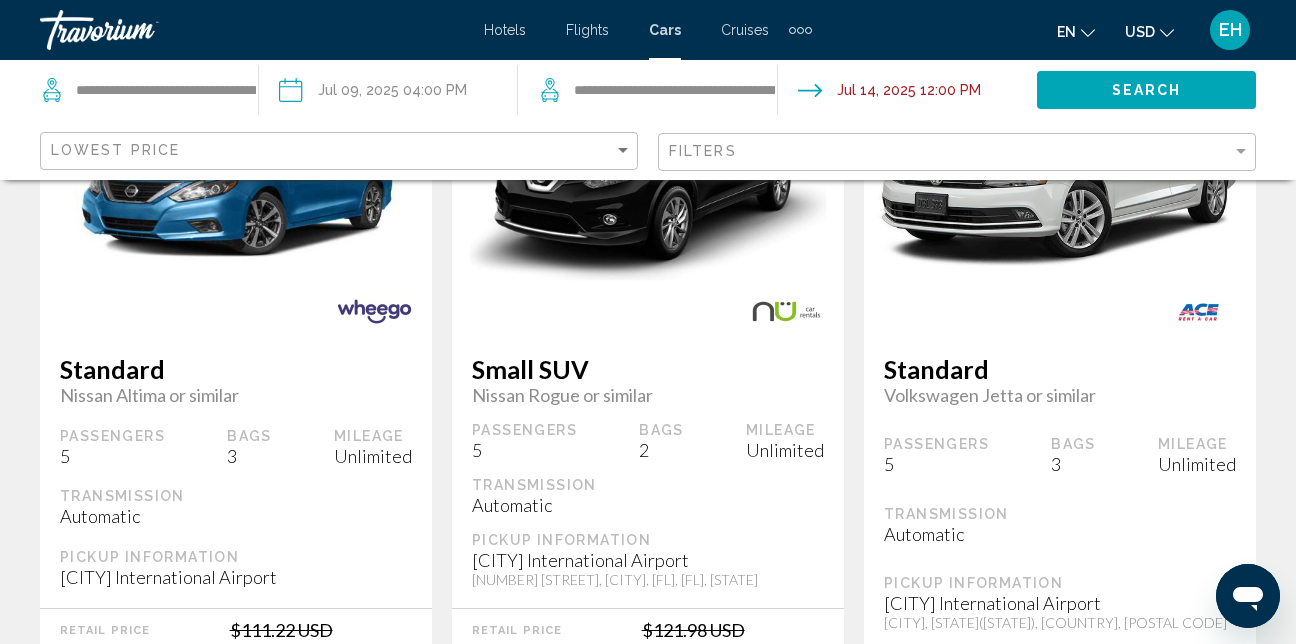 scroll, scrollTop: 200, scrollLeft: 0, axis: vertical 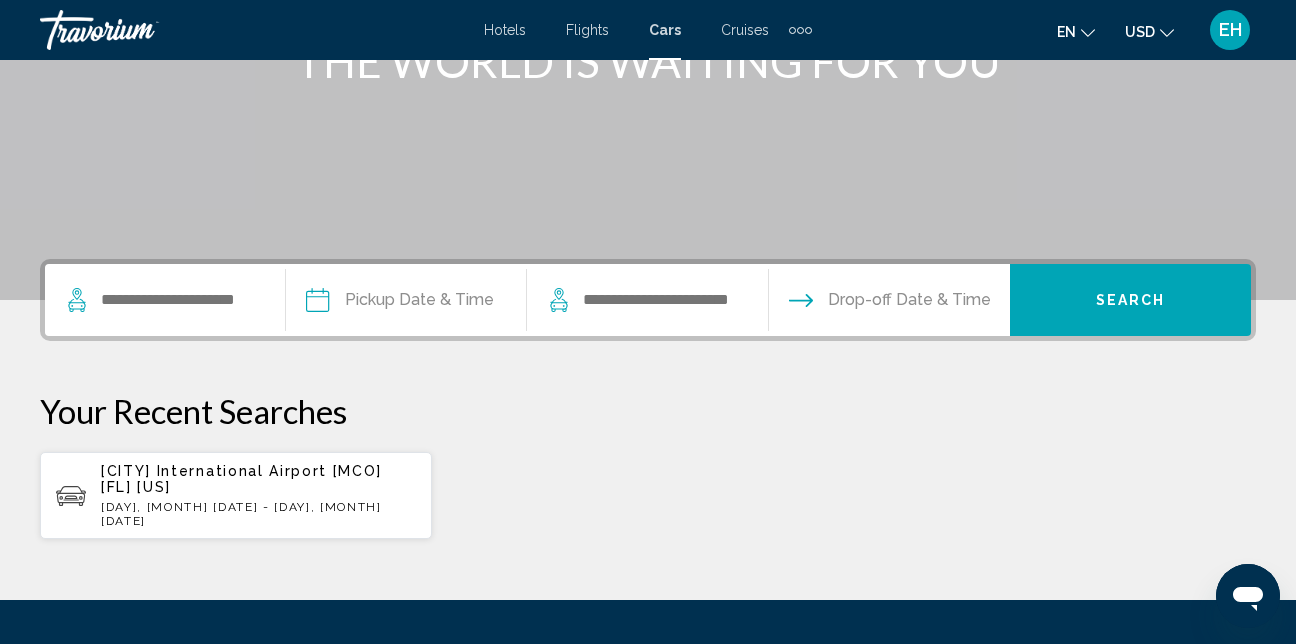 click at bounding box center [175, 300] 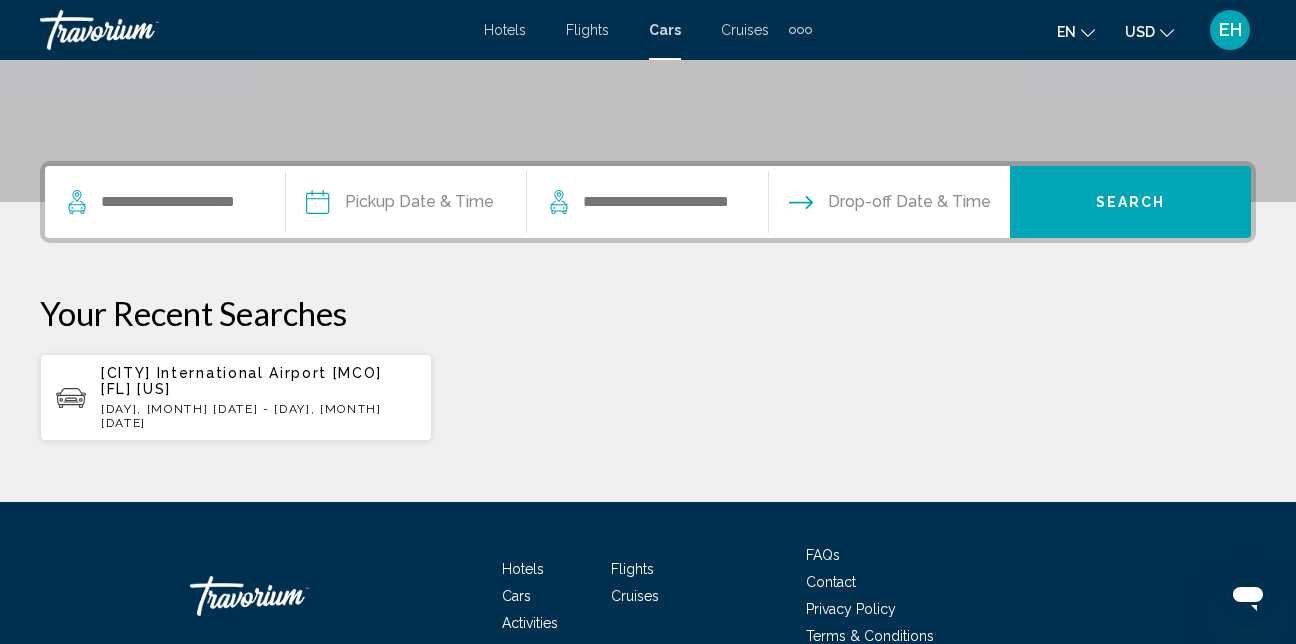 scroll, scrollTop: 487, scrollLeft: 0, axis: vertical 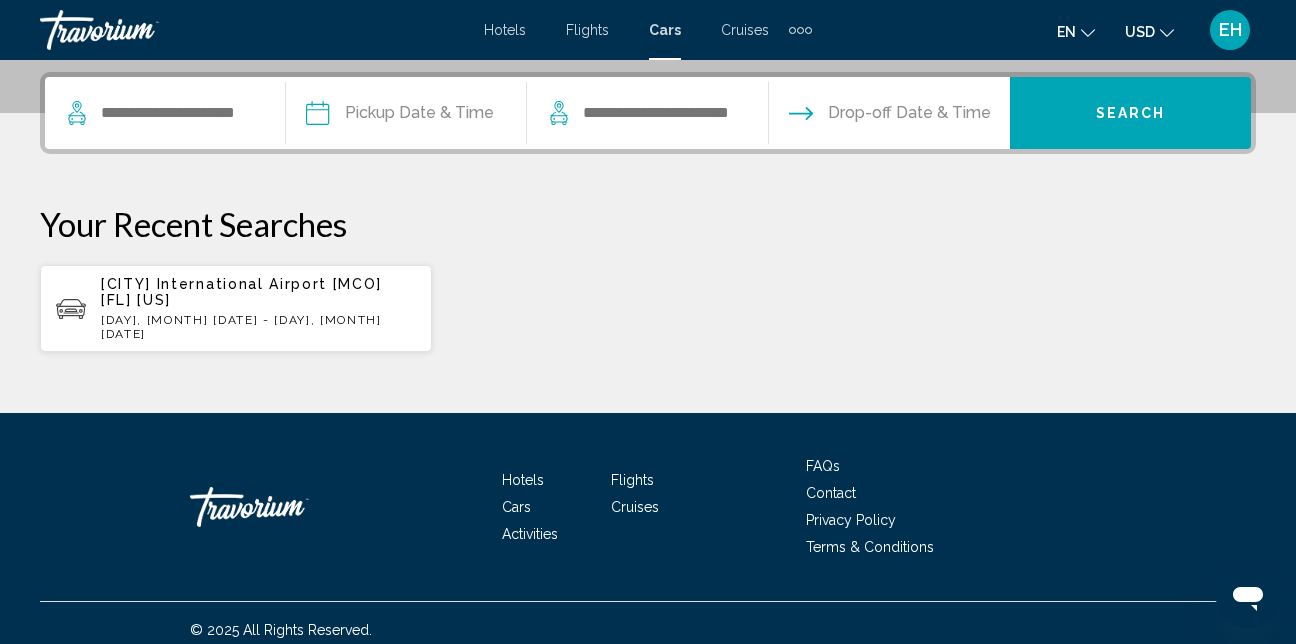 click on "[CITY] International Airport [MCO] [FL] [US]  Wed, 09 Jul - Mon, 14 Jul" at bounding box center (258, 308) 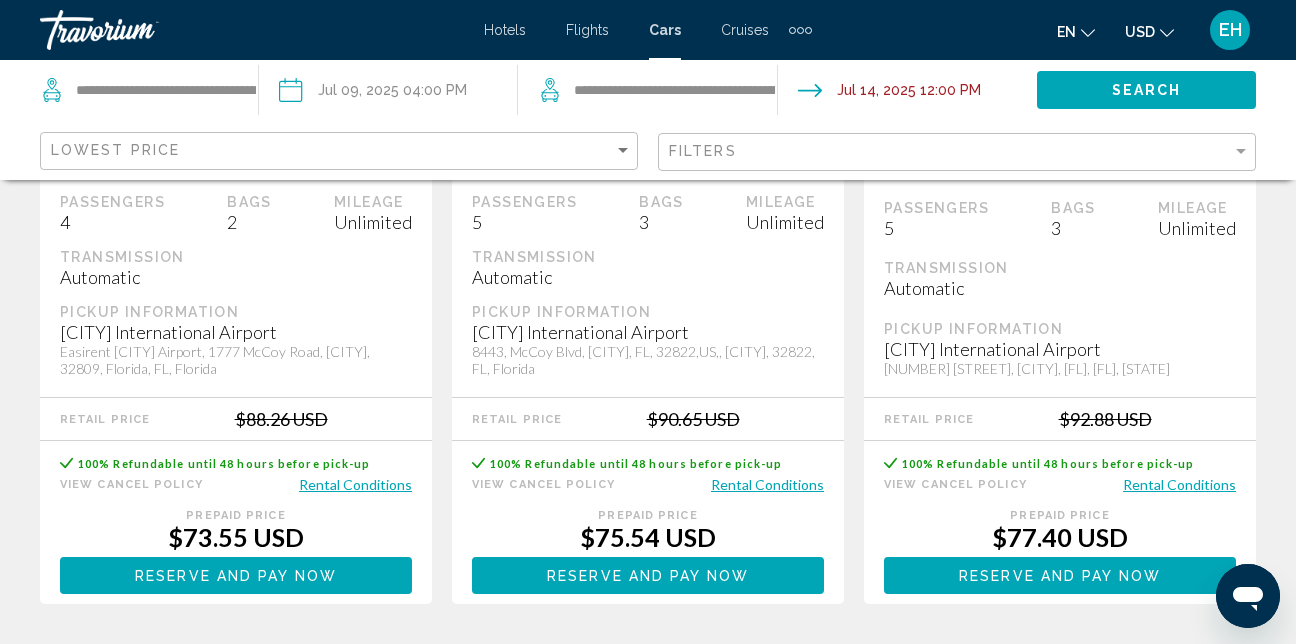 scroll, scrollTop: 500, scrollLeft: 0, axis: vertical 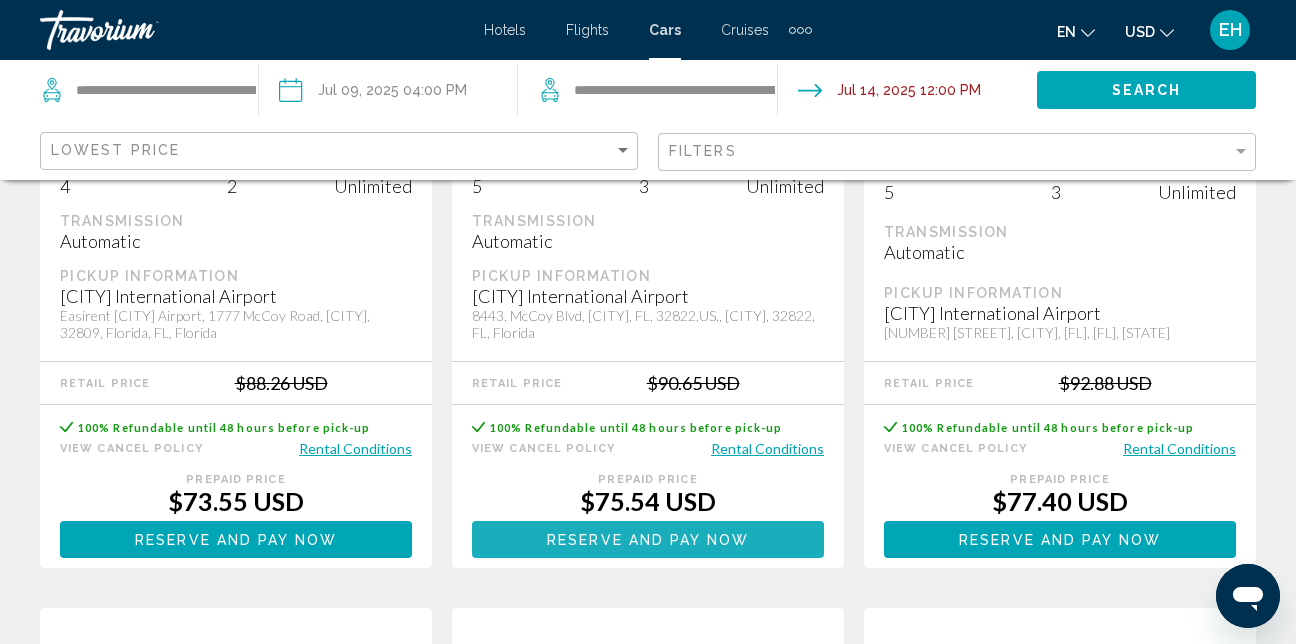 click on "Reserve and pay now Reserve and pay later" at bounding box center [648, 539] 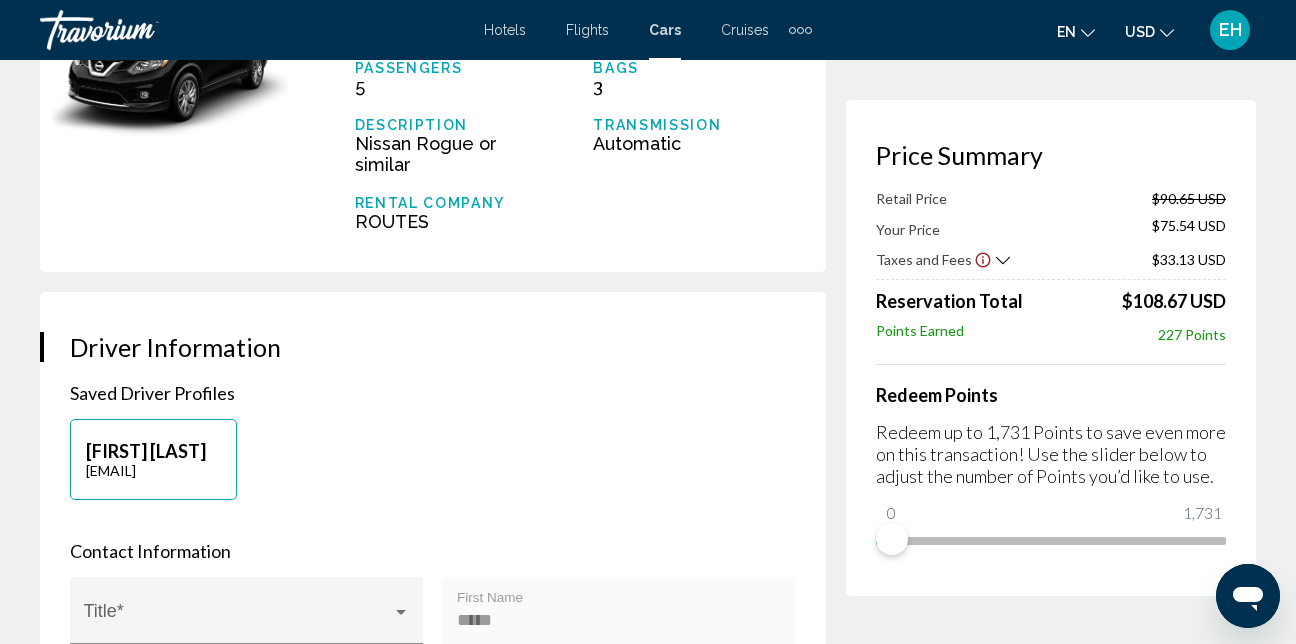scroll, scrollTop: 300, scrollLeft: 0, axis: vertical 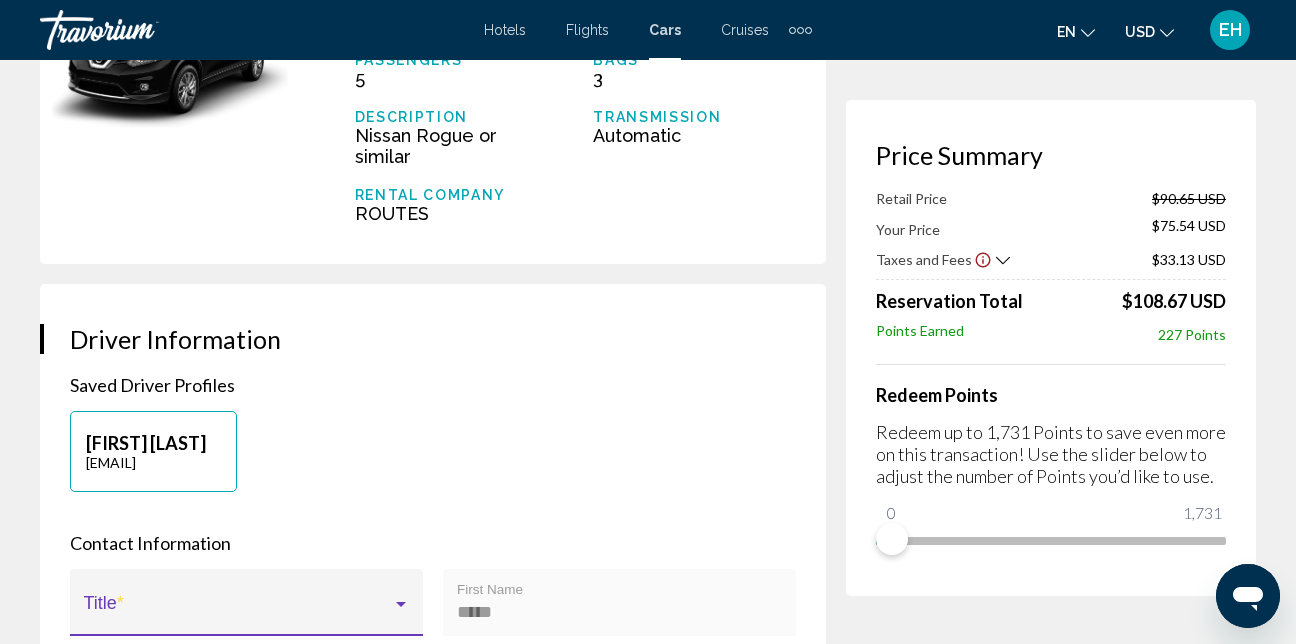 click at bounding box center (401, 604) 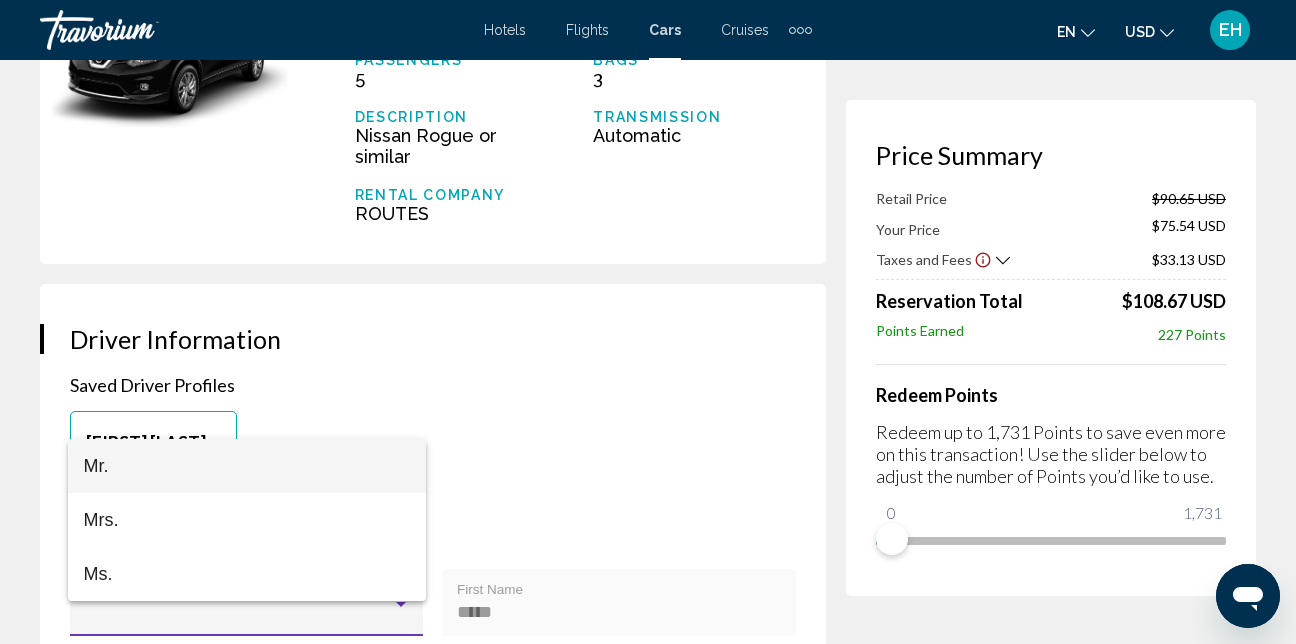 click at bounding box center [648, 322] 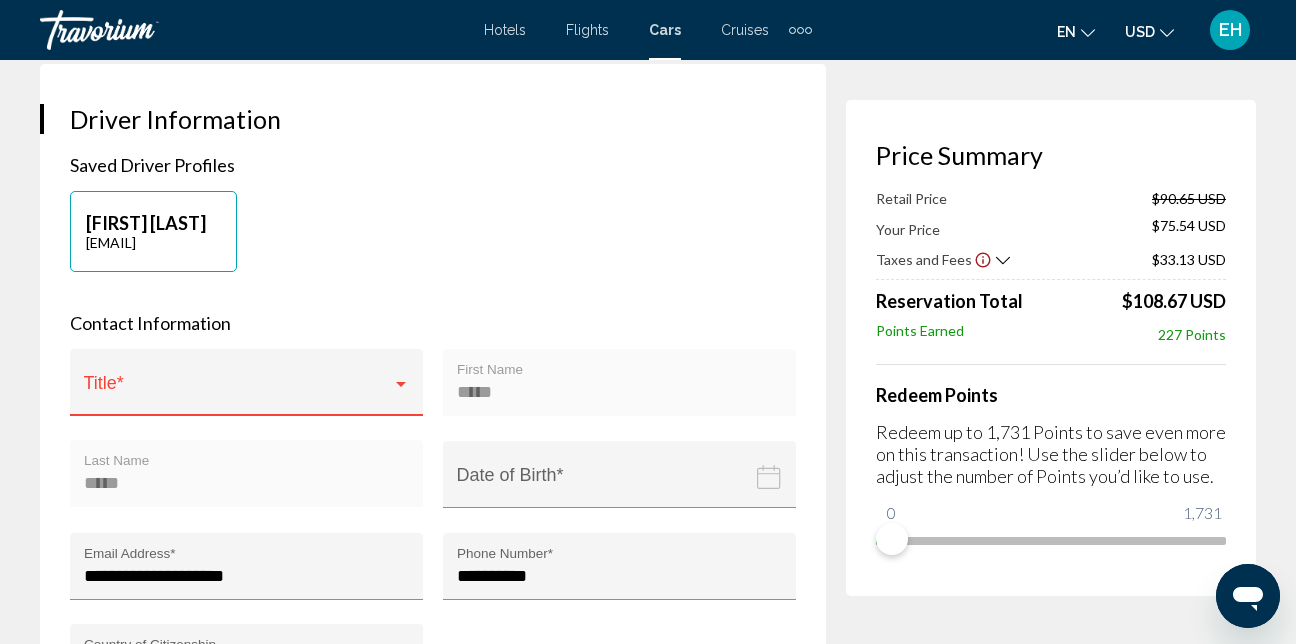 scroll, scrollTop: 500, scrollLeft: 0, axis: vertical 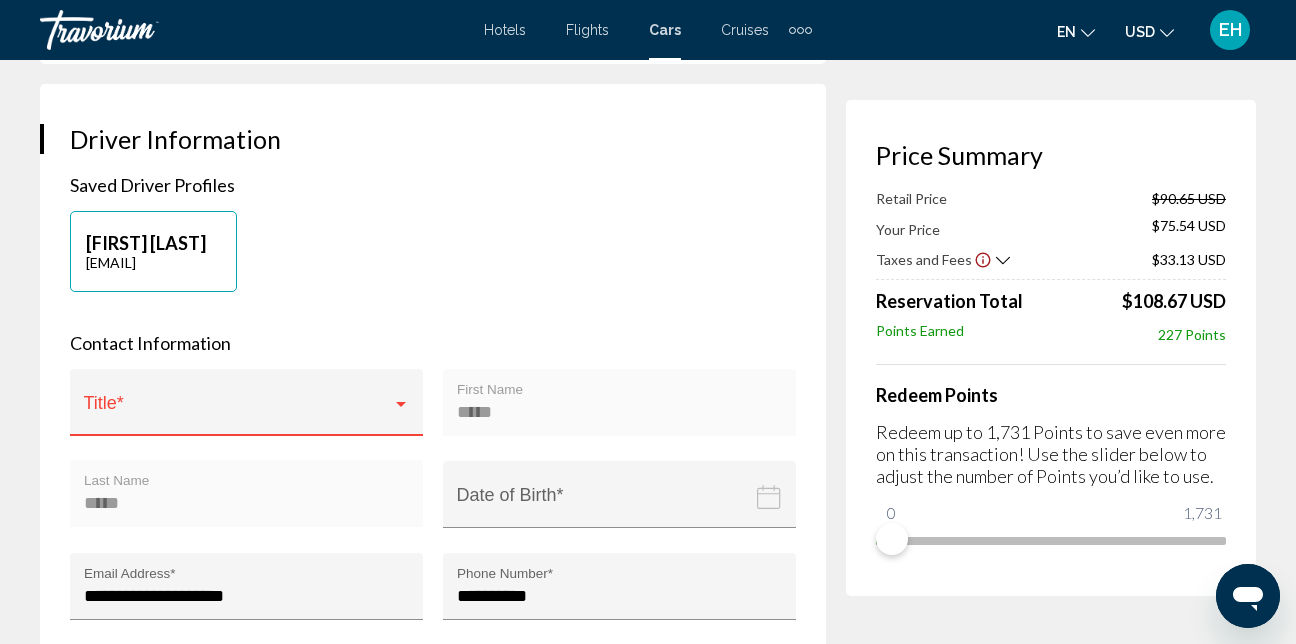 click at bounding box center (623, 509) 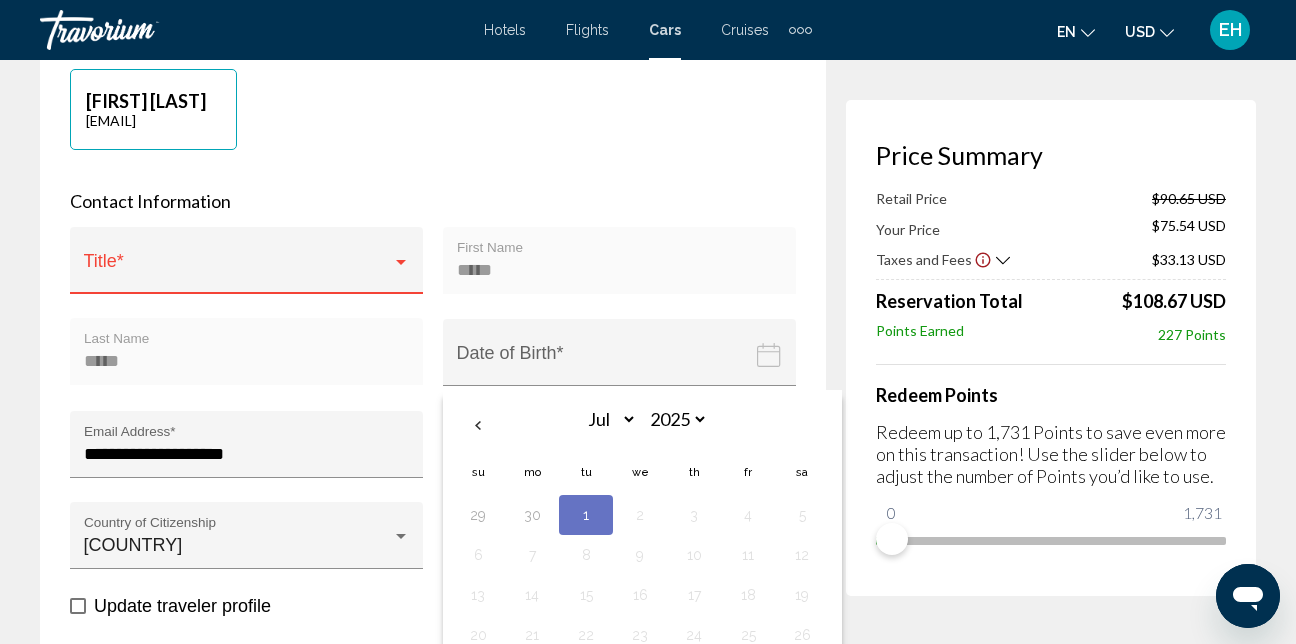 scroll, scrollTop: 700, scrollLeft: 0, axis: vertical 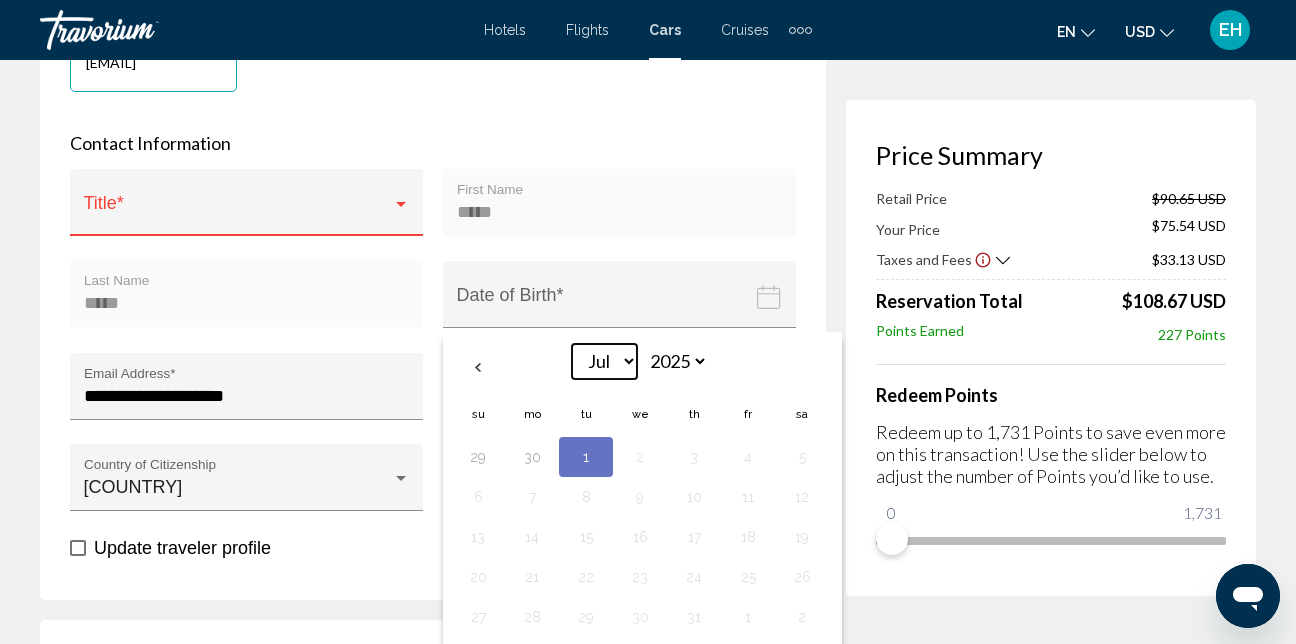 click on "*** *** *** *** *** *** *** *** *** *** *** ***" at bounding box center (604, 361) 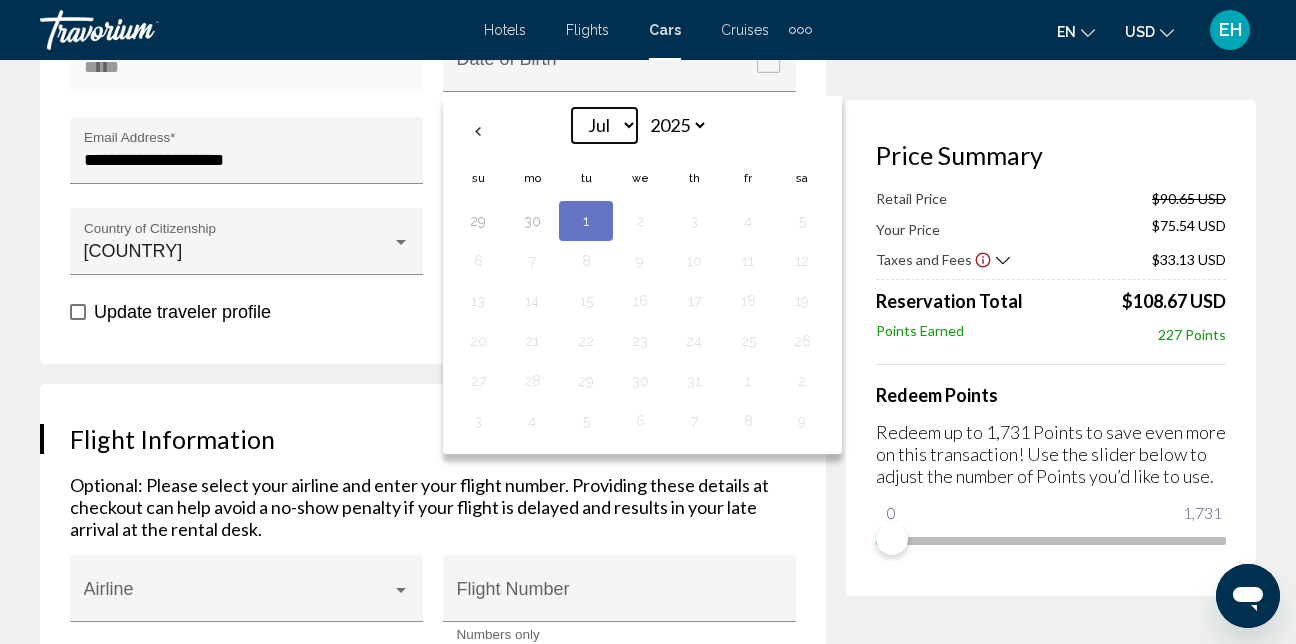 scroll, scrollTop: 900, scrollLeft: 0, axis: vertical 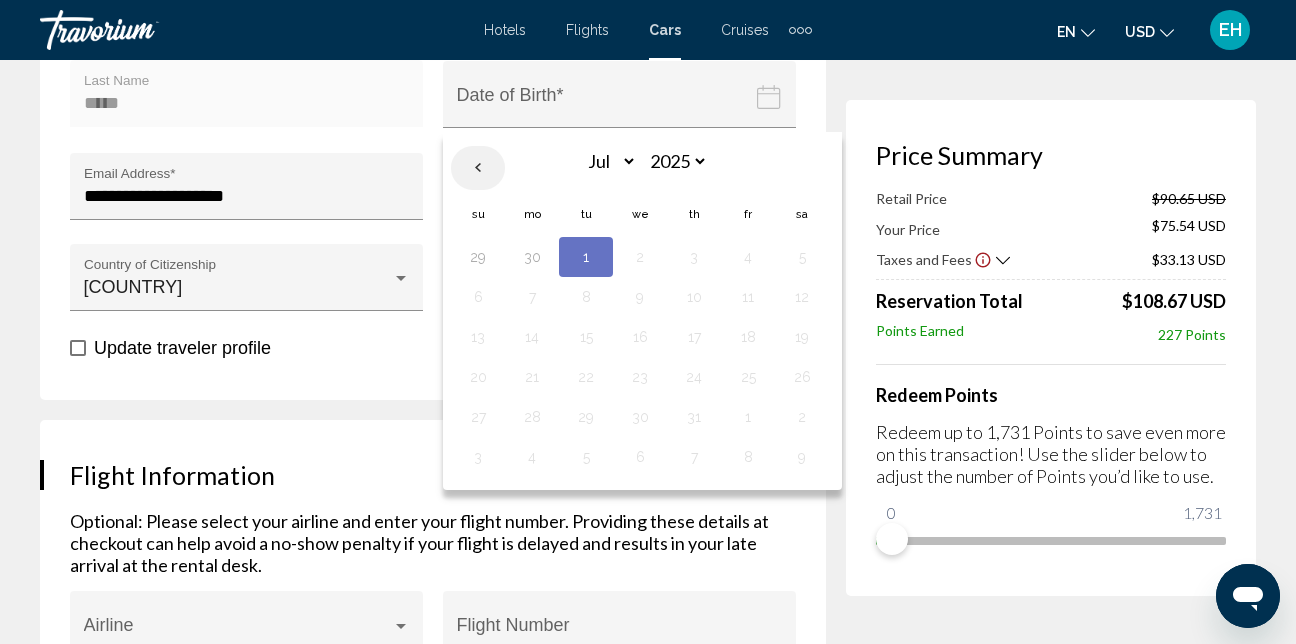 click at bounding box center [478, 168] 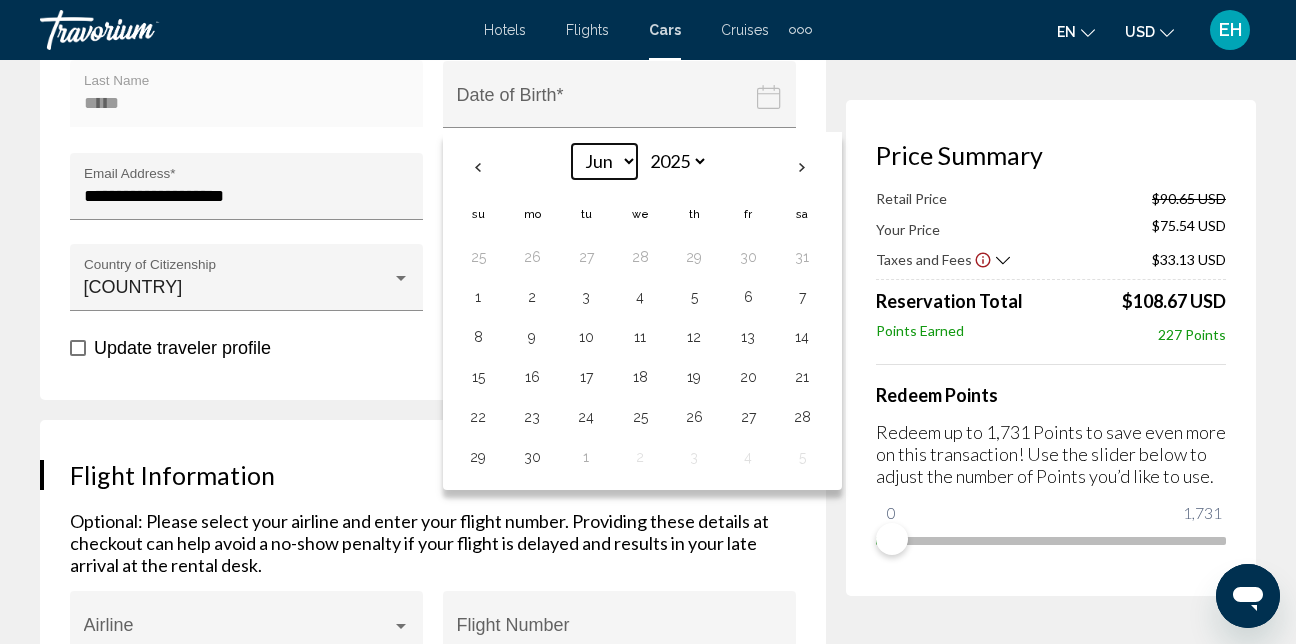 click on "*** *** *** *** *** *** *** *** *** *** *** ***" at bounding box center [604, 161] 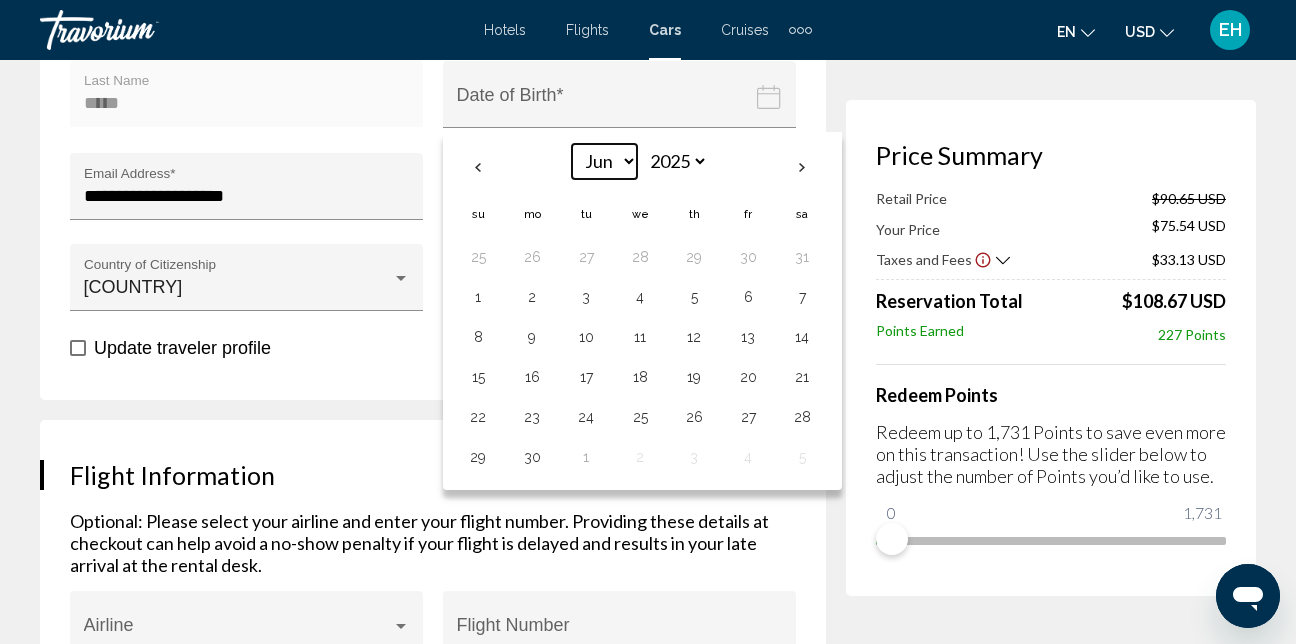 select on "*" 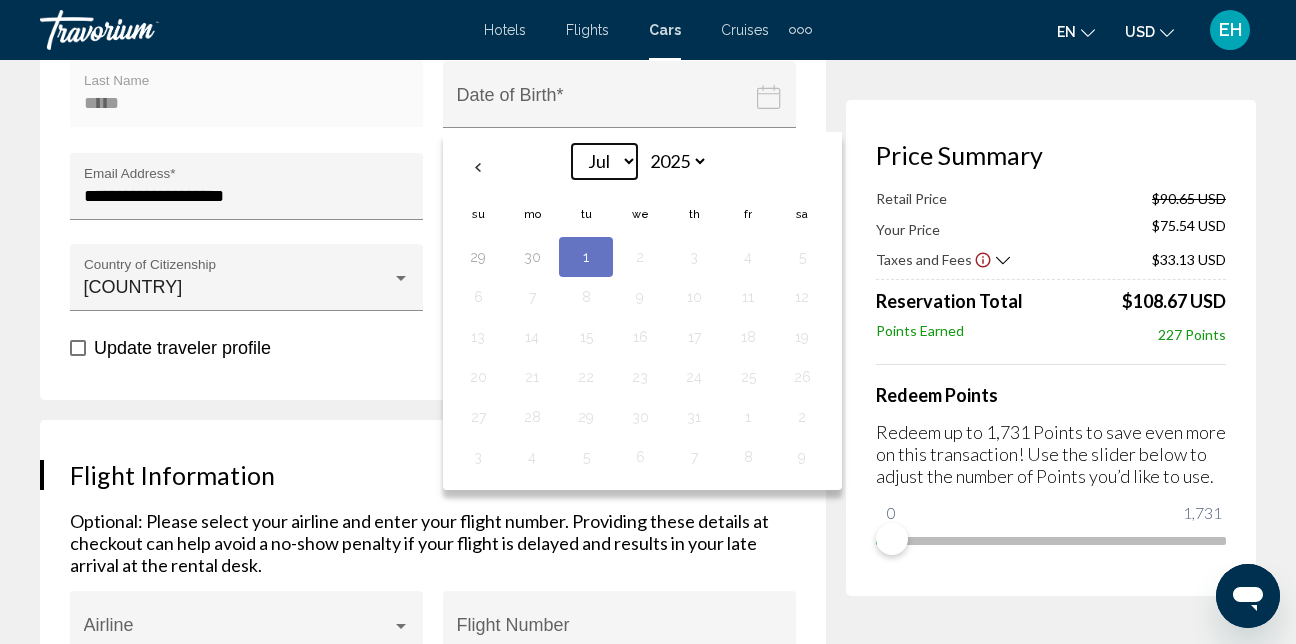 click on "*** *** *** *** *** *** *** *** *** *** *** ***" at bounding box center (604, 161) 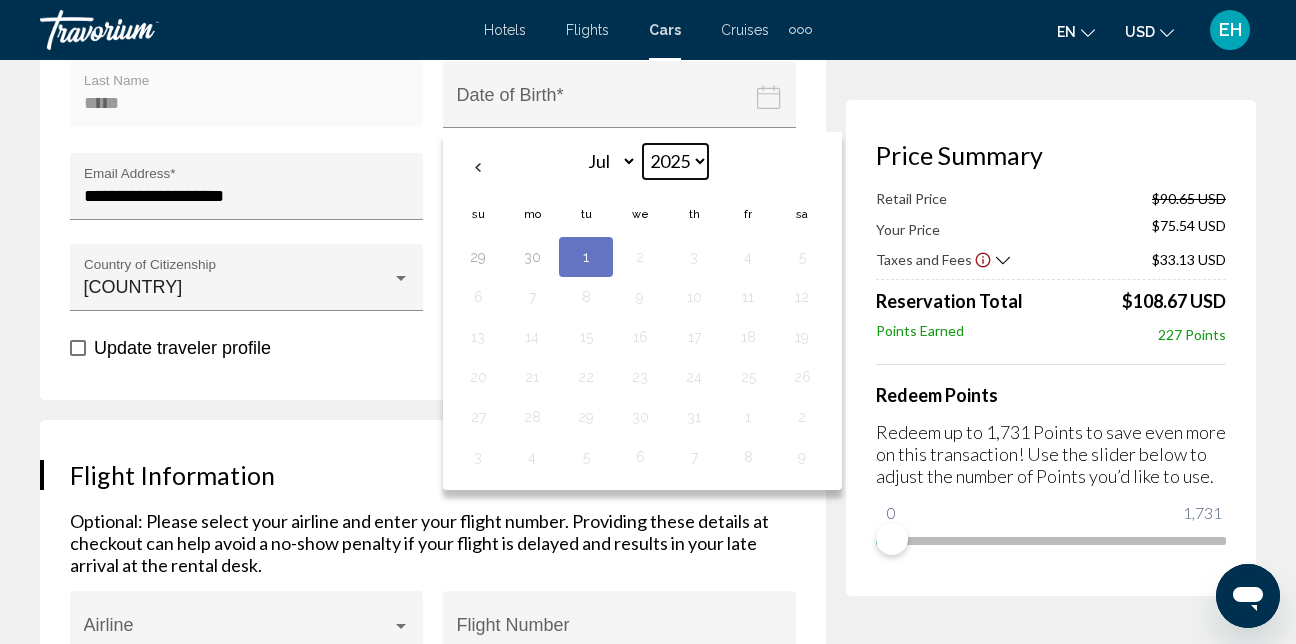 click on "**** **** **** **** **** **** **** **** **** **** **** **** **** **** **** **** **** **** **** **** **** **** **** **** **** **** **** **** **** **** **** **** **** **** **** **** **** **** **** **** **** **** **** **** **** **** **** **** **** **** **** **** **** **** **** **** **** **** **** **** **** **** **** **** **** **** **** **** **** **** **** **** **** **** **** **** **** **** **** **** **** **** **** **** **** **** **** **** **** **** **** **** **** **** **** **** **** **** **** **** **** **** **** **** **** **** **** **** **** **** **** **** **** **** **** **** **** **** **** **** **** **** **** **** **** ****" at bounding box center [675, 161] 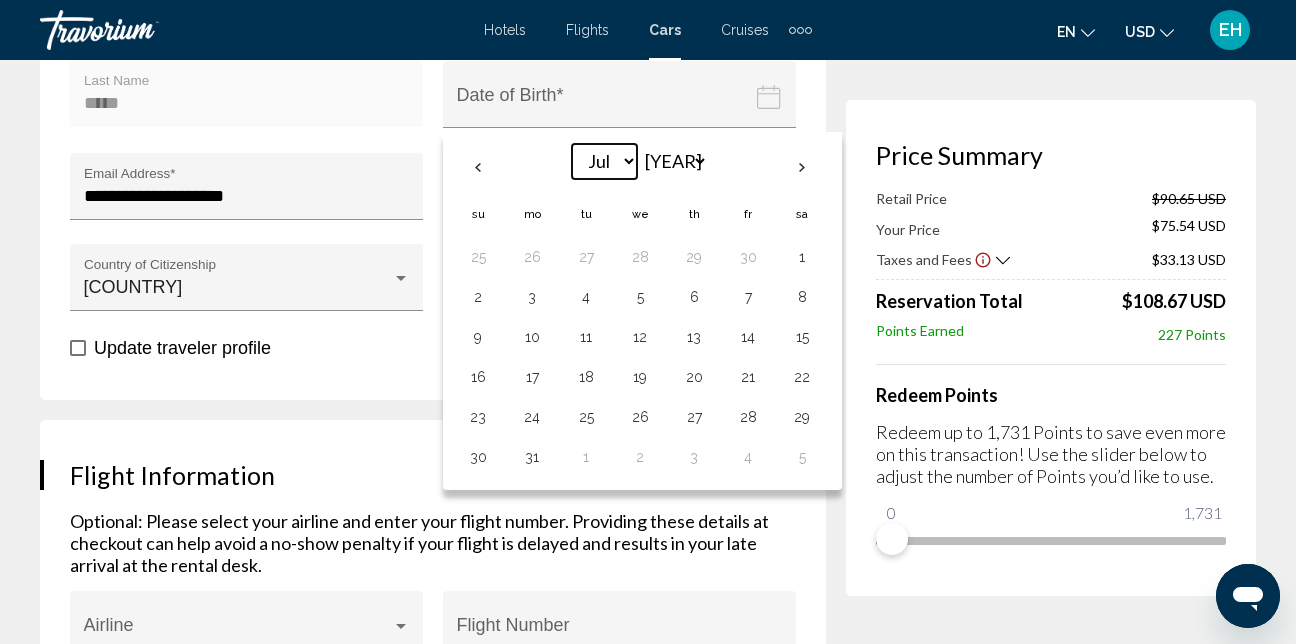 click on "*** *** *** *** *** *** *** *** *** *** *** ***" at bounding box center (604, 161) 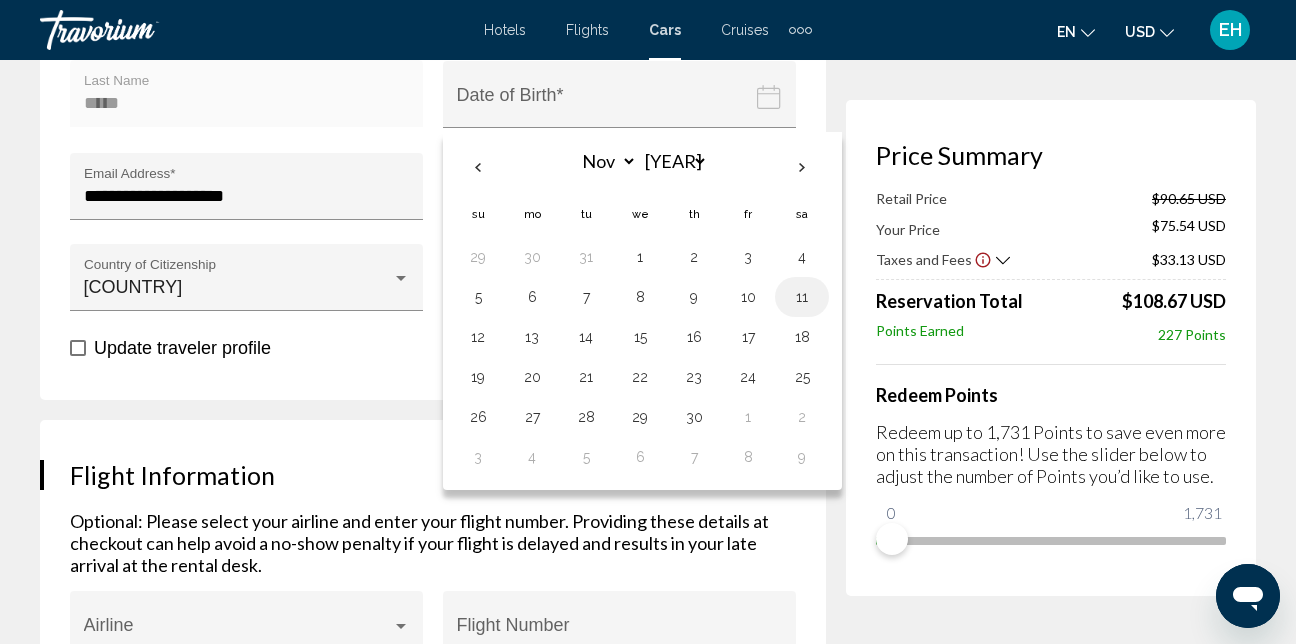 click on "11" at bounding box center (802, 297) 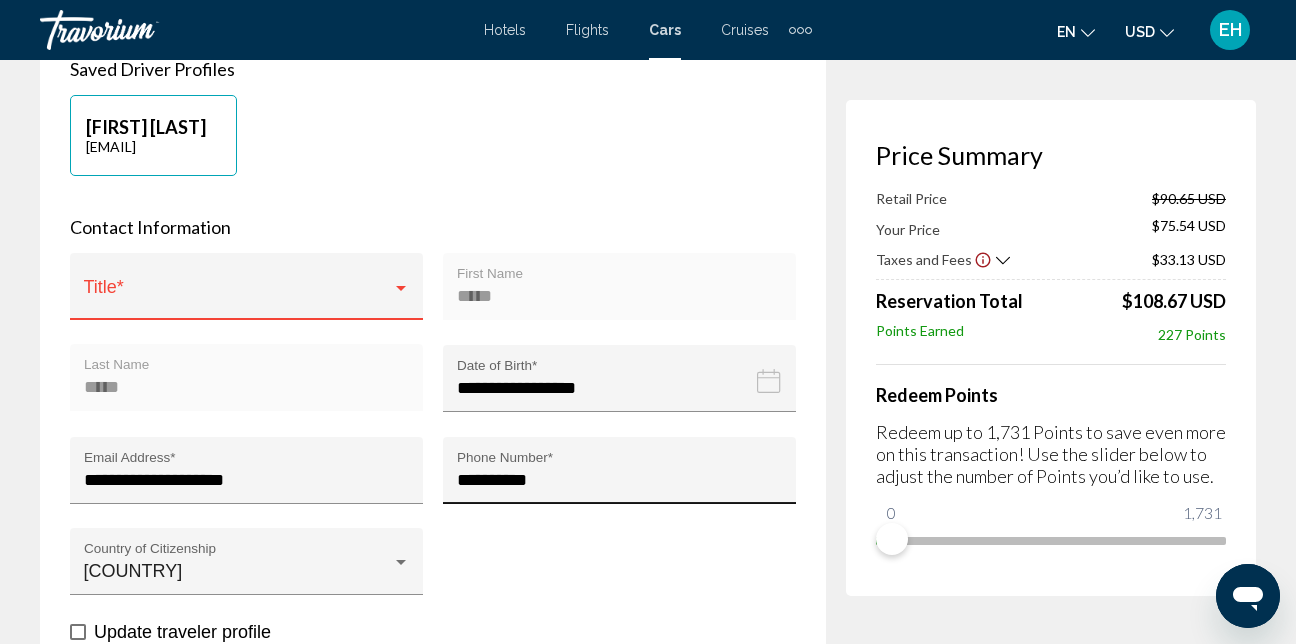scroll, scrollTop: 600, scrollLeft: 0, axis: vertical 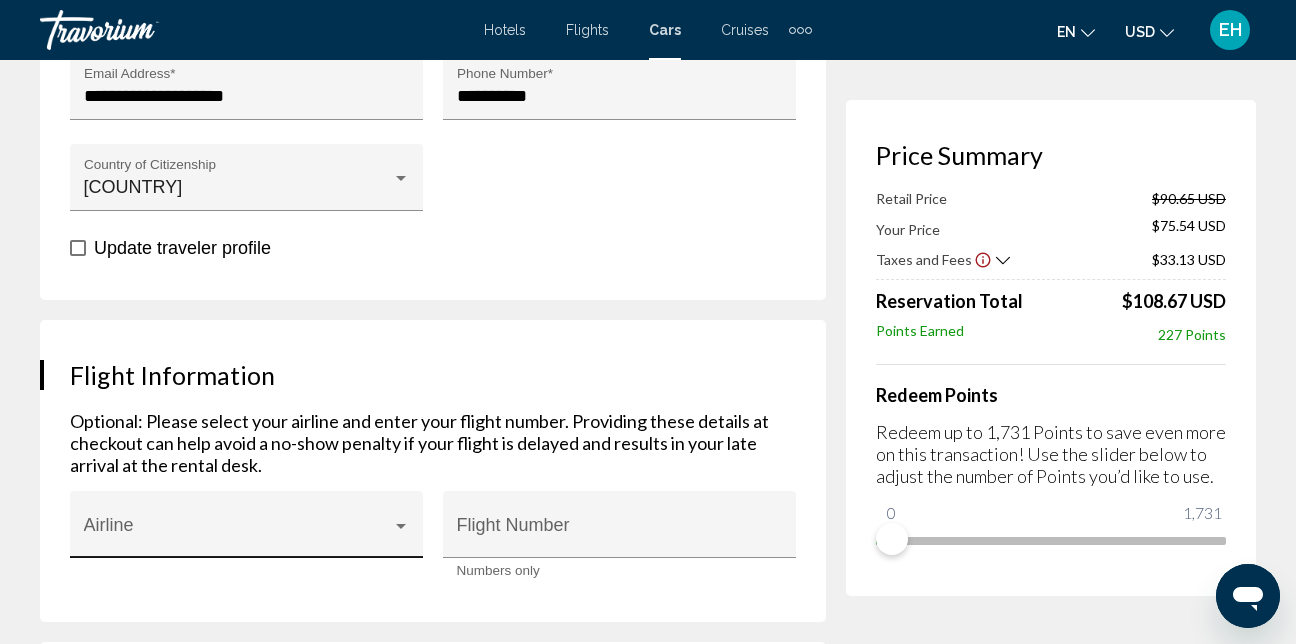click at bounding box center (401, 526) 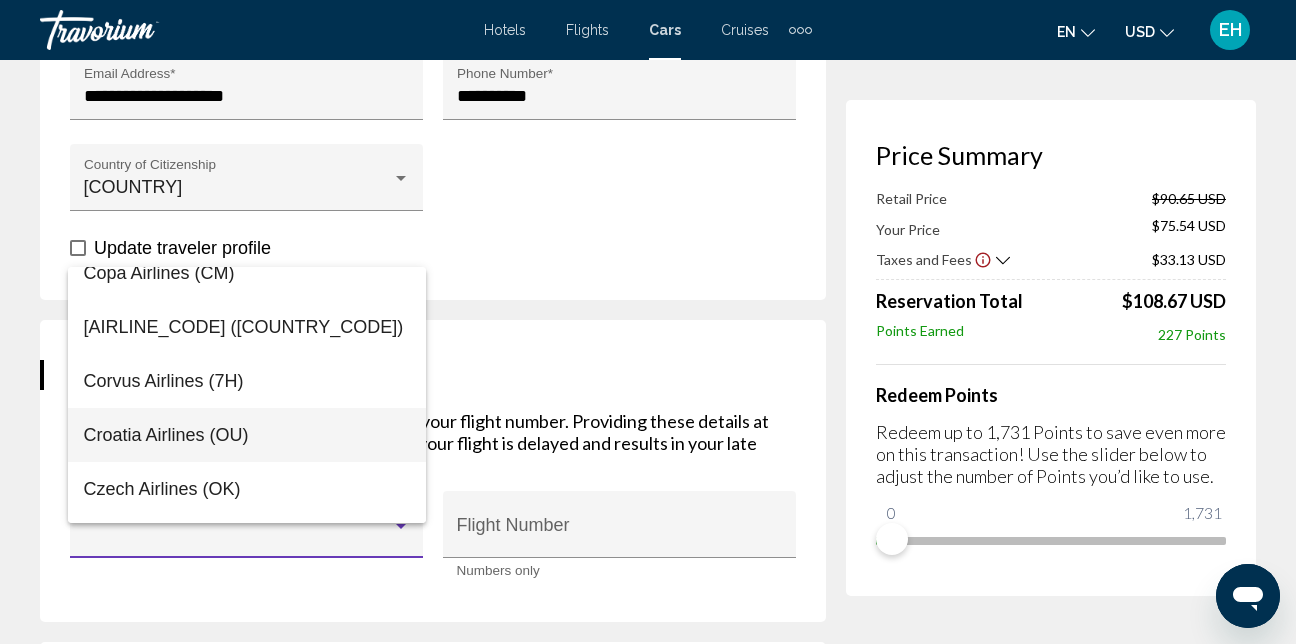 scroll, scrollTop: 5800, scrollLeft: 0, axis: vertical 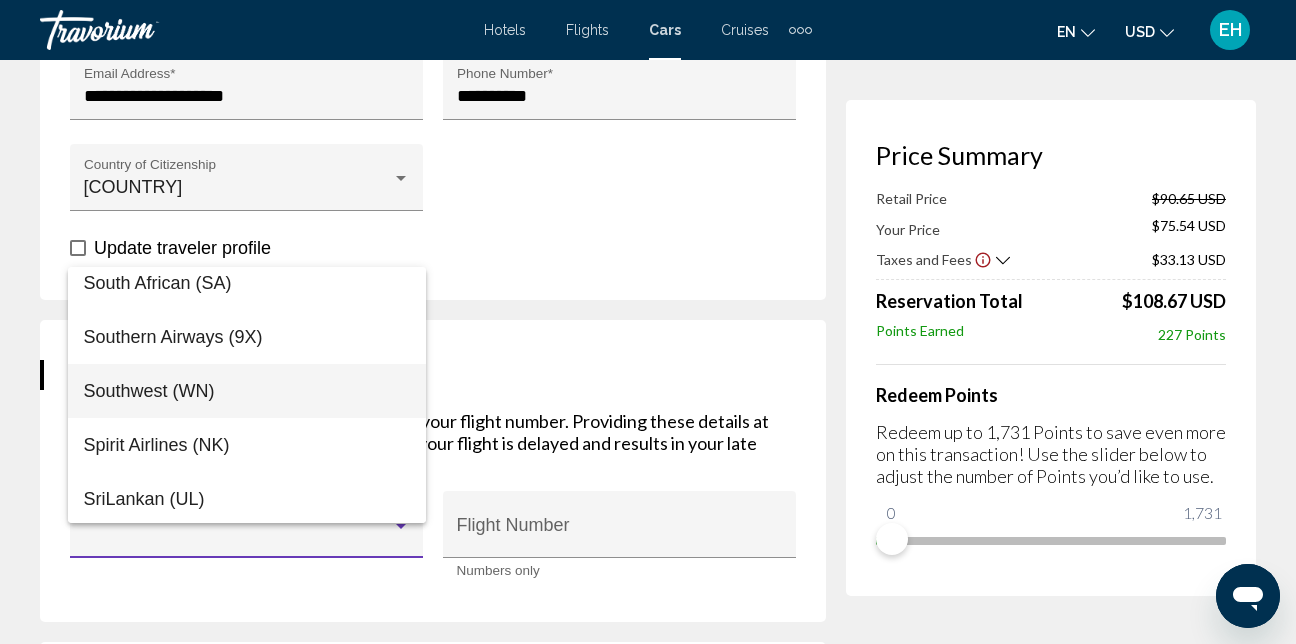 click on "Southwest (WN)" at bounding box center (247, 391) 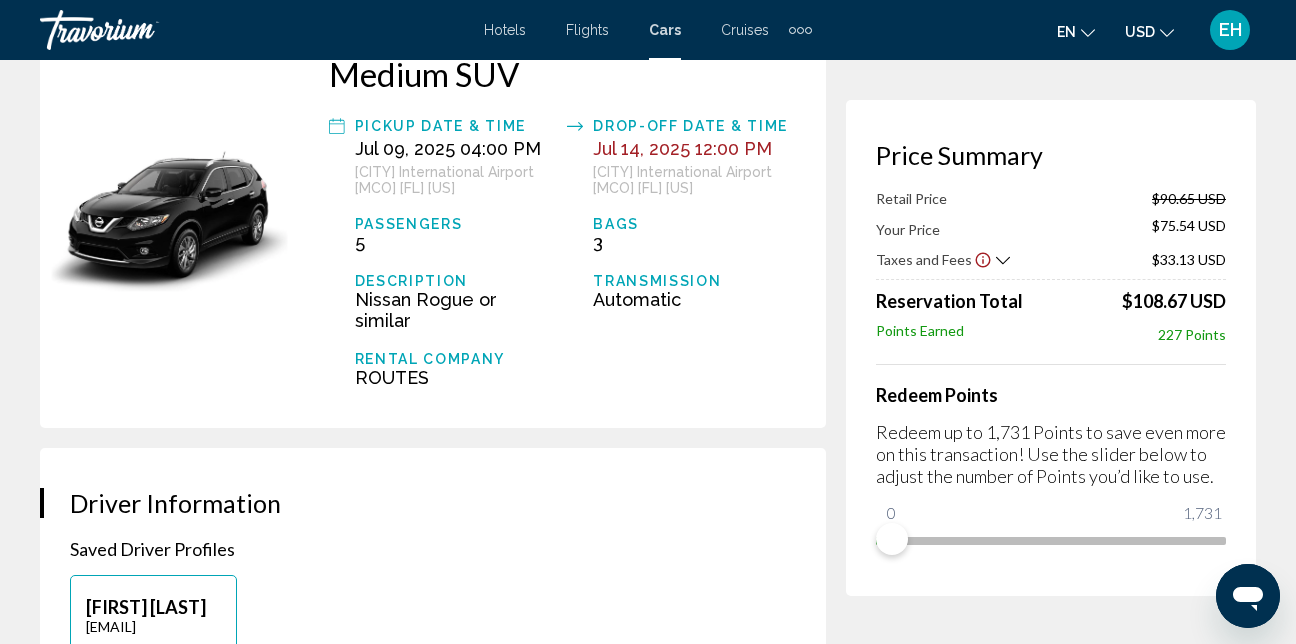 scroll, scrollTop: 100, scrollLeft: 0, axis: vertical 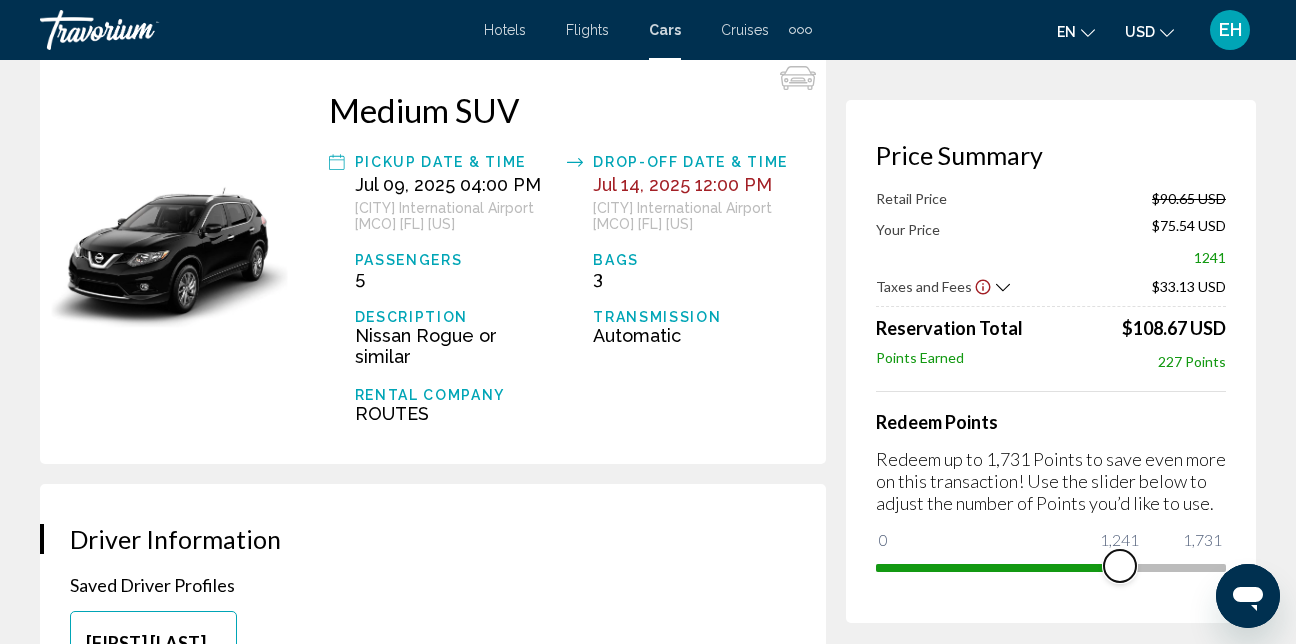 drag, startPoint x: 906, startPoint y: 537, endPoint x: 1123, endPoint y: 560, distance: 218.21548 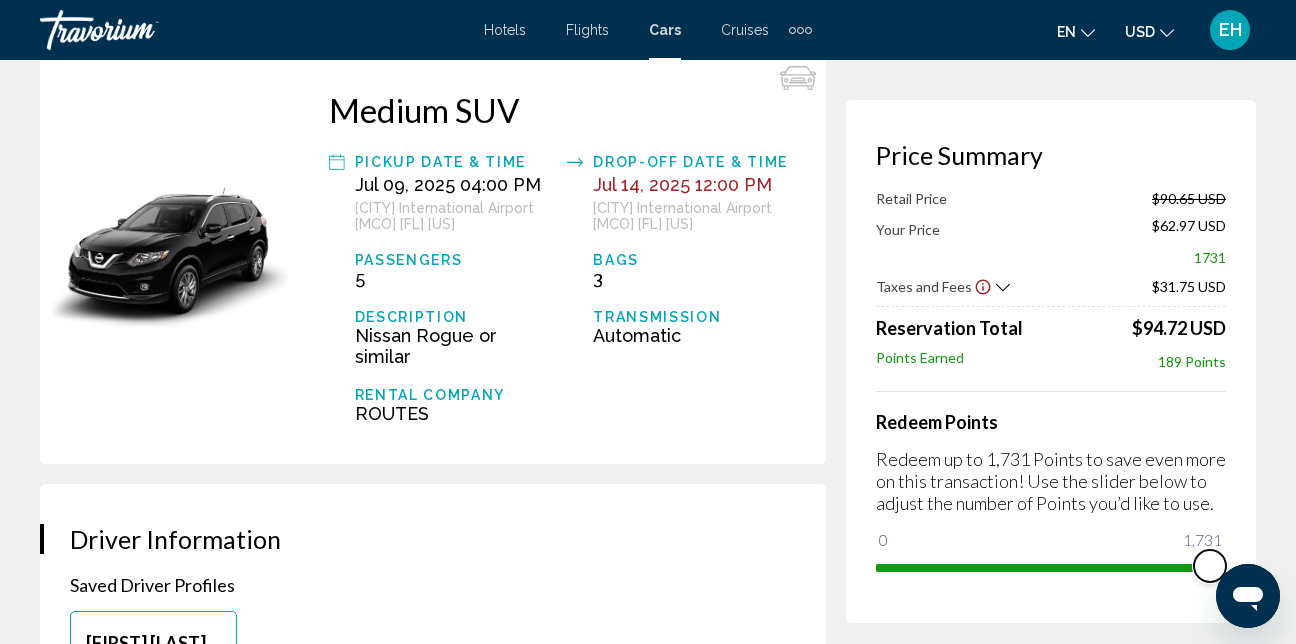 drag, startPoint x: 1115, startPoint y: 560, endPoint x: 44, endPoint y: 7, distance: 1205.3423 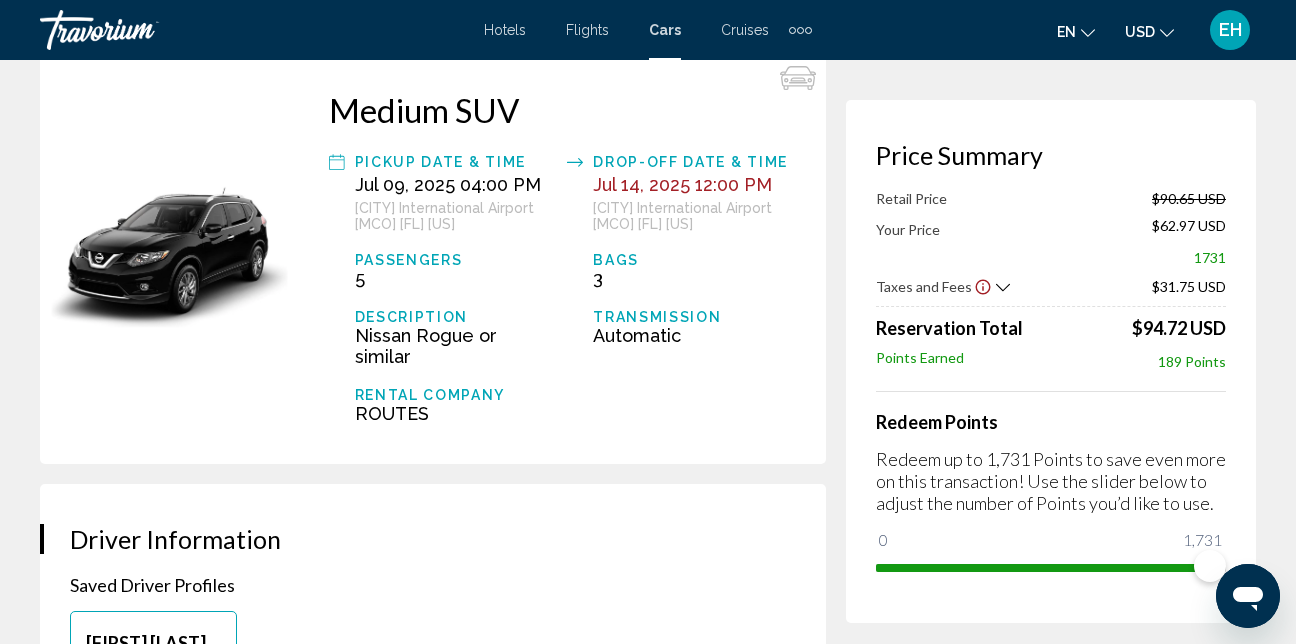 click on "**********" at bounding box center (648, 1882) 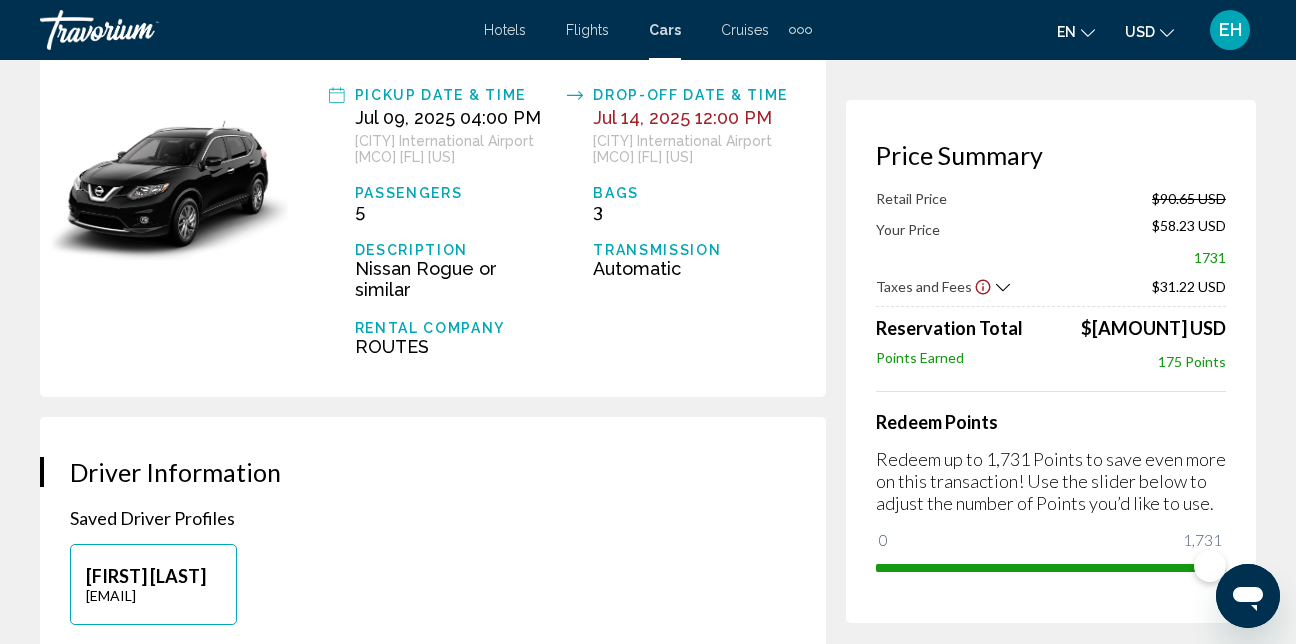 scroll, scrollTop: 200, scrollLeft: 0, axis: vertical 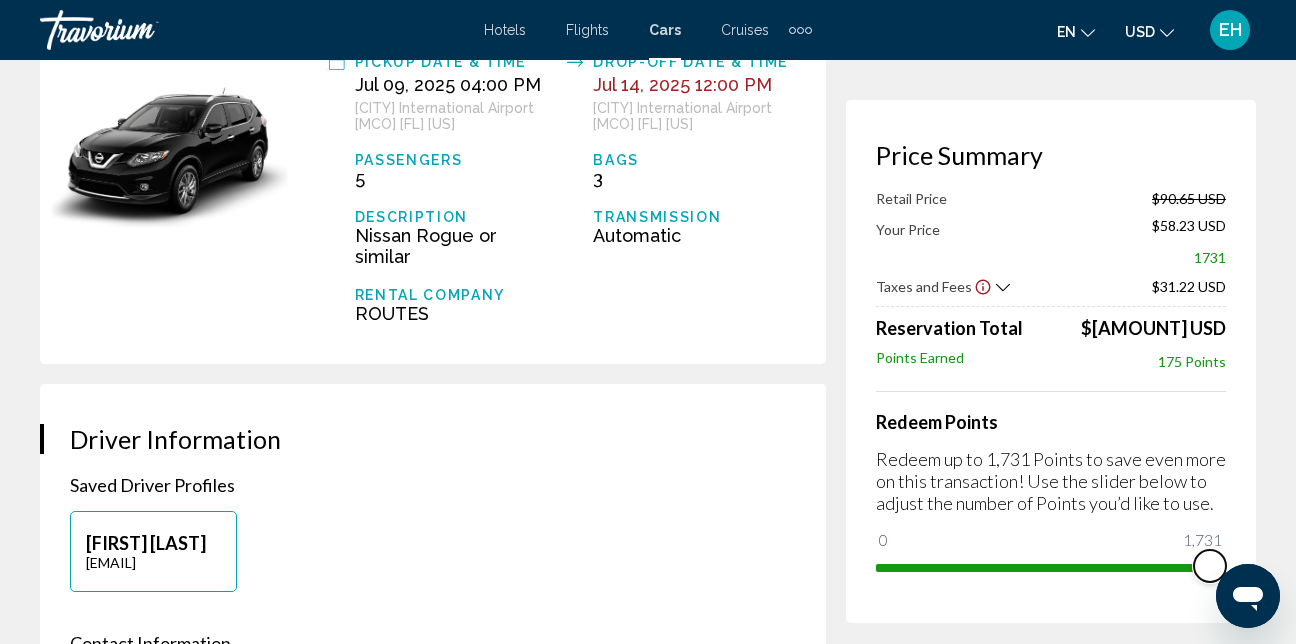 click at bounding box center [1043, 564] 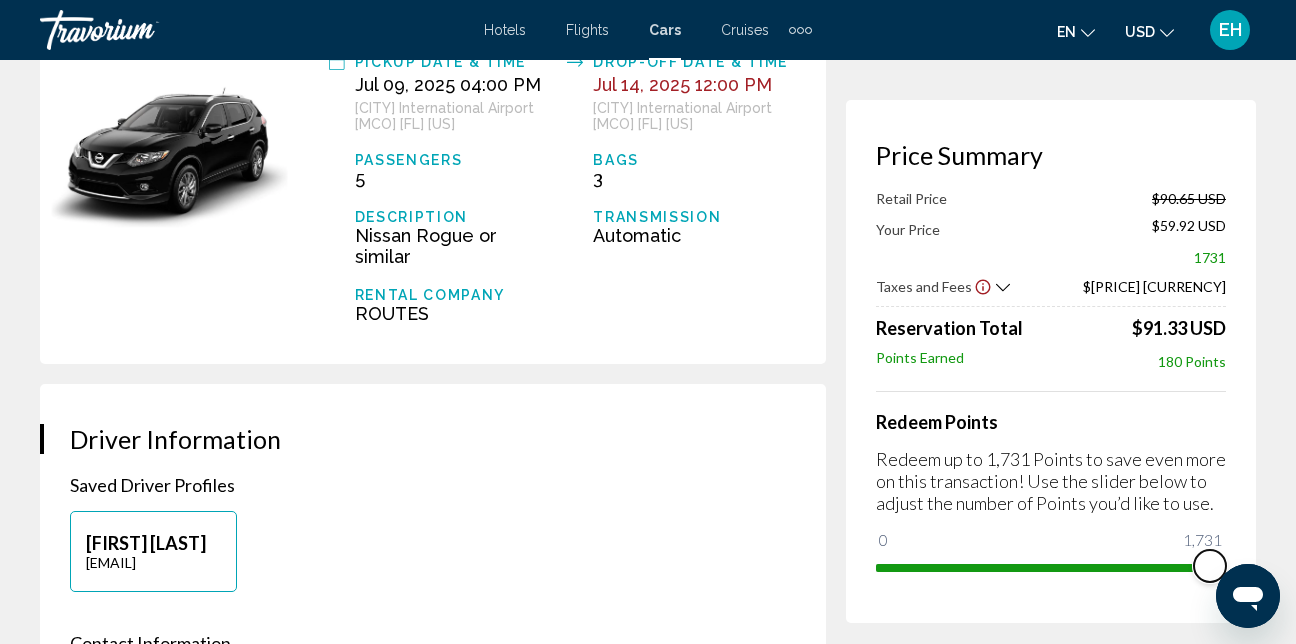 drag, startPoint x: 1186, startPoint y: 575, endPoint x: 1235, endPoint y: 564, distance: 50.219517 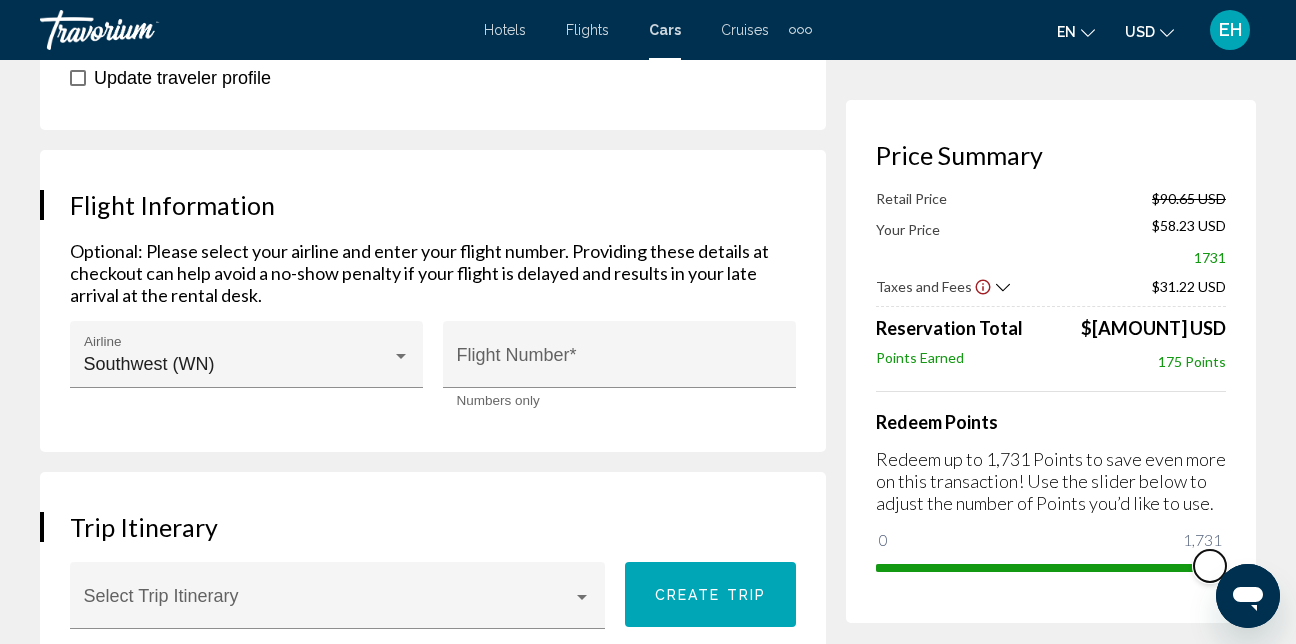 scroll, scrollTop: 1300, scrollLeft: 0, axis: vertical 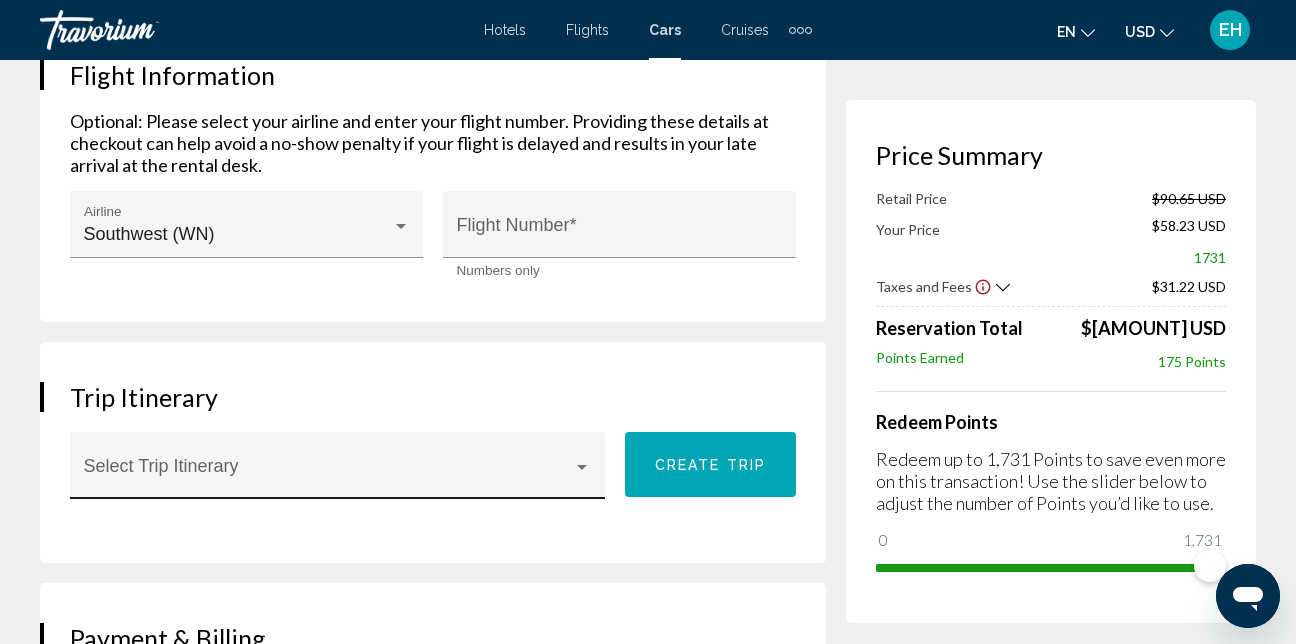 click at bounding box center [338, 475] 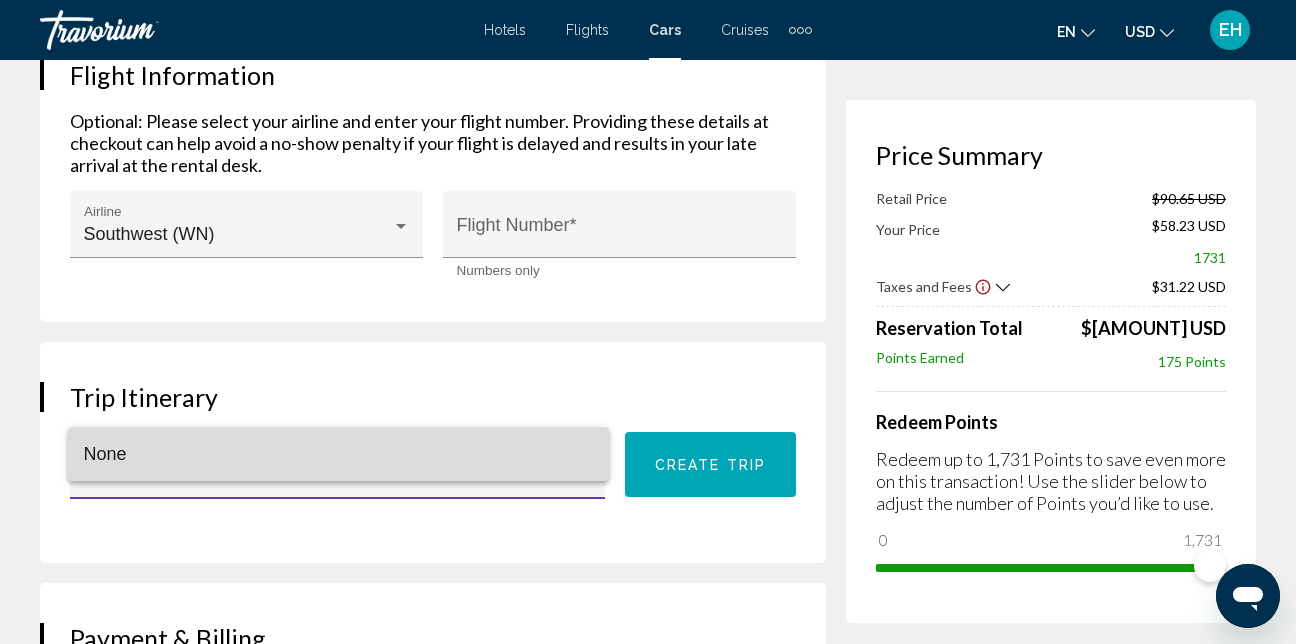 click on "None" at bounding box center (339, 454) 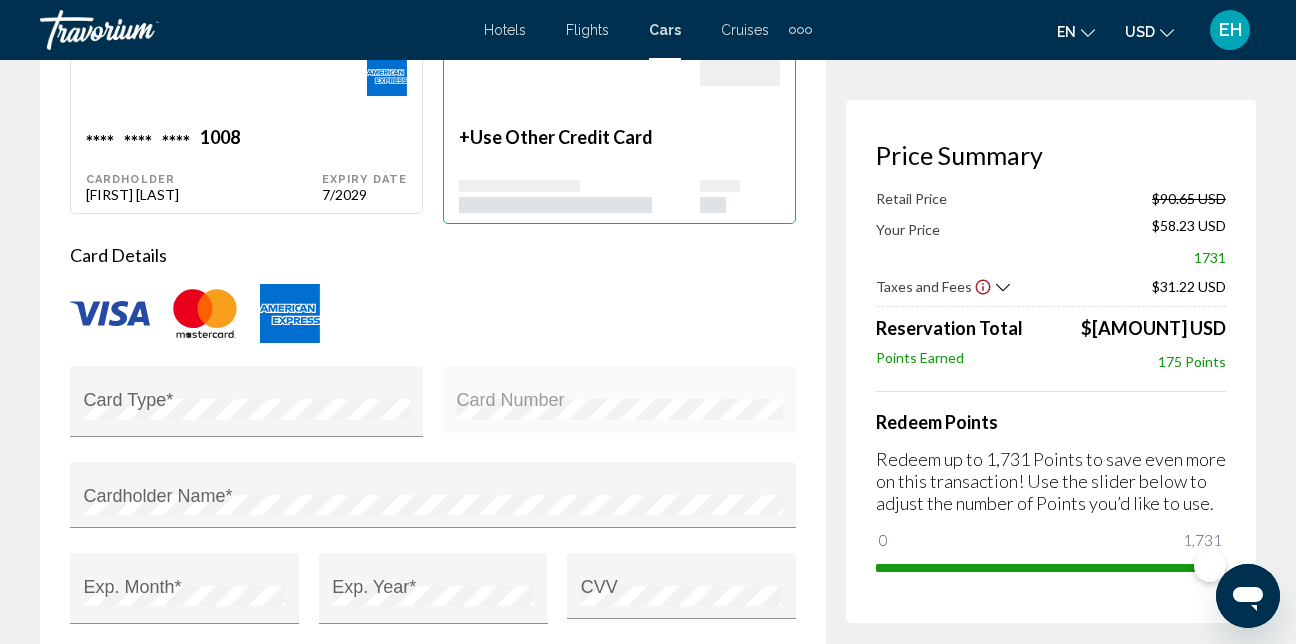 scroll, scrollTop: 2000, scrollLeft: 0, axis: vertical 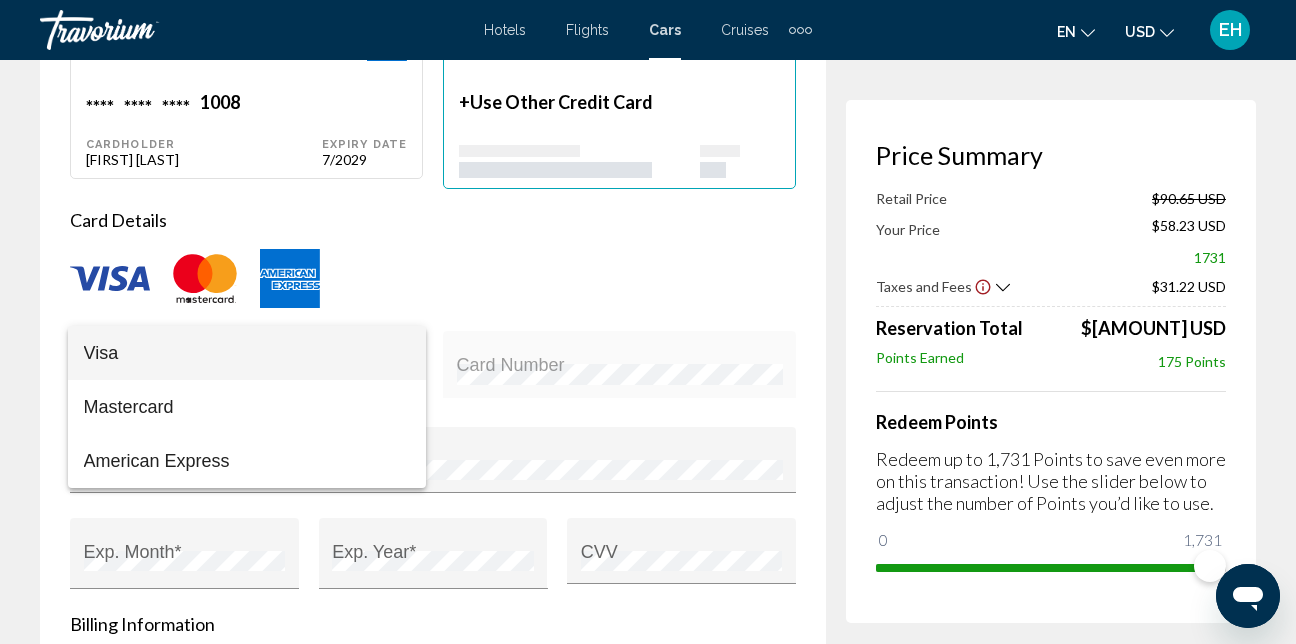 click at bounding box center (648, 322) 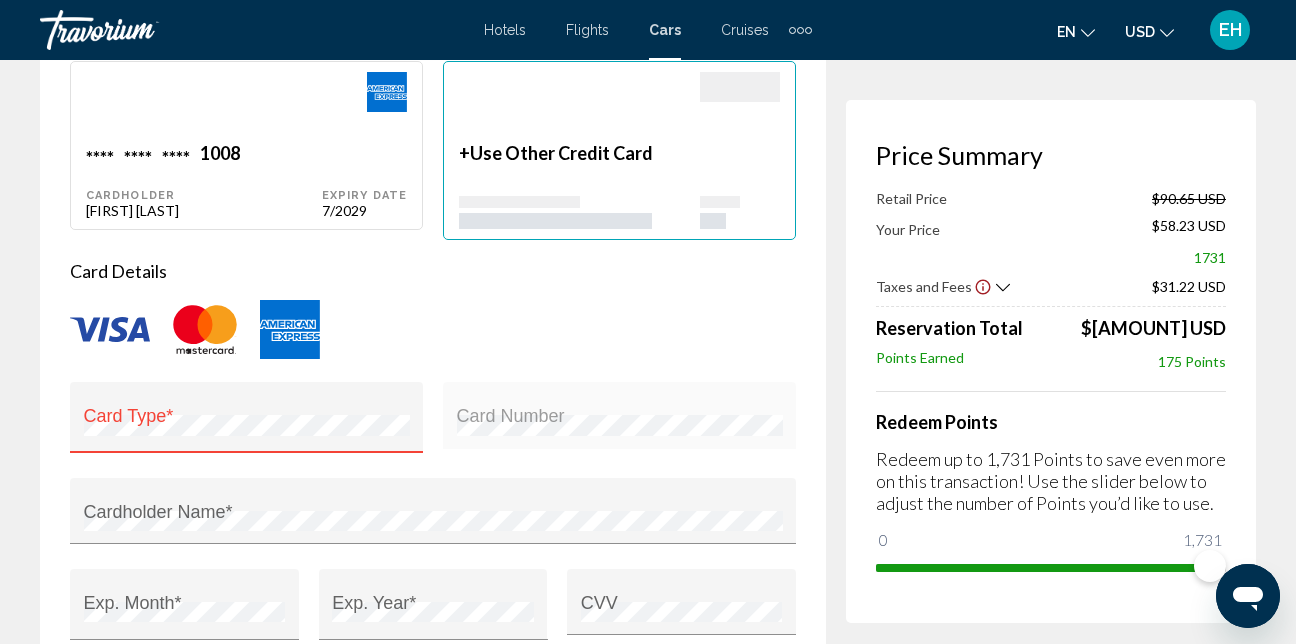 scroll, scrollTop: 1900, scrollLeft: 0, axis: vertical 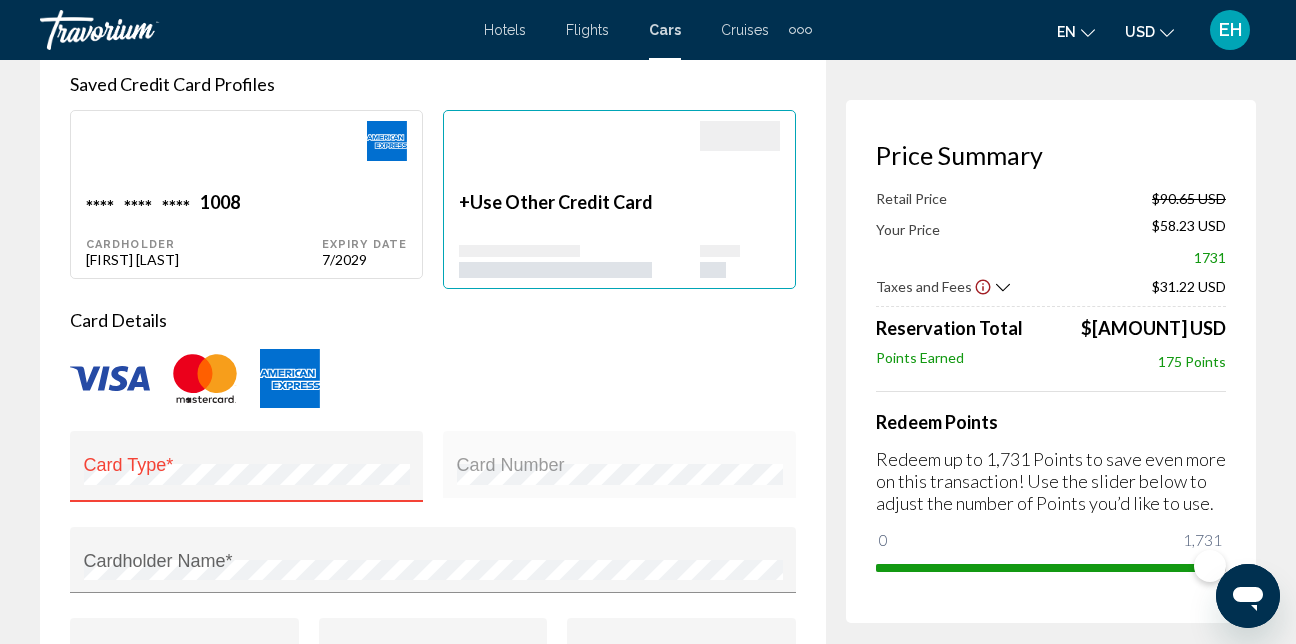 click on "Expiry Date 7/2029" at bounding box center (364, 229) 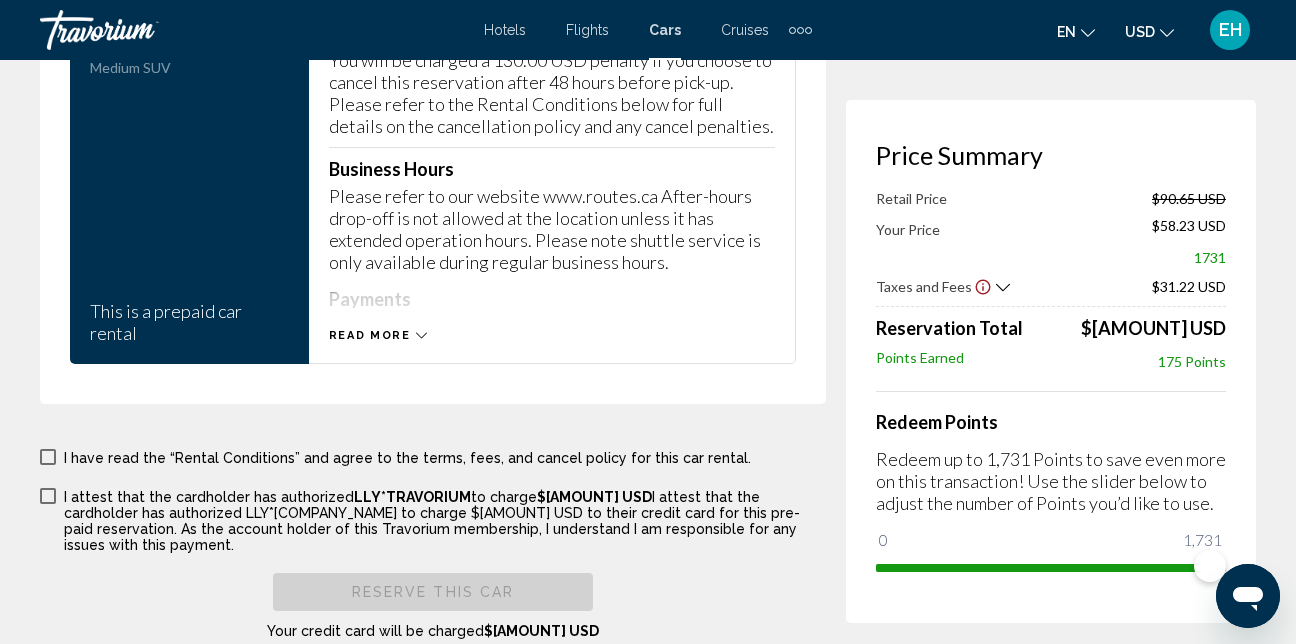 scroll, scrollTop: 3200, scrollLeft: 0, axis: vertical 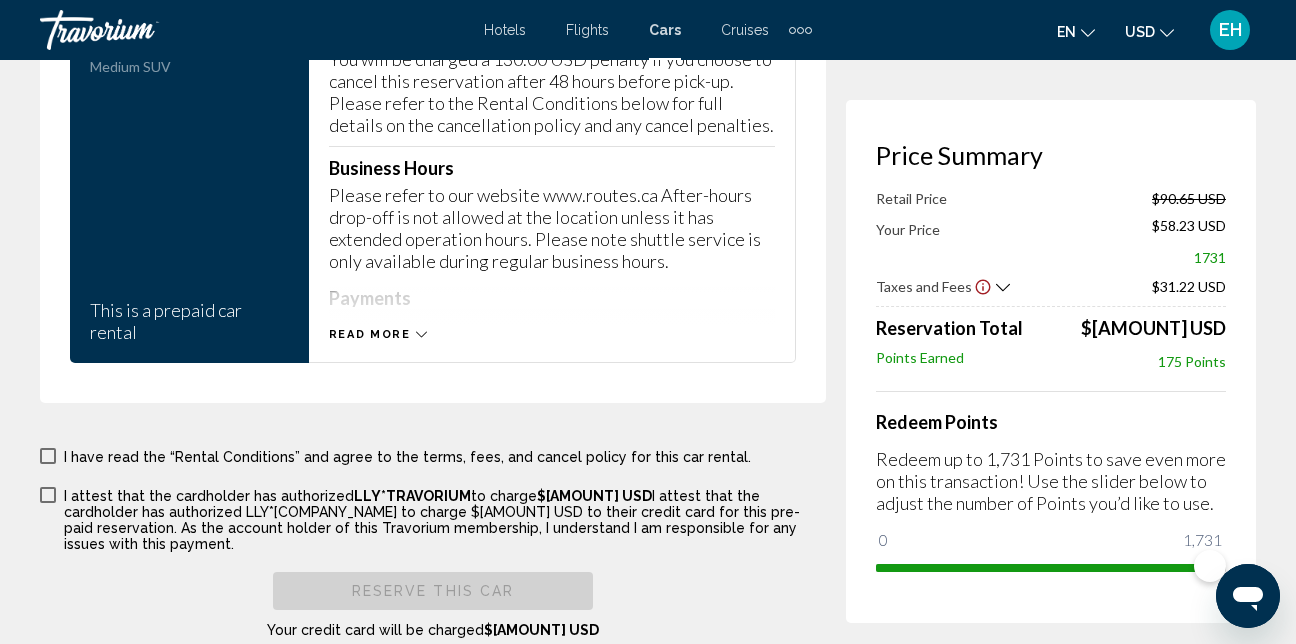 click at bounding box center (48, 456) 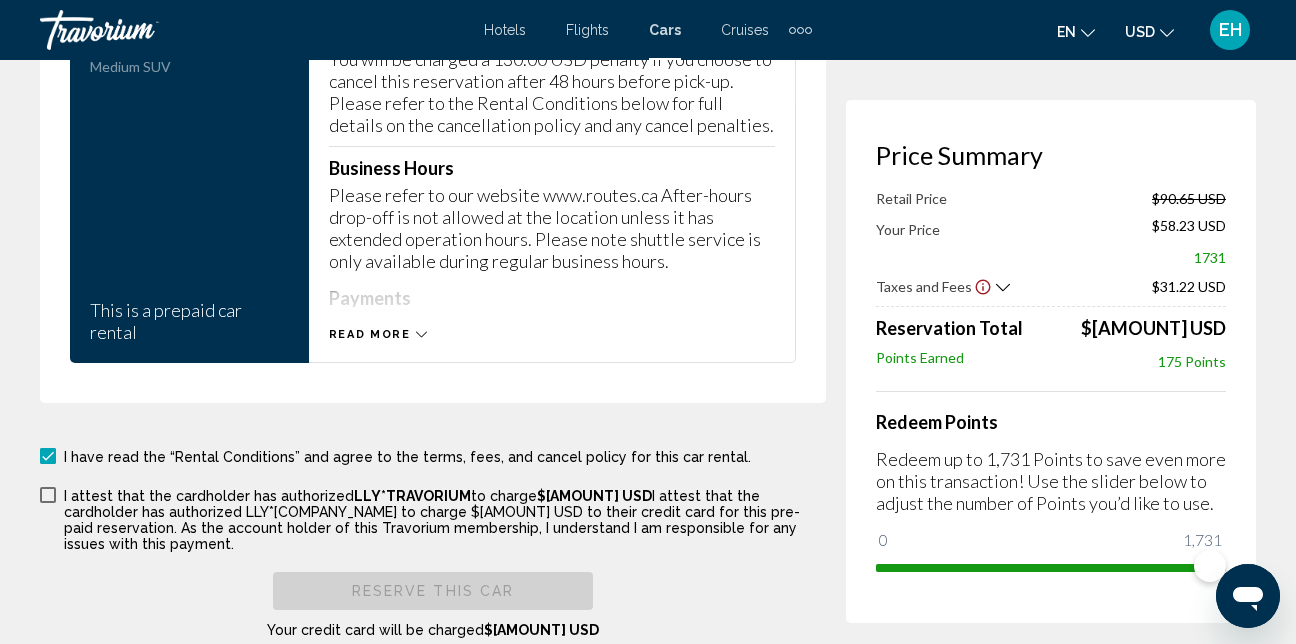 click at bounding box center (48, 495) 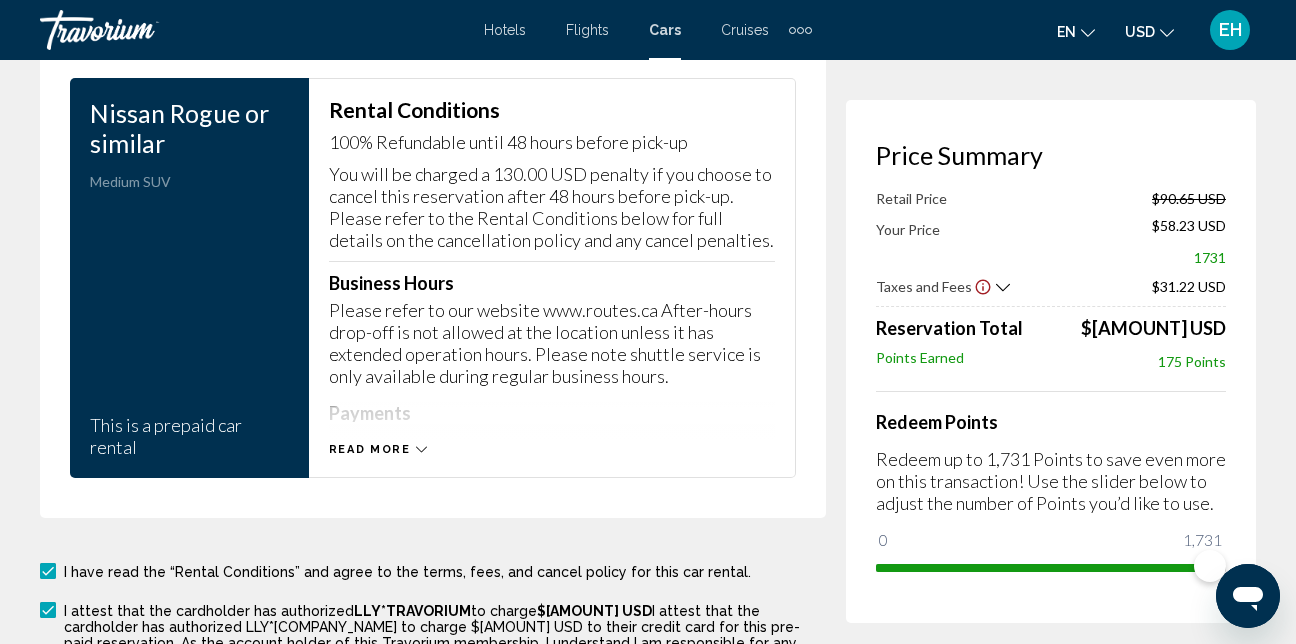 scroll, scrollTop: 3200, scrollLeft: 0, axis: vertical 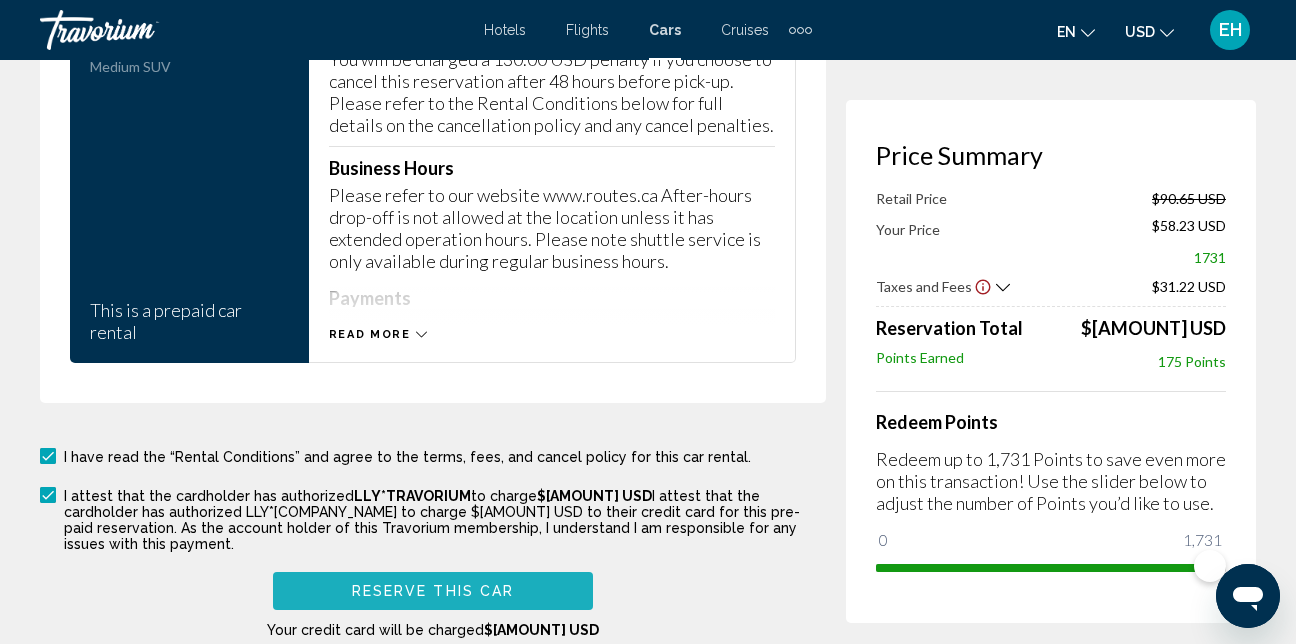 click on "Reserve this car" at bounding box center (433, 592) 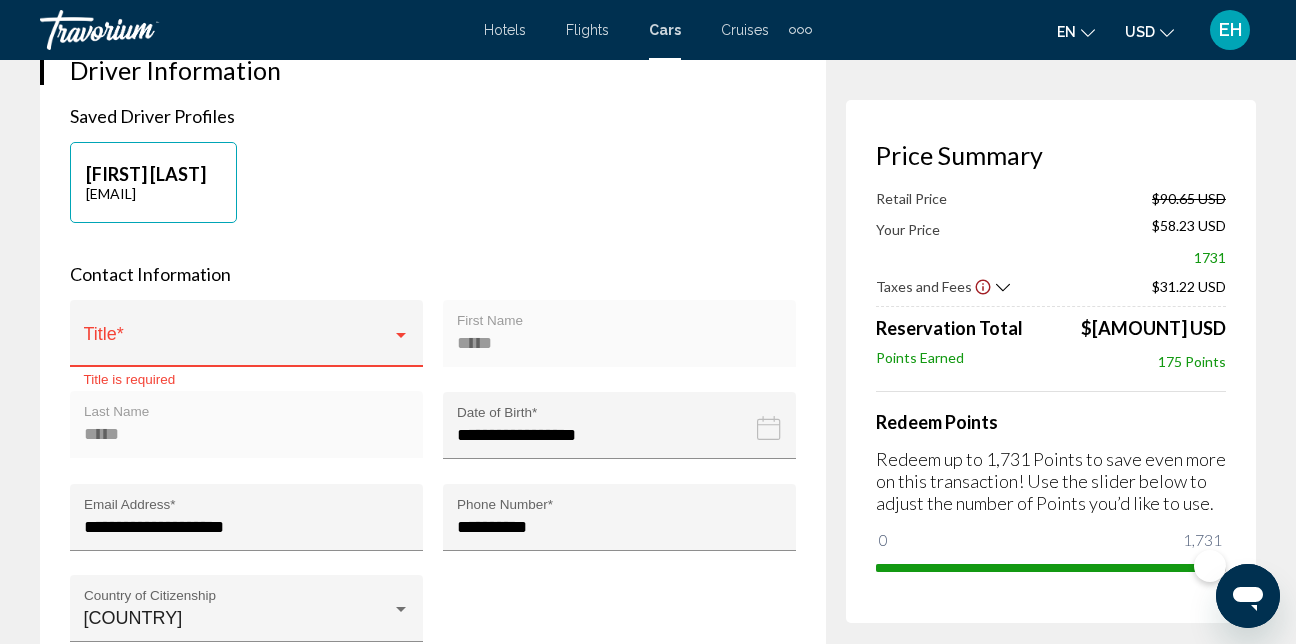click at bounding box center (401, 335) 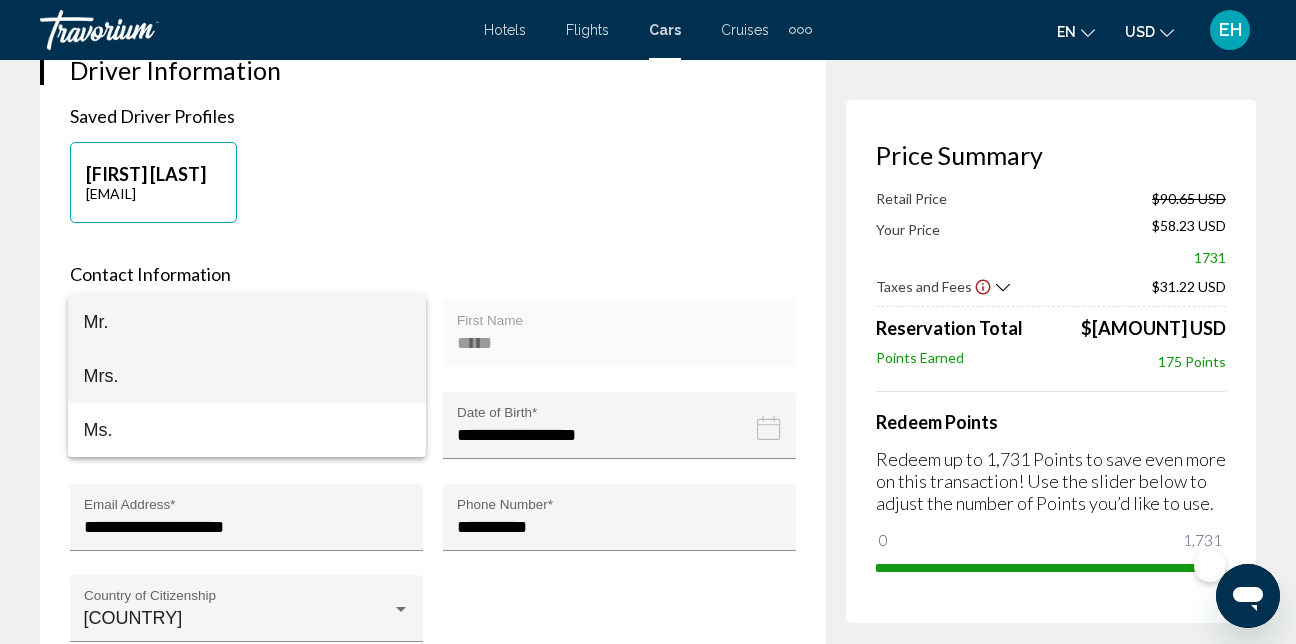 click on "Mrs." at bounding box center (247, 376) 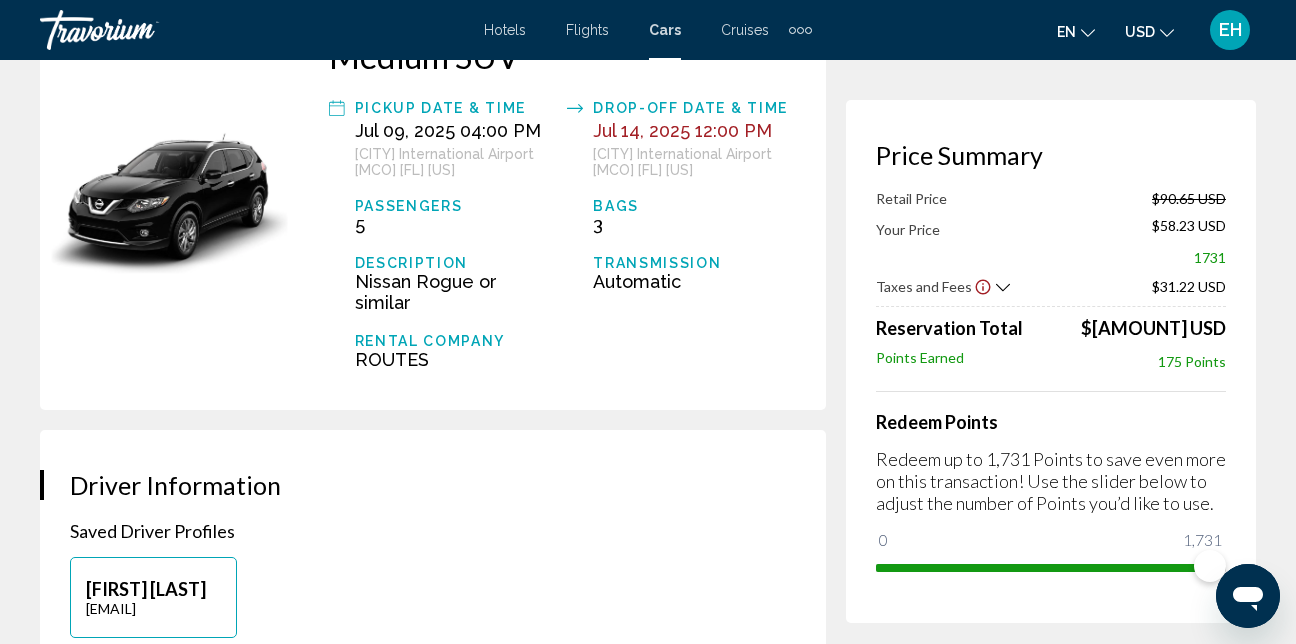 scroll, scrollTop: 100, scrollLeft: 0, axis: vertical 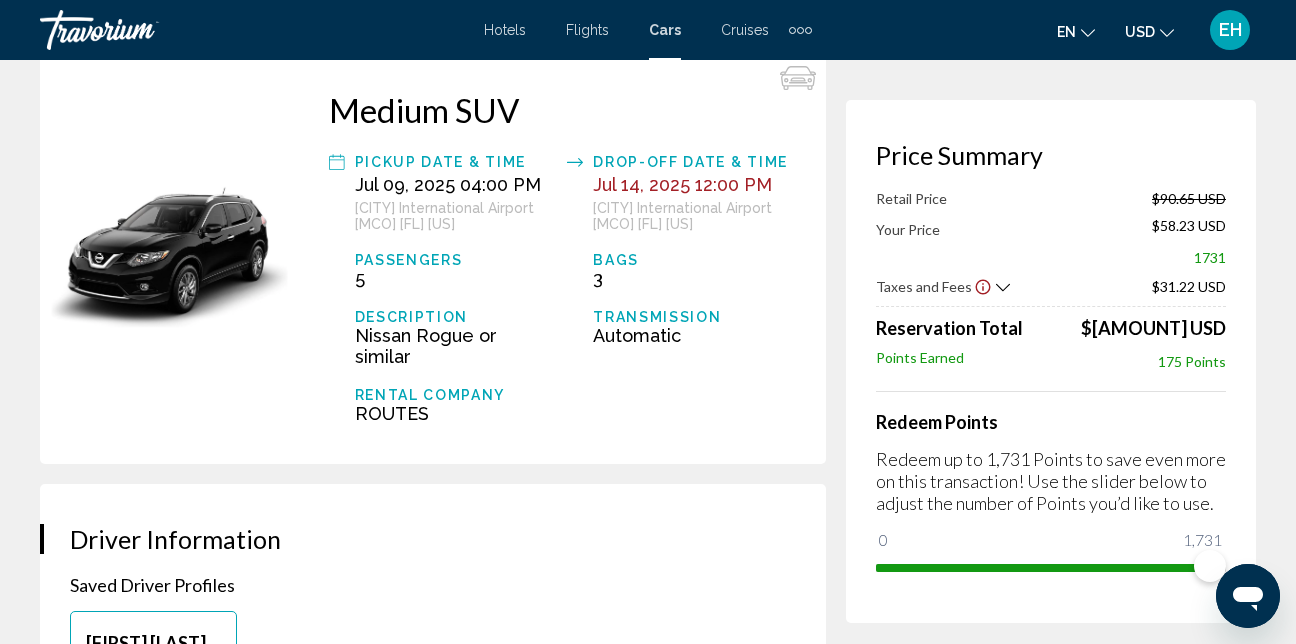 click on "Medium SUV
Pickup Date & Time Jul 09, 2025 04:00 PM Orlando International Airport [MCO] [FL] [US]
Drop-off Date & Time Jul 14, 2025 12:00 PM Orlando International Airport [MCO] [FL] [US] Passengers 5 Bags 3 Description Nissan Rogue or similar Transmission Automatic Rental Company ROUTES" at bounding box center [562, 257] 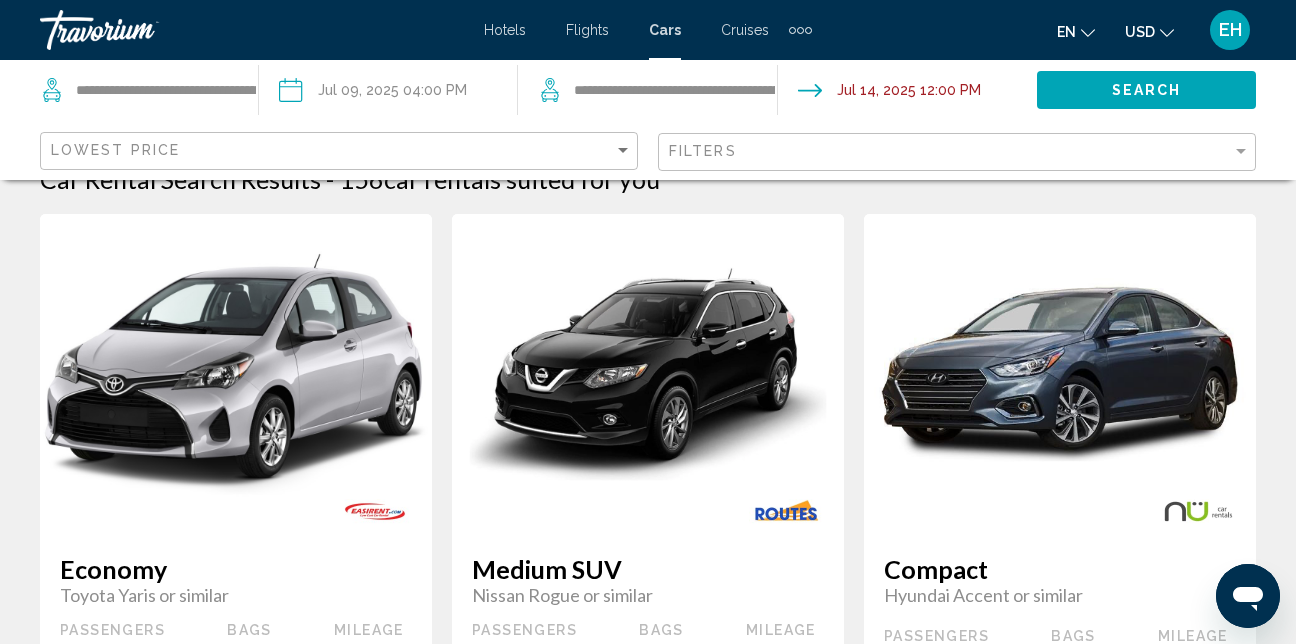 scroll, scrollTop: 0, scrollLeft: 0, axis: both 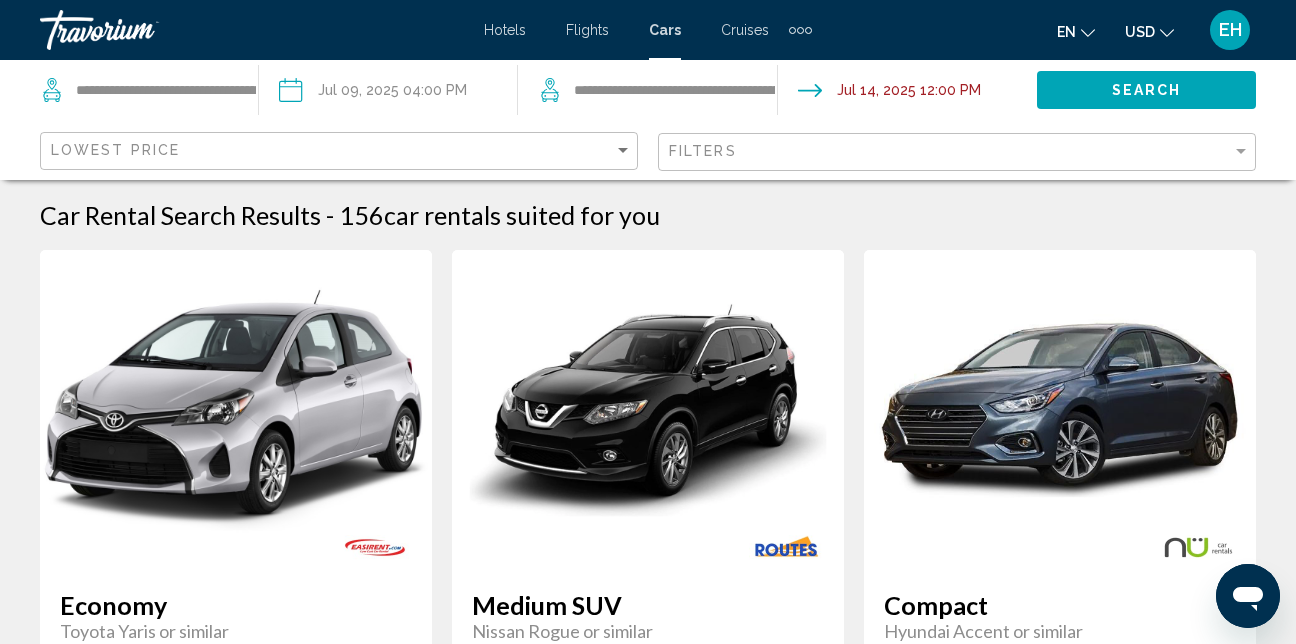 click at bounding box center (387, 93) 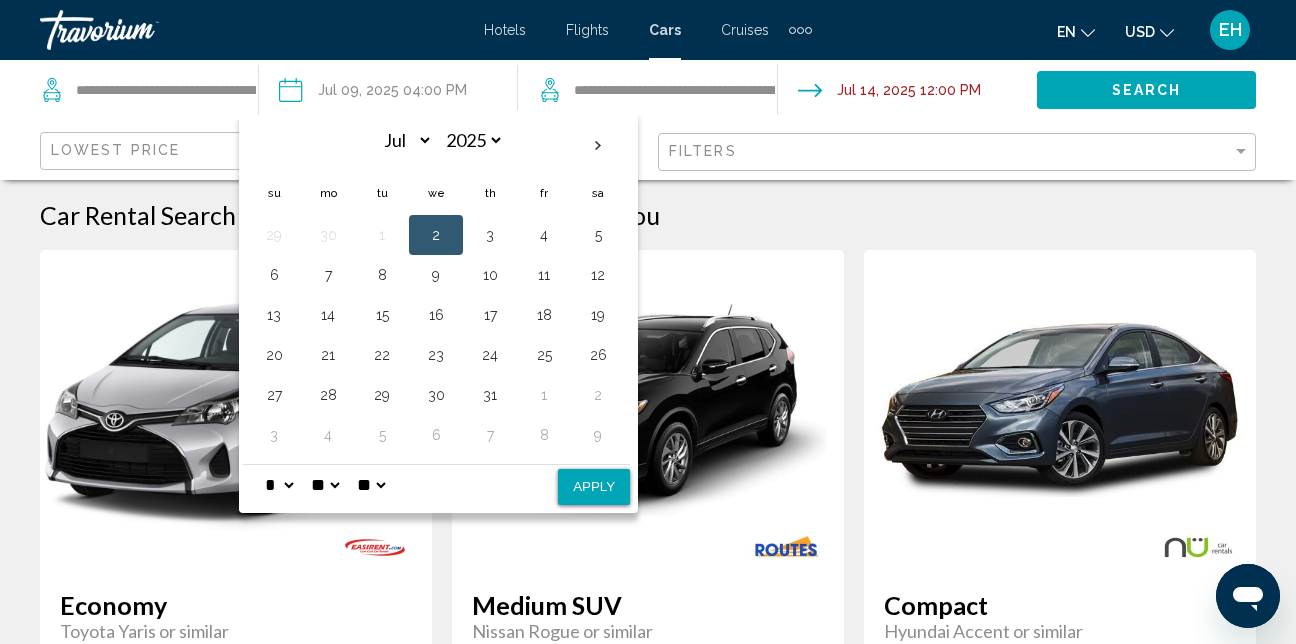 click on "* * * * * * * * * ** ** **" at bounding box center [279, 485] 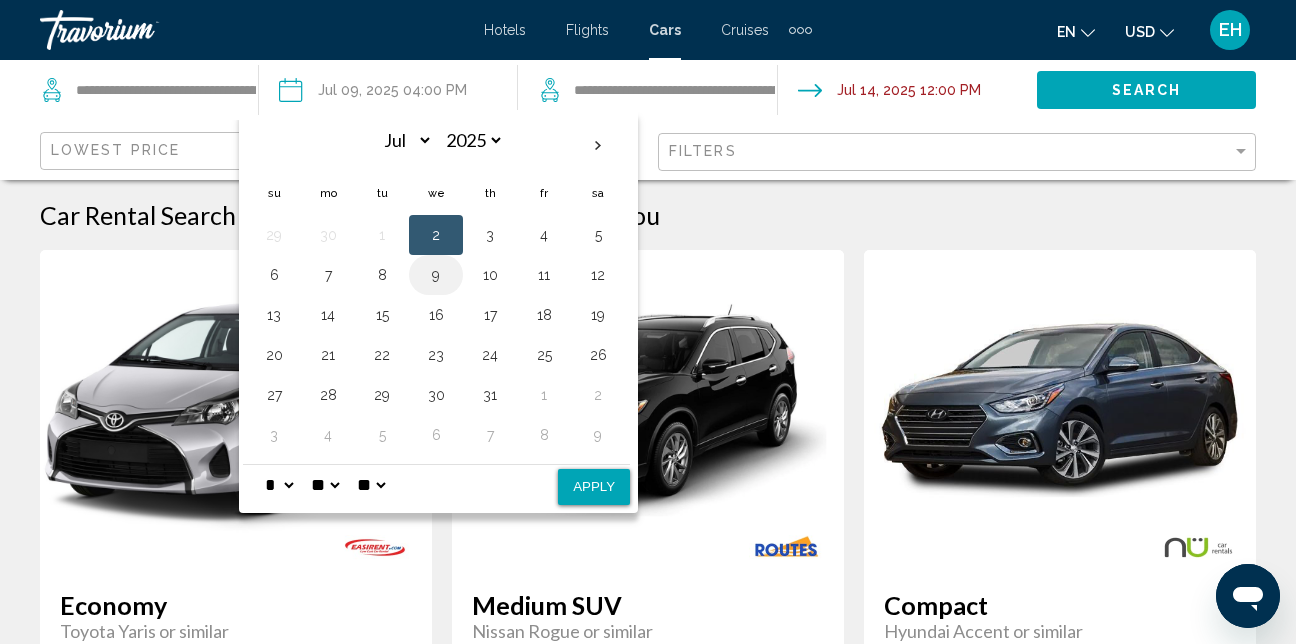 click on "9" at bounding box center (436, 275) 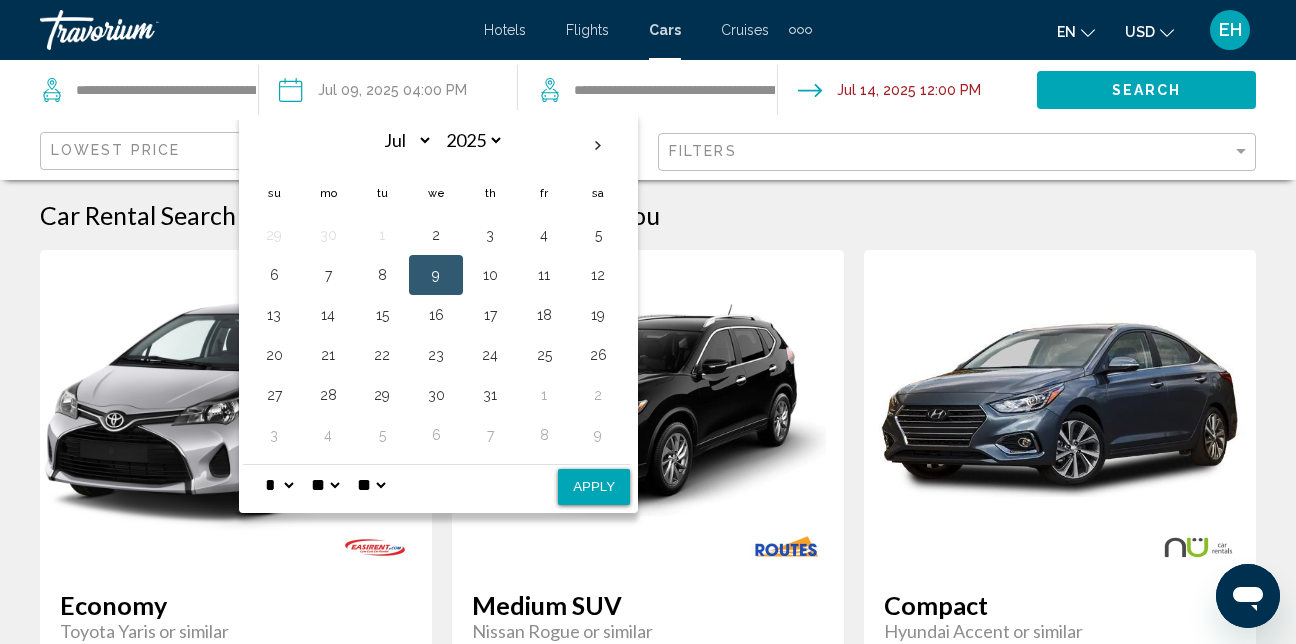 click on "* * * * * * * * * ** ** **" at bounding box center (279, 485) 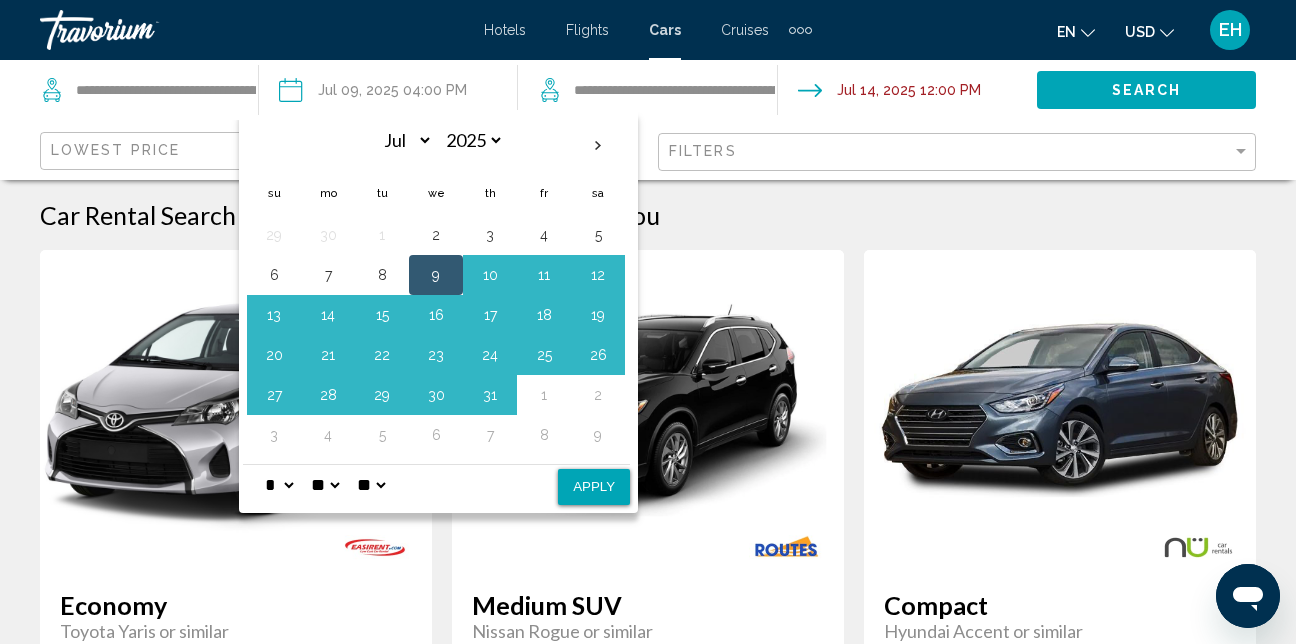 click on "Apply" at bounding box center (594, 487) 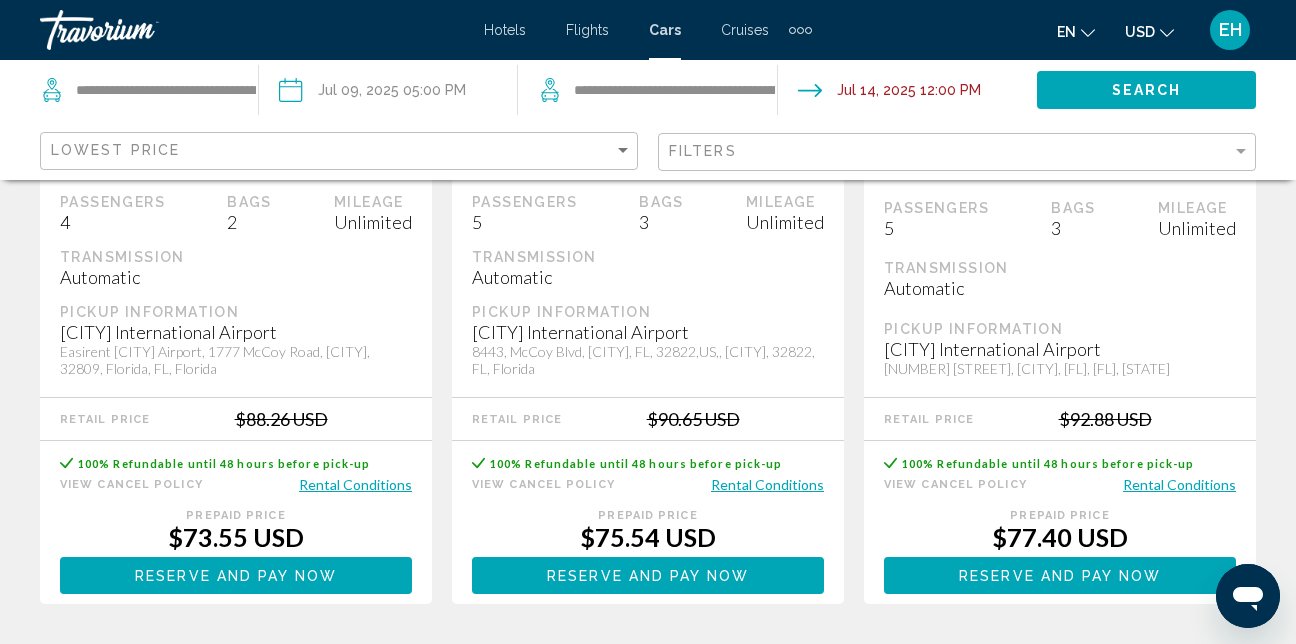 scroll, scrollTop: 500, scrollLeft: 0, axis: vertical 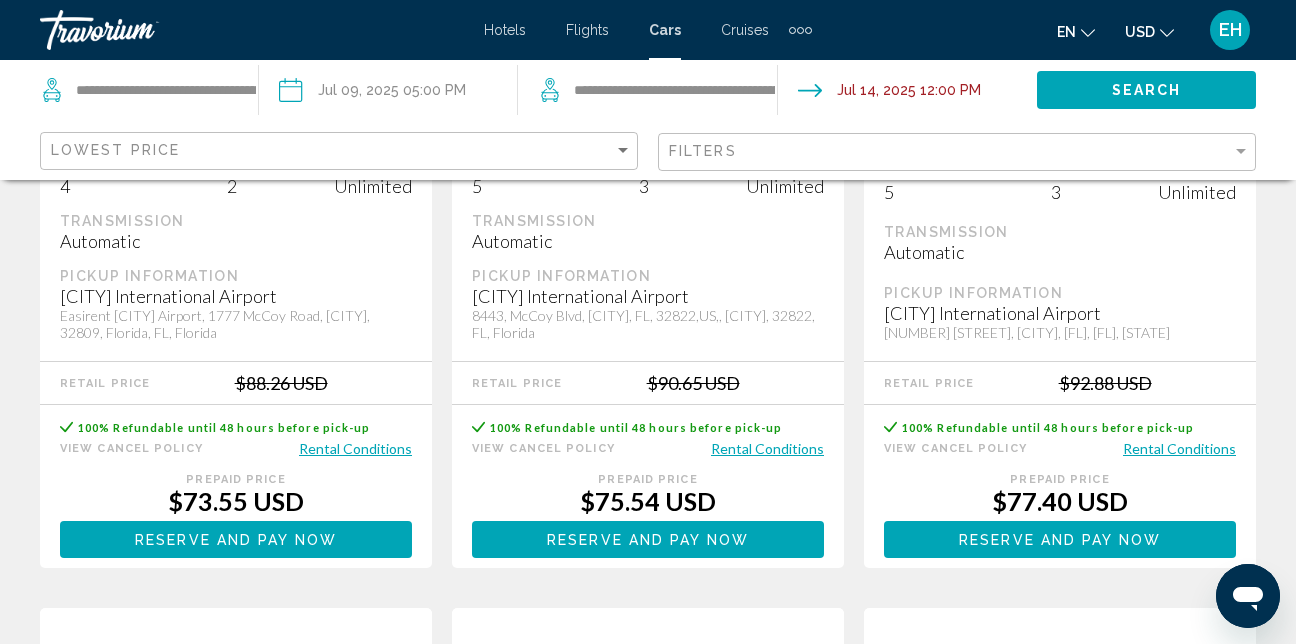 click on "Reserve and pay now Reserve and pay later" at bounding box center (236, 539) 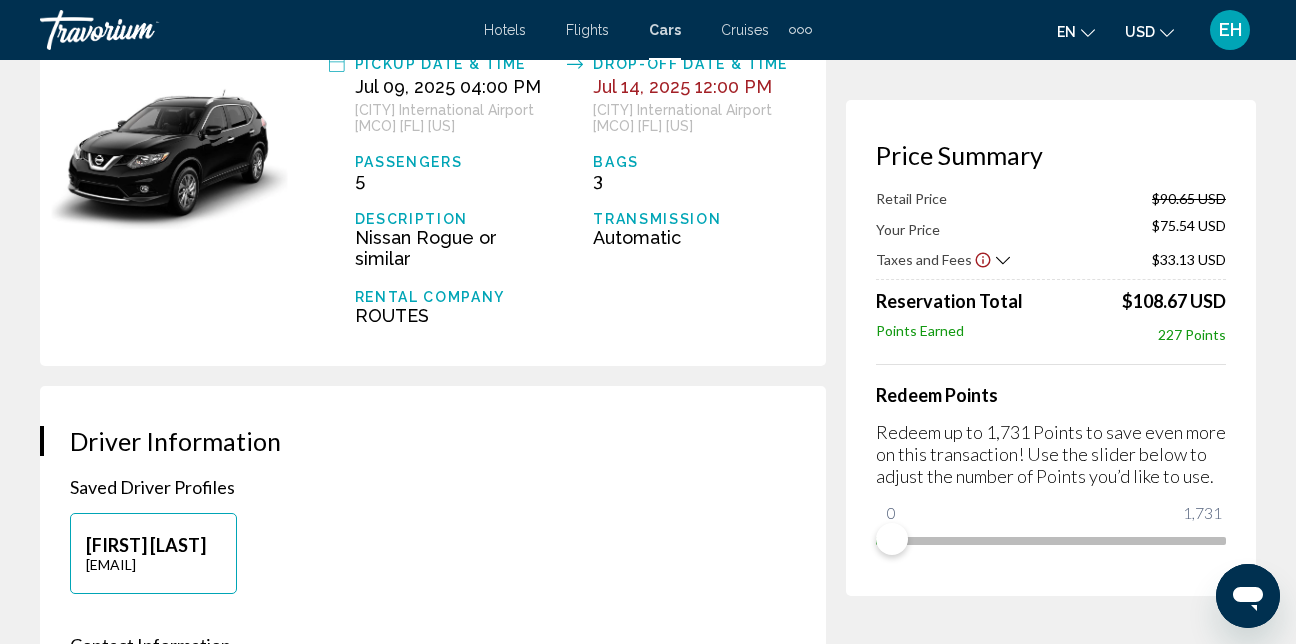 scroll, scrollTop: 200, scrollLeft: 0, axis: vertical 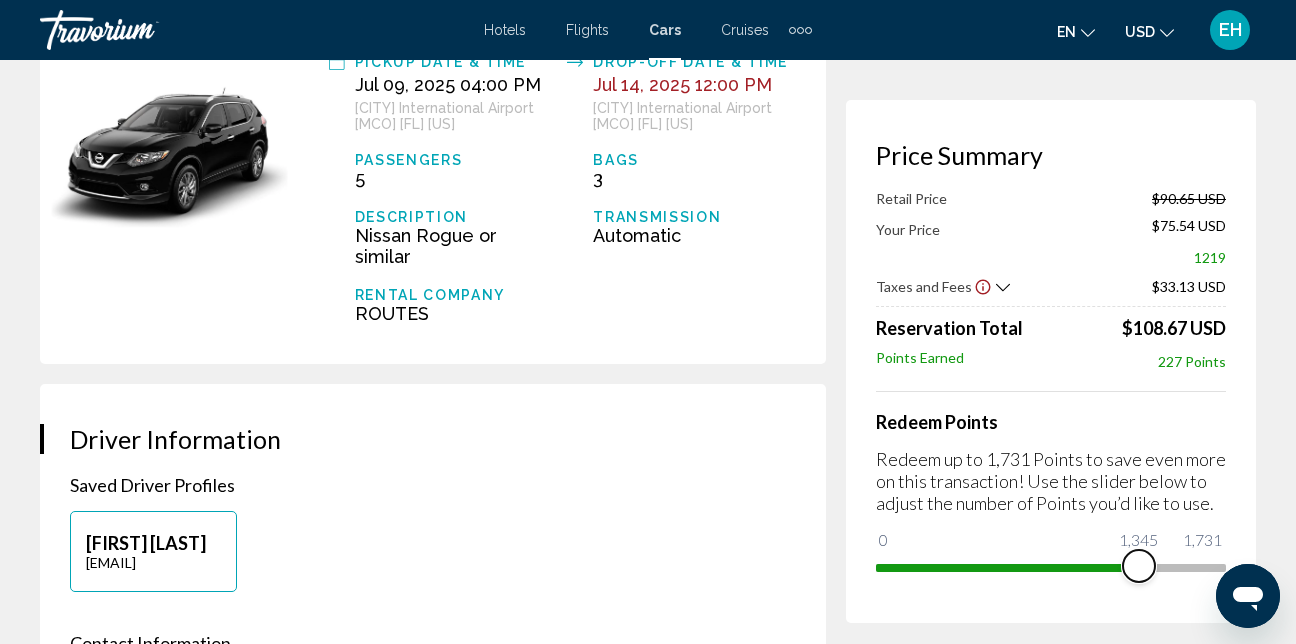 drag, startPoint x: 901, startPoint y: 536, endPoint x: 1153, endPoint y: 563, distance: 253.4423 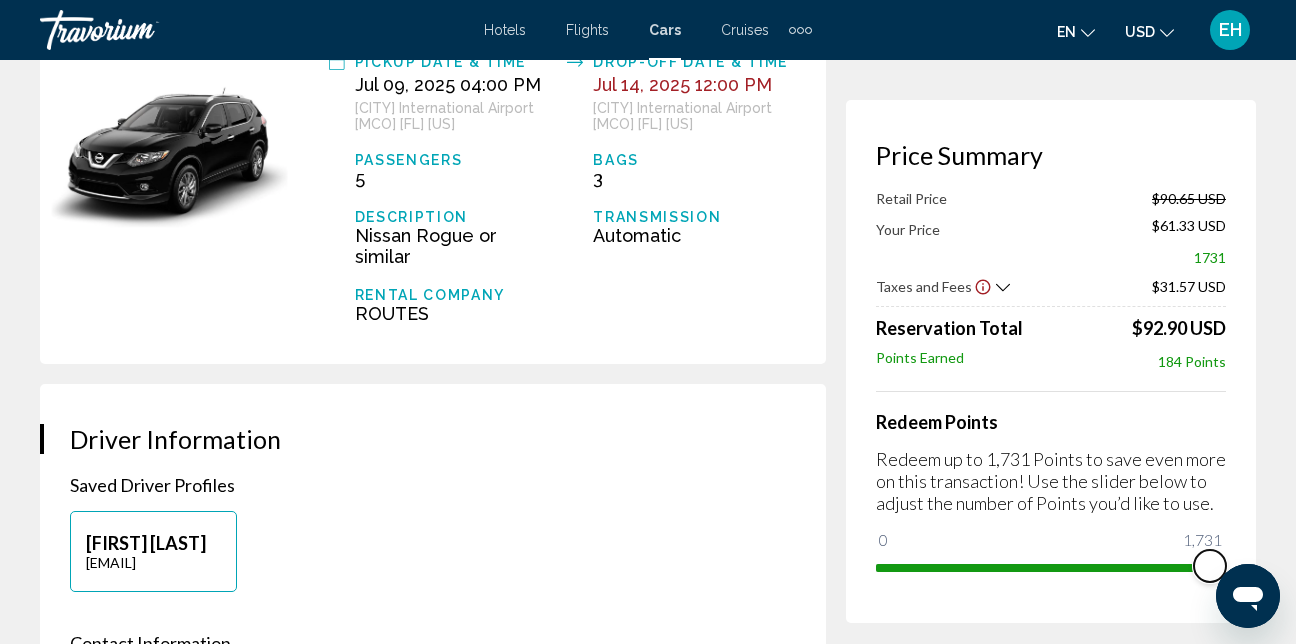 drag, startPoint x: 1154, startPoint y: 570, endPoint x: 1217, endPoint y: 573, distance: 63.07139 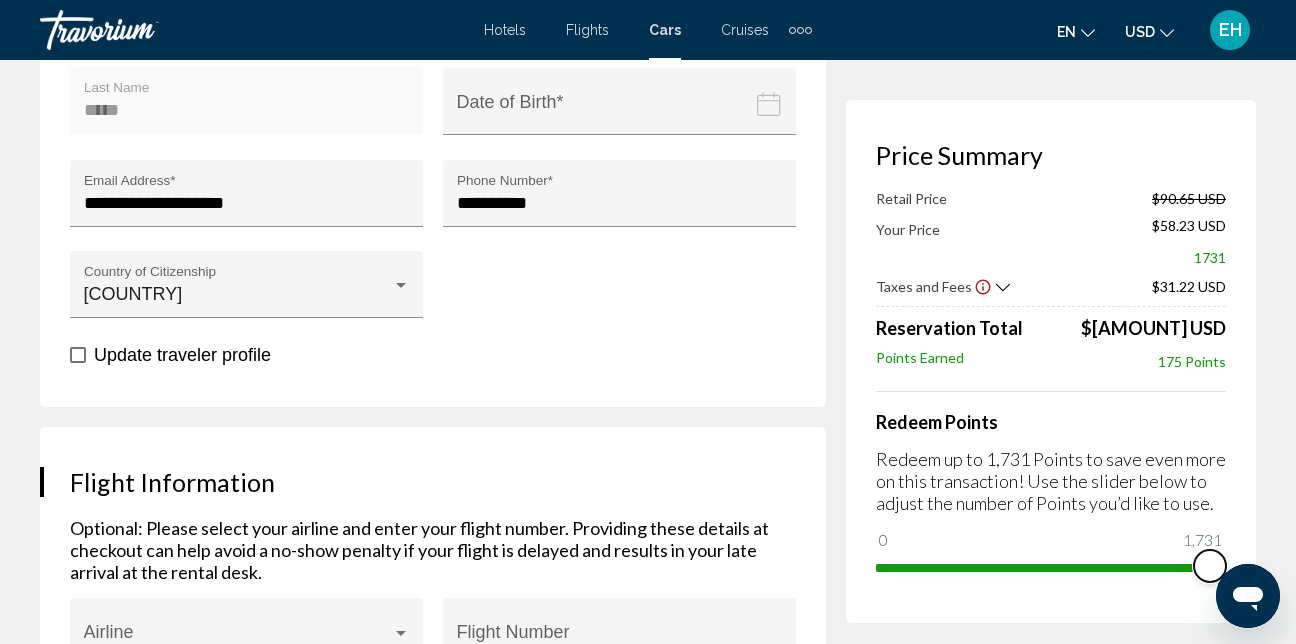 scroll, scrollTop: 900, scrollLeft: 0, axis: vertical 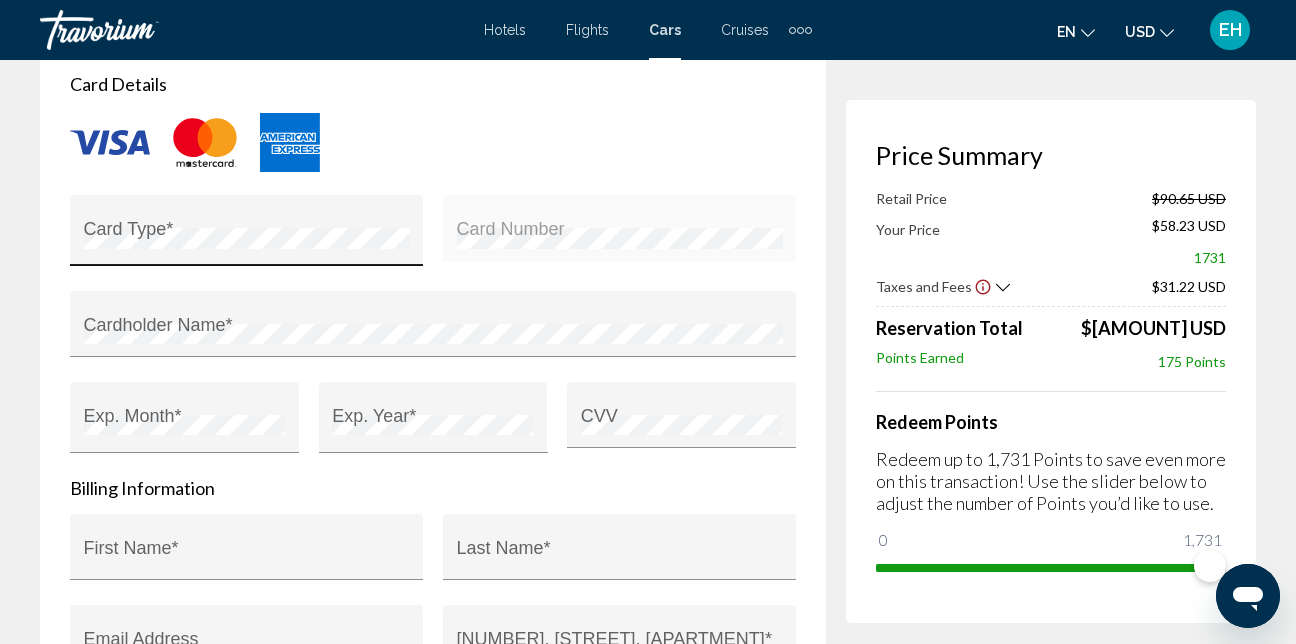 click on "Card Type  *" at bounding box center (247, 238) 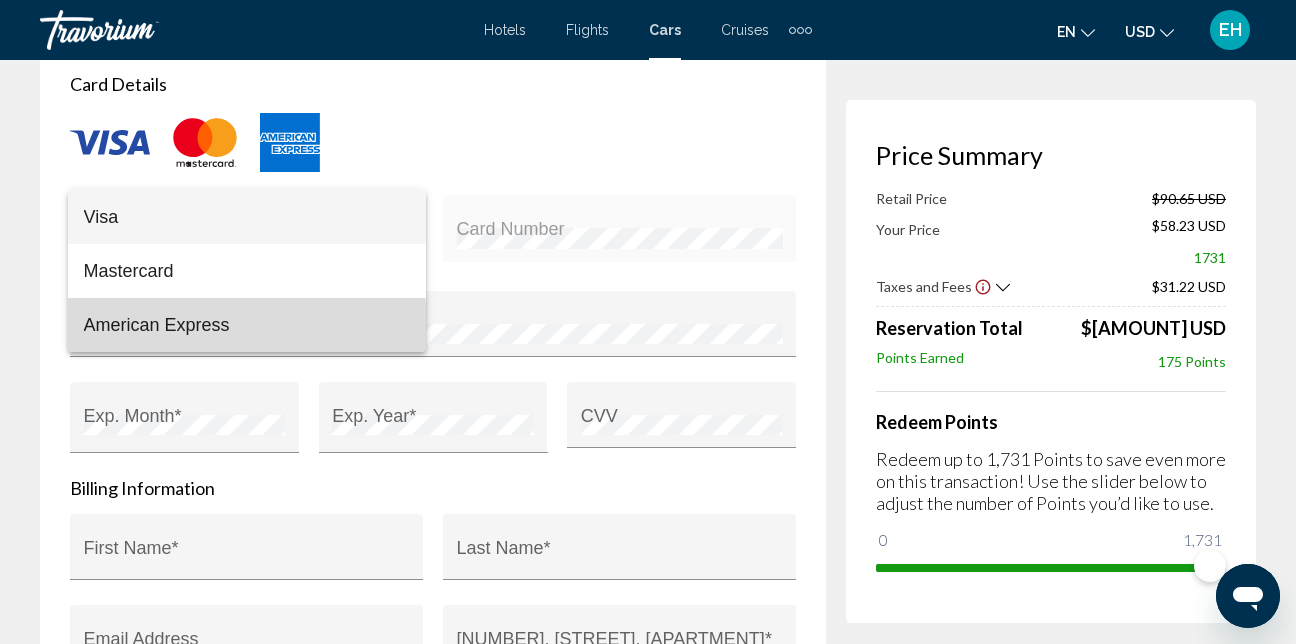 drag, startPoint x: 174, startPoint y: 327, endPoint x: 205, endPoint y: 336, distance: 32.280025 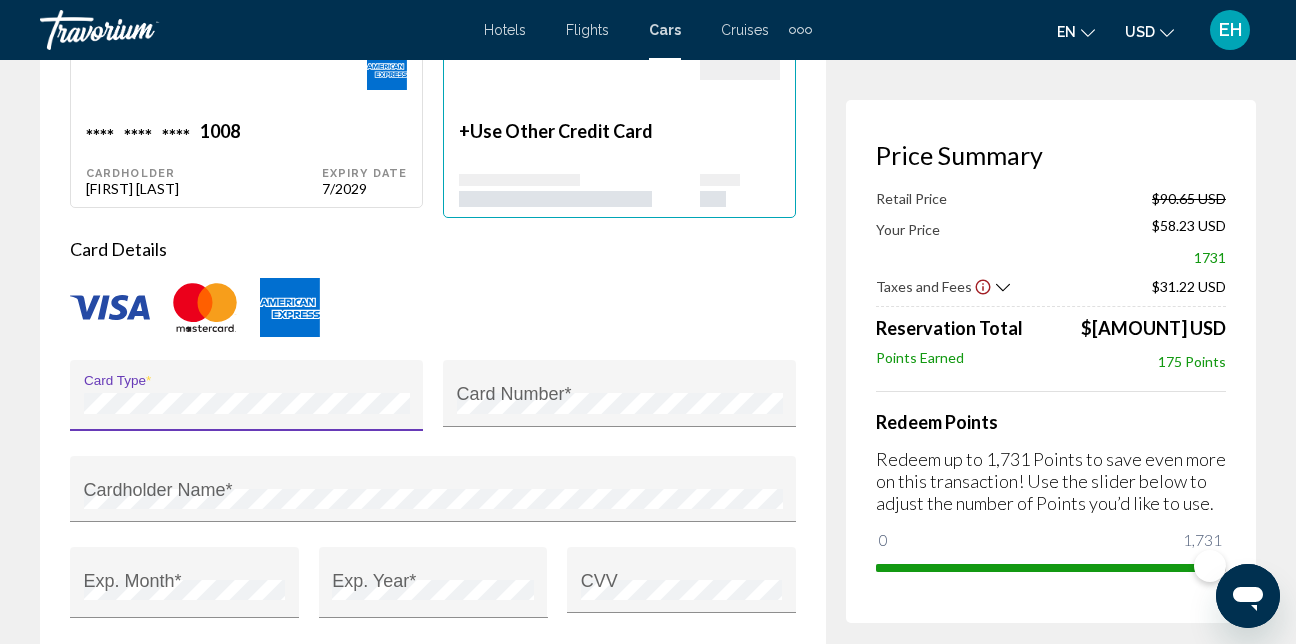 scroll, scrollTop: 1936, scrollLeft: 0, axis: vertical 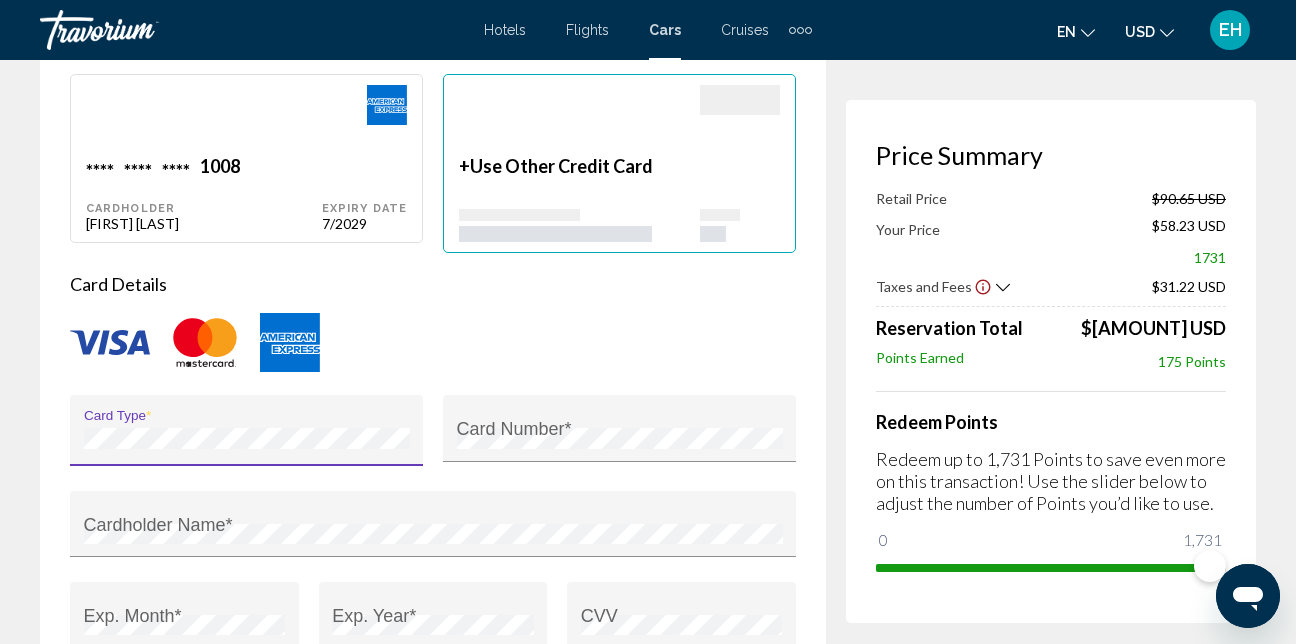 click on "[CARD_NUMBER]" at bounding box center (204, 168) 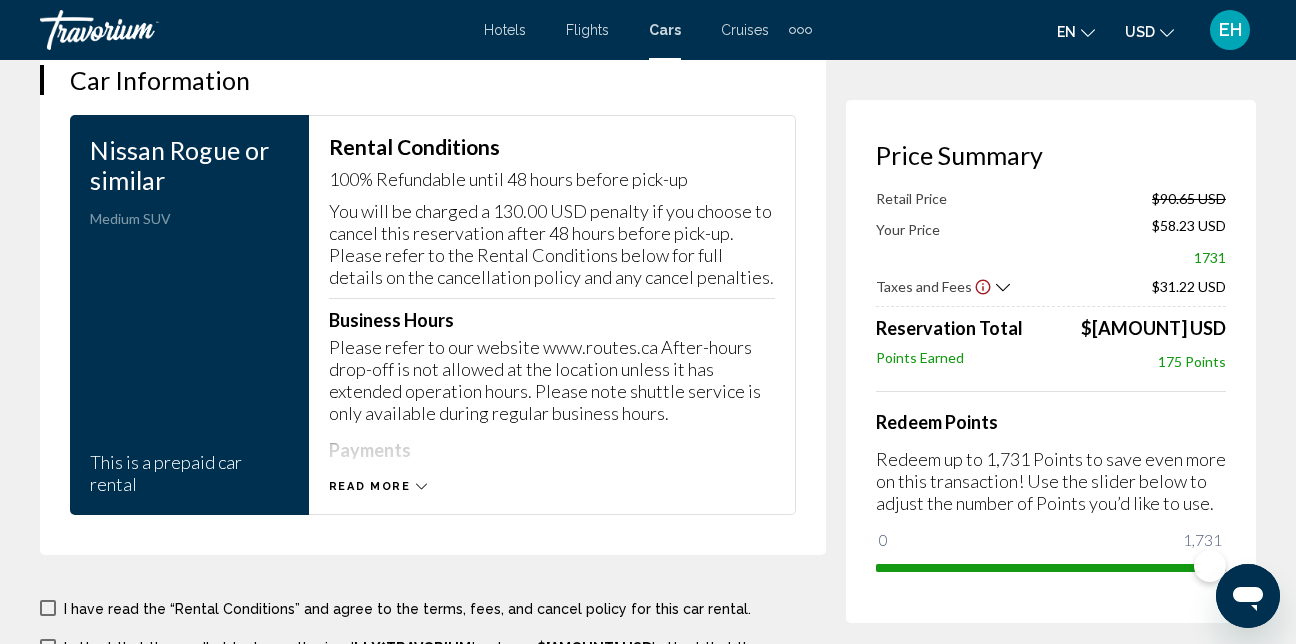 scroll, scrollTop: 3236, scrollLeft: 0, axis: vertical 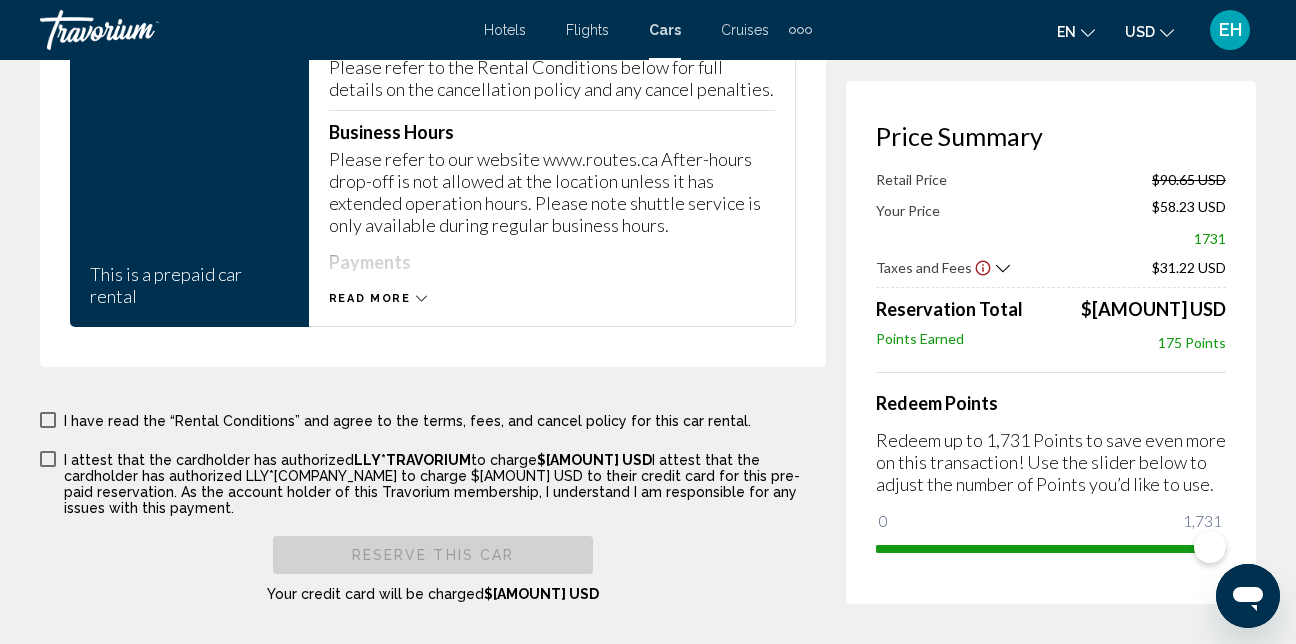 drag, startPoint x: 52, startPoint y: 393, endPoint x: 63, endPoint y: 407, distance: 17.804493 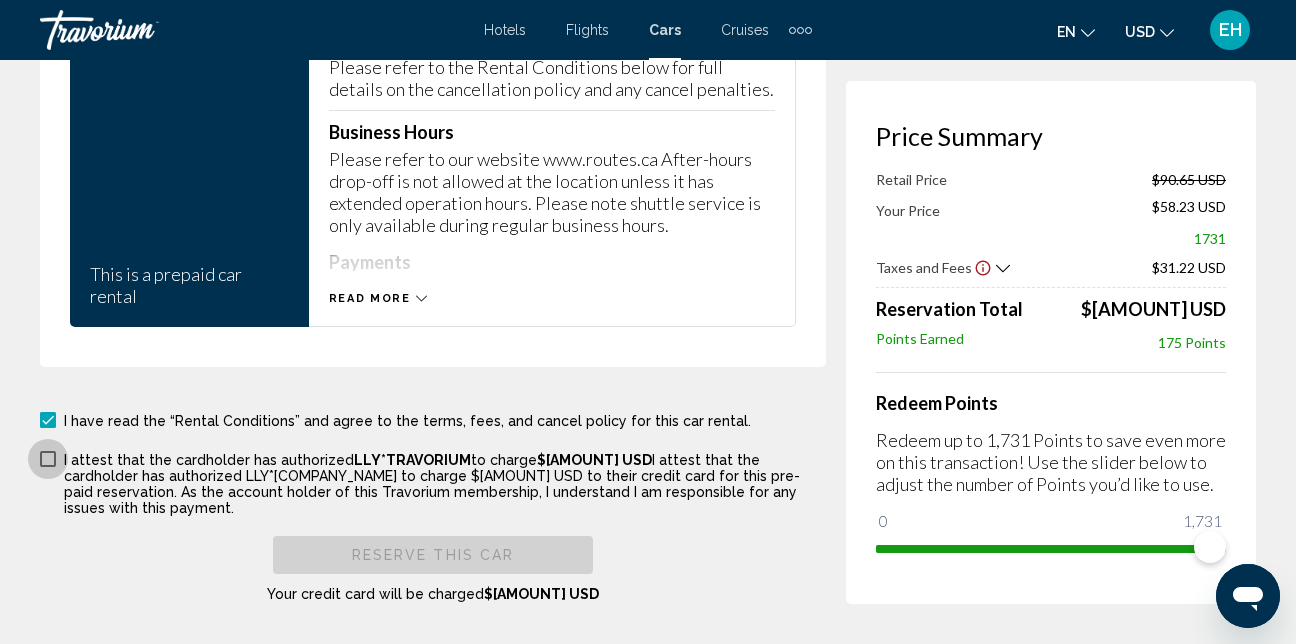 click on "I attest that the cardholder has authorized  LLY*[COMPANY_NAME]  to charge  $[AMOUNT] USD  to their credit card for this pre-paid reservation. As the account holder of this Travorium membership, I understand I am responsible for any issues with this payment." at bounding box center (433, 482) 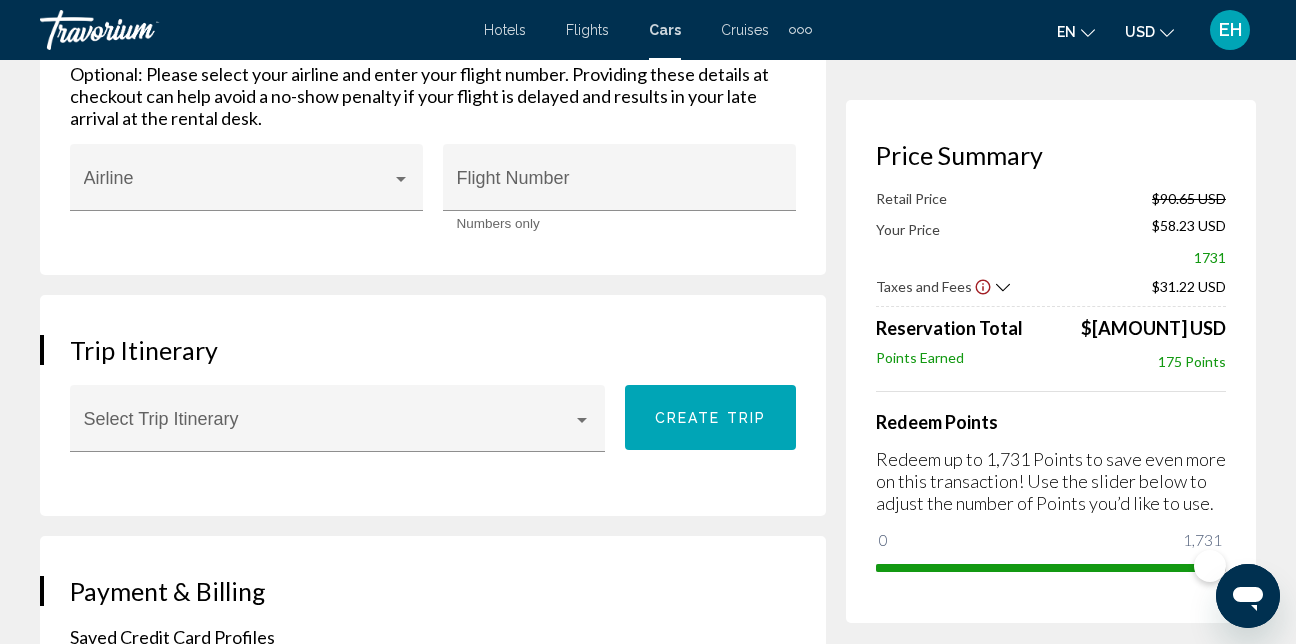 scroll, scrollTop: 1336, scrollLeft: 0, axis: vertical 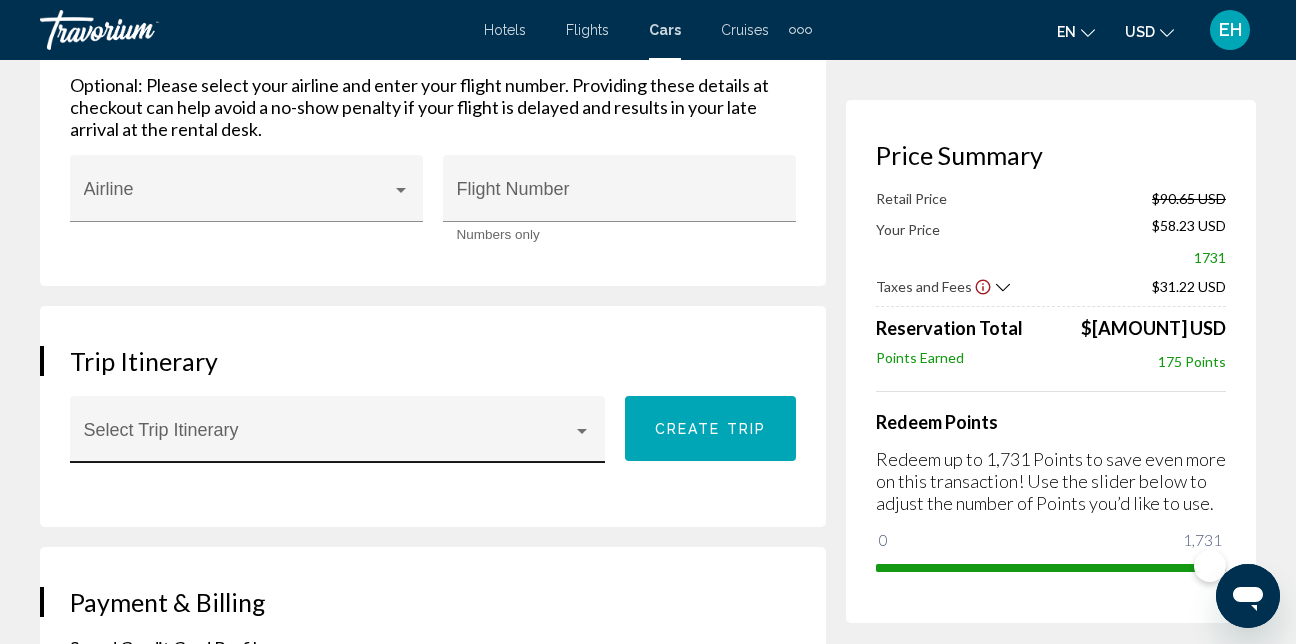 click at bounding box center [338, 439] 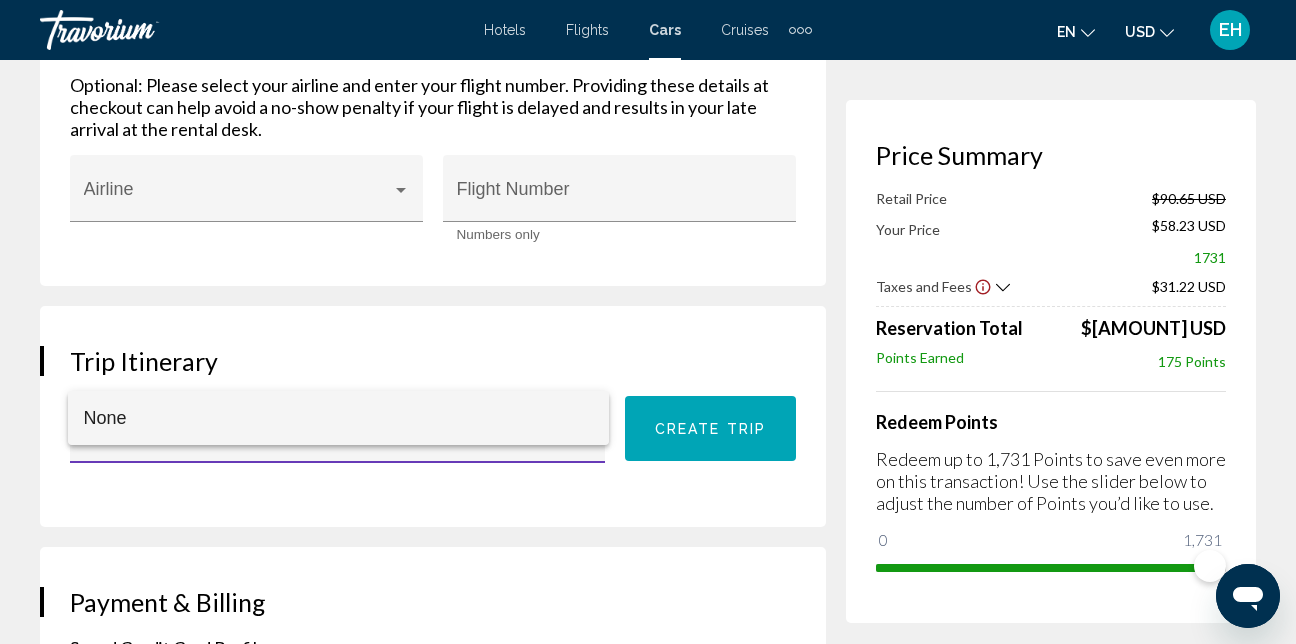 click on "None" at bounding box center (339, 418) 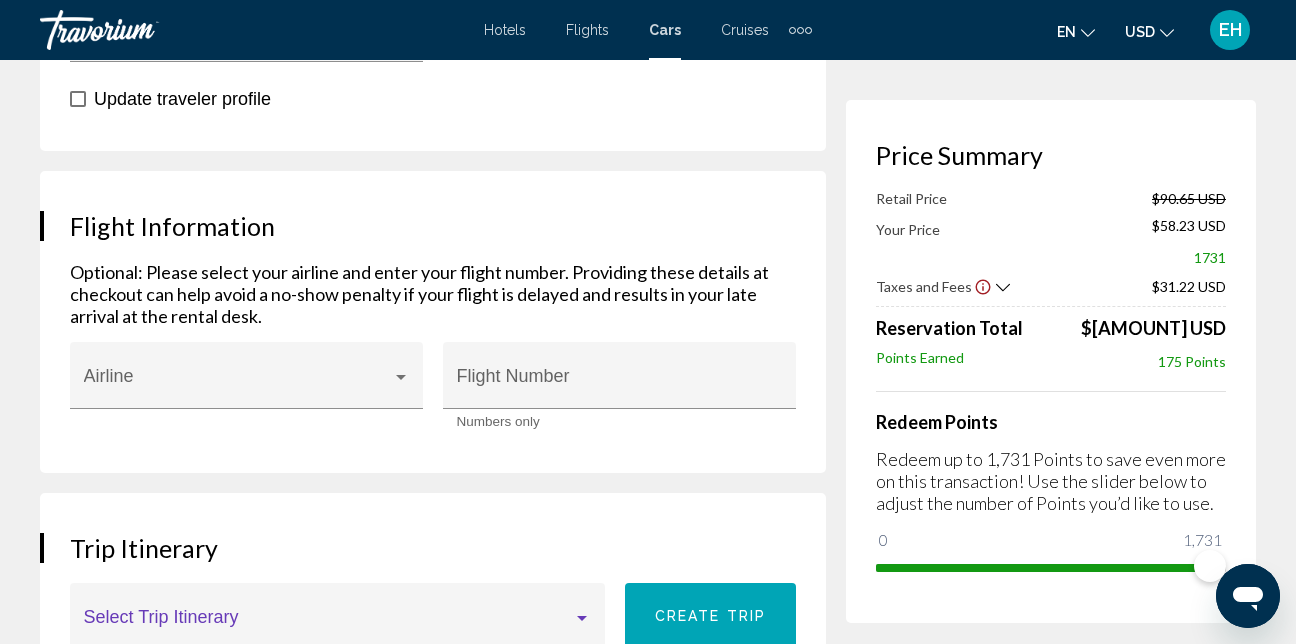 scroll, scrollTop: 1136, scrollLeft: 0, axis: vertical 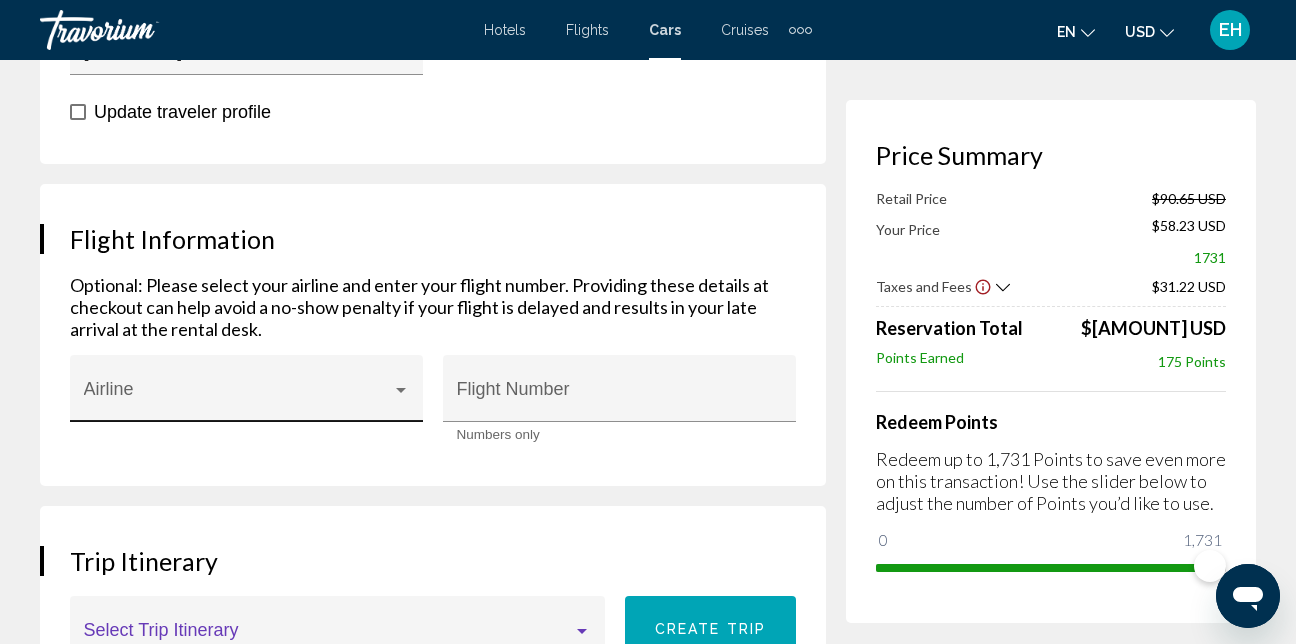 click at bounding box center (401, 390) 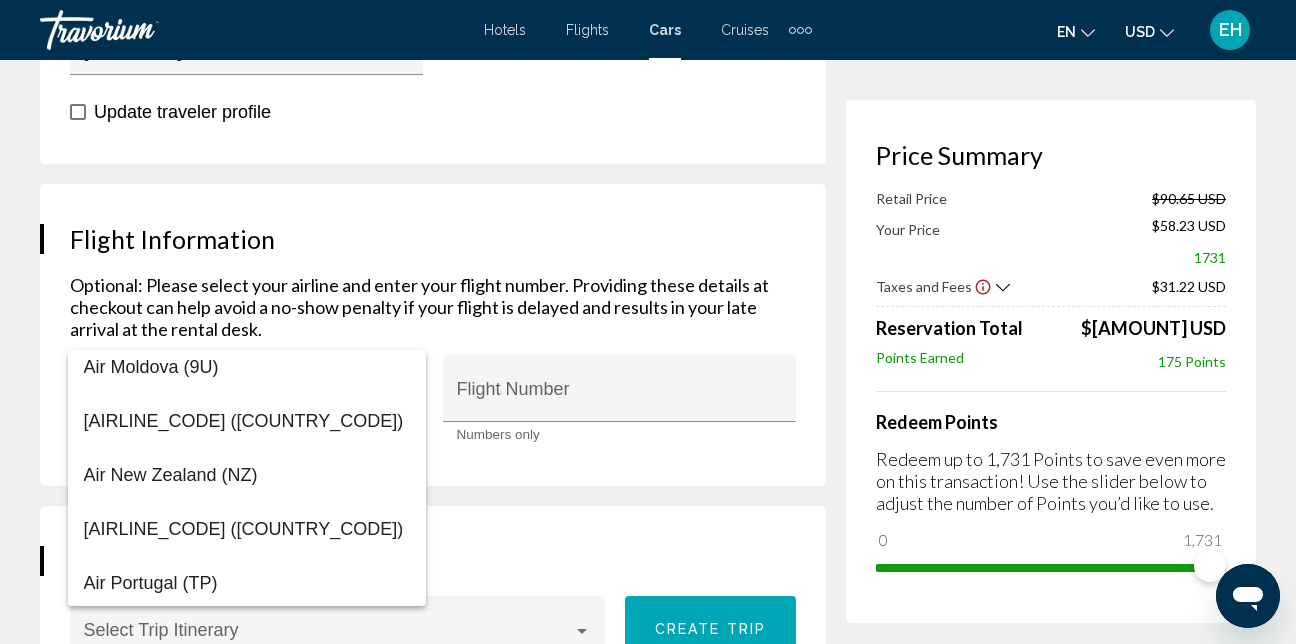 scroll, scrollTop: 2300, scrollLeft: 0, axis: vertical 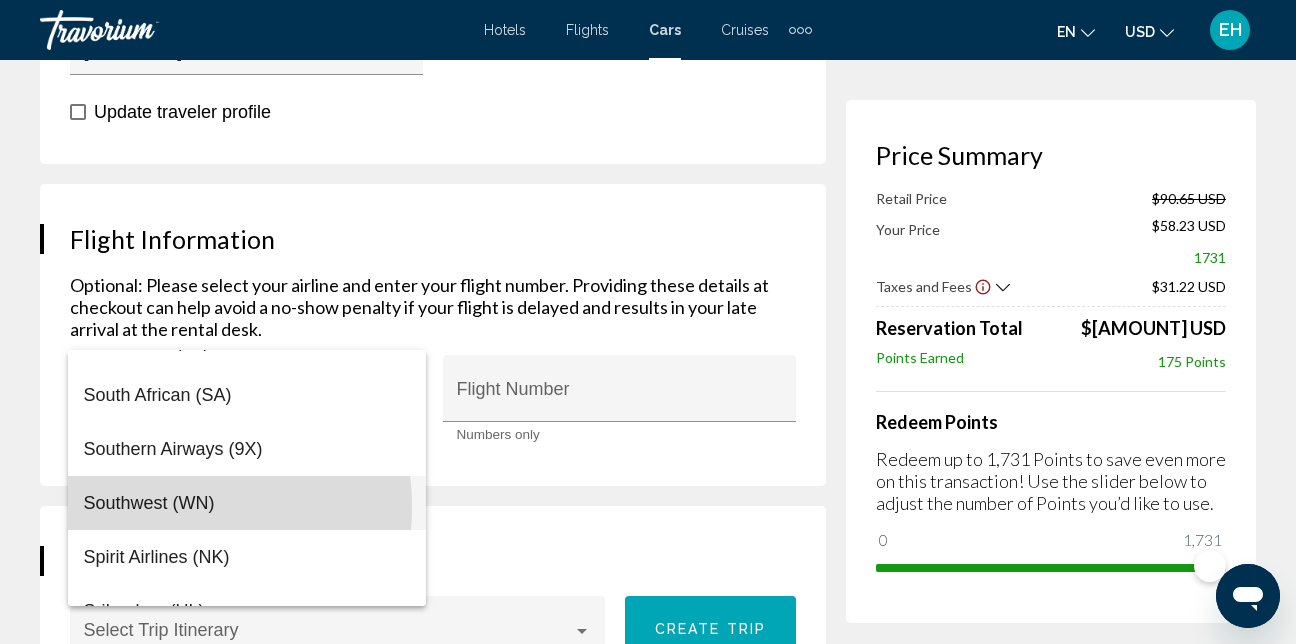 click on "Southwest (WN)" at bounding box center (247, 503) 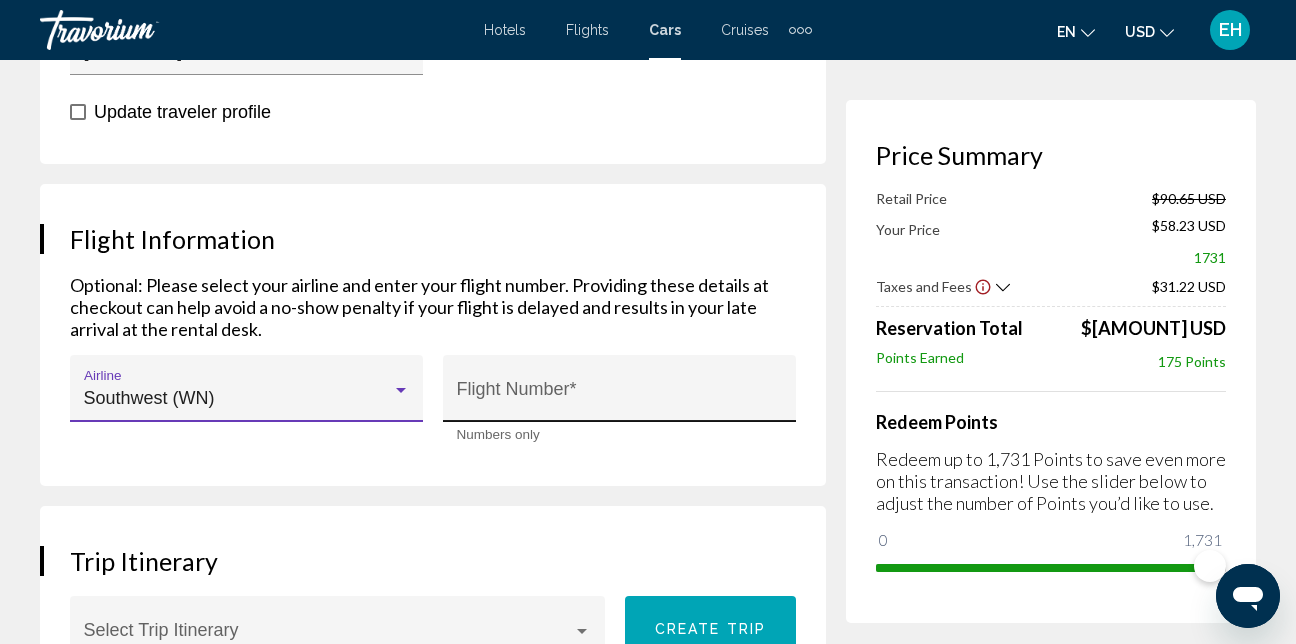 click on "Flight Number  *" at bounding box center [620, 395] 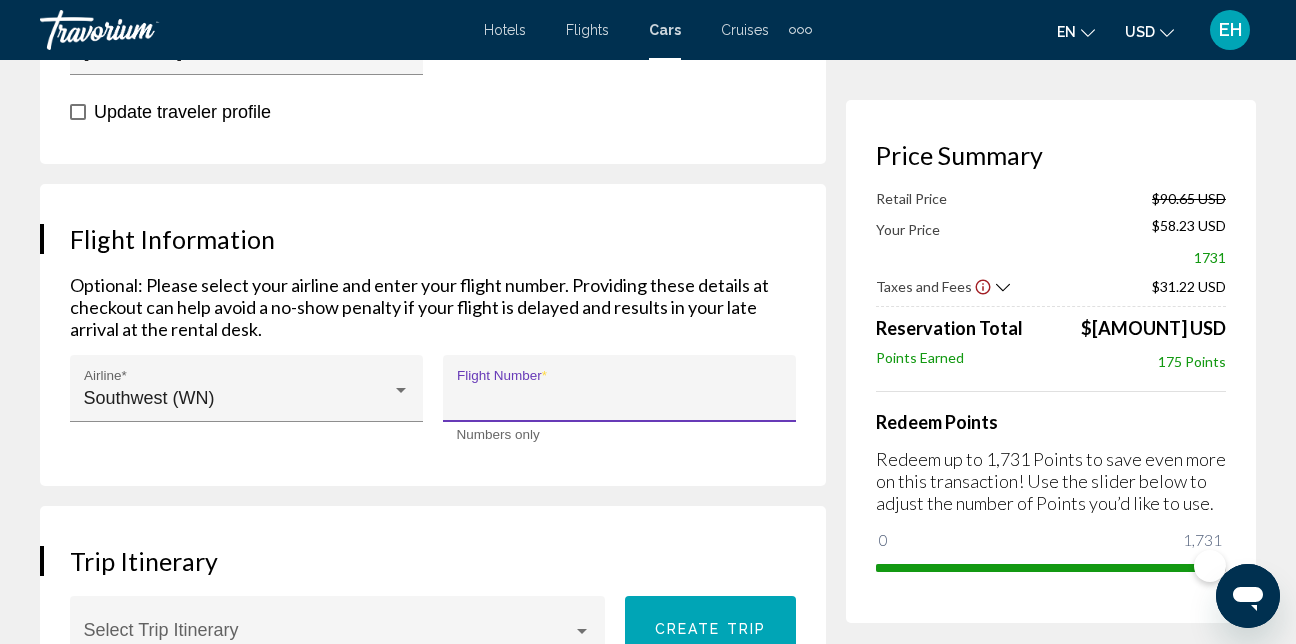 click on "****" at bounding box center [620, 398] 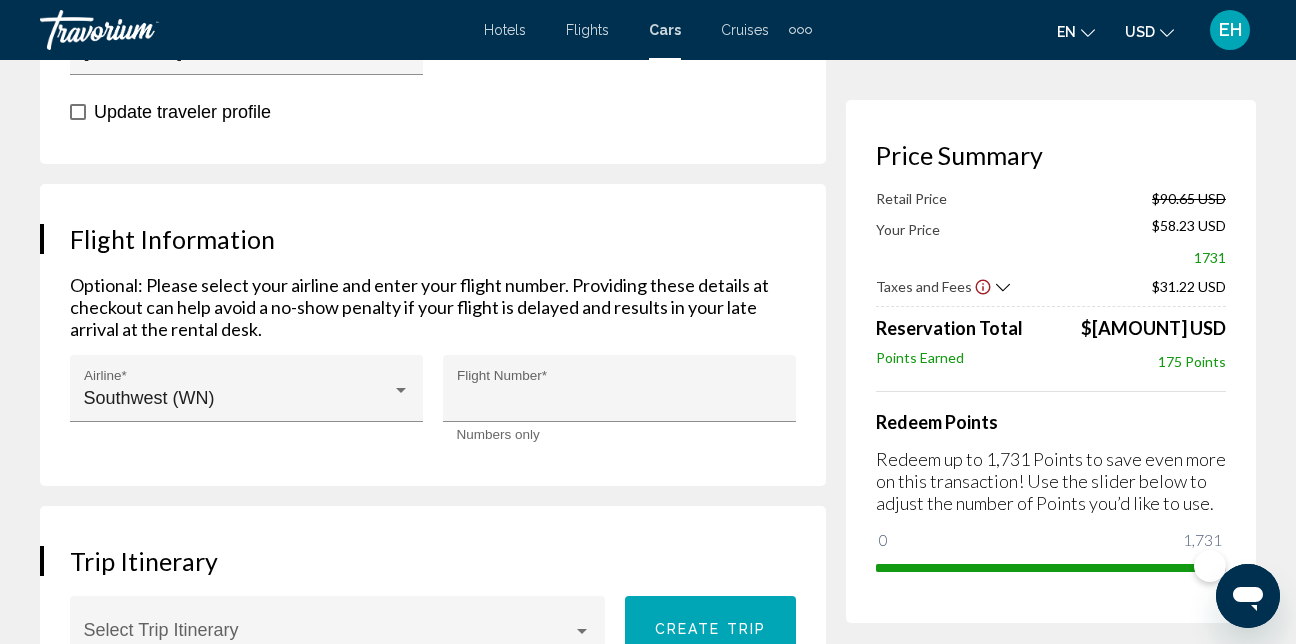 click at bounding box center [661, 434] 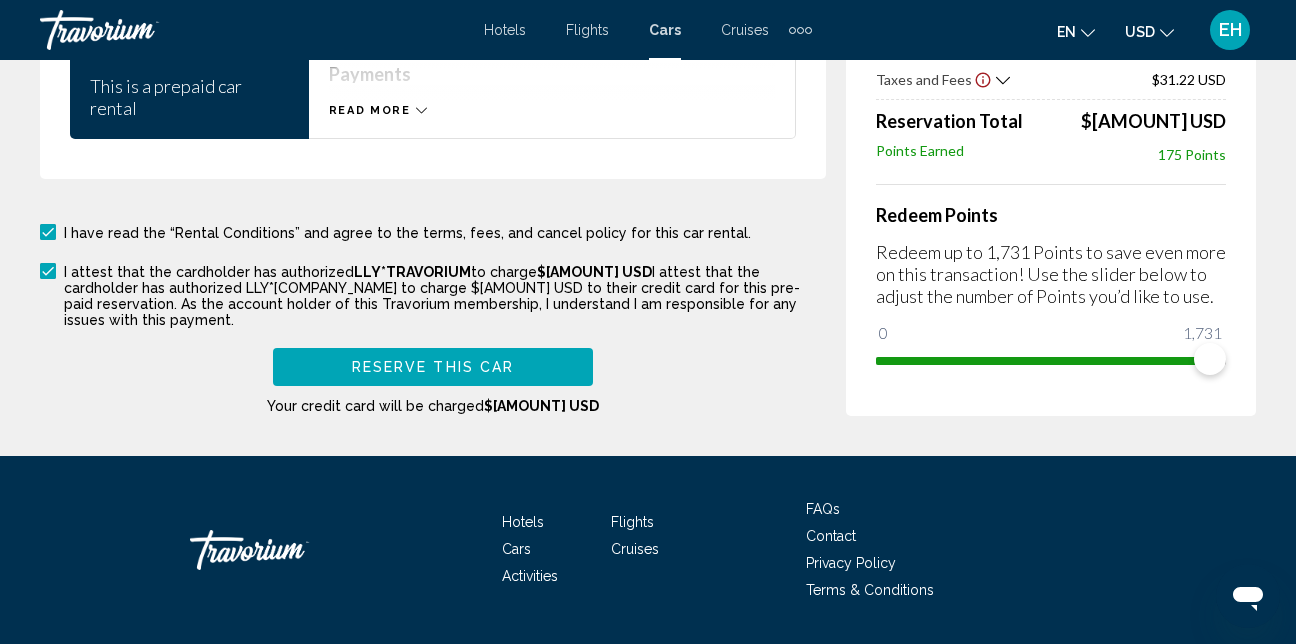 scroll, scrollTop: 3435, scrollLeft: 0, axis: vertical 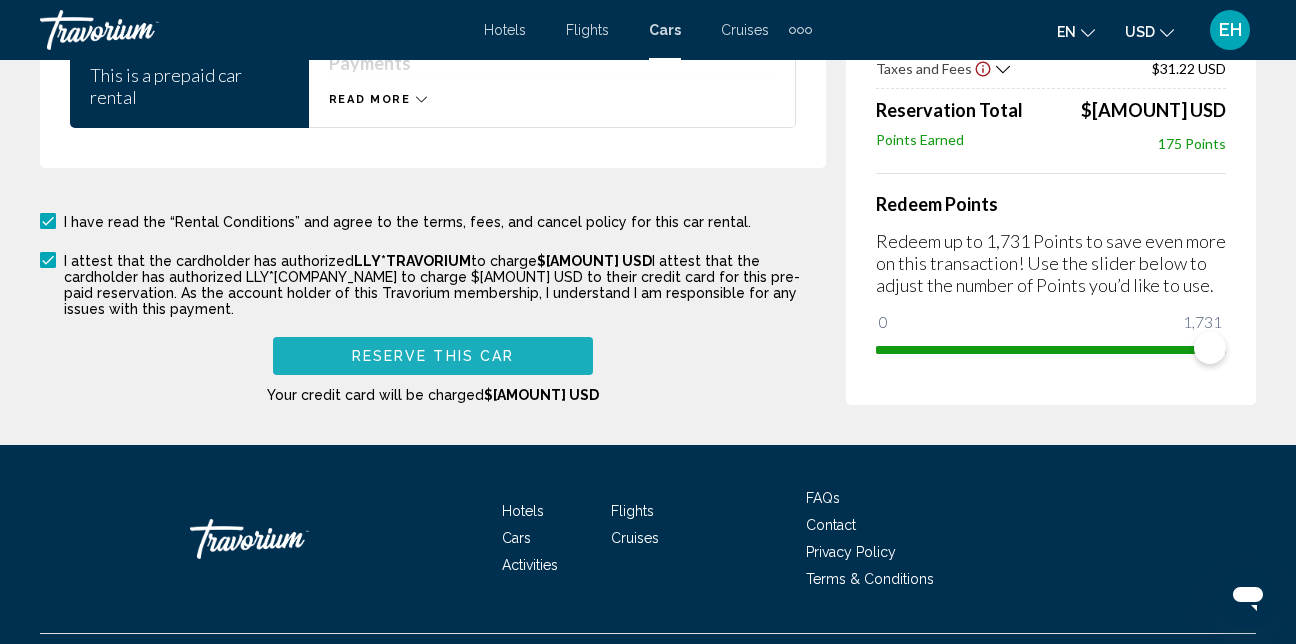 click on "Reserve this car" at bounding box center (433, 355) 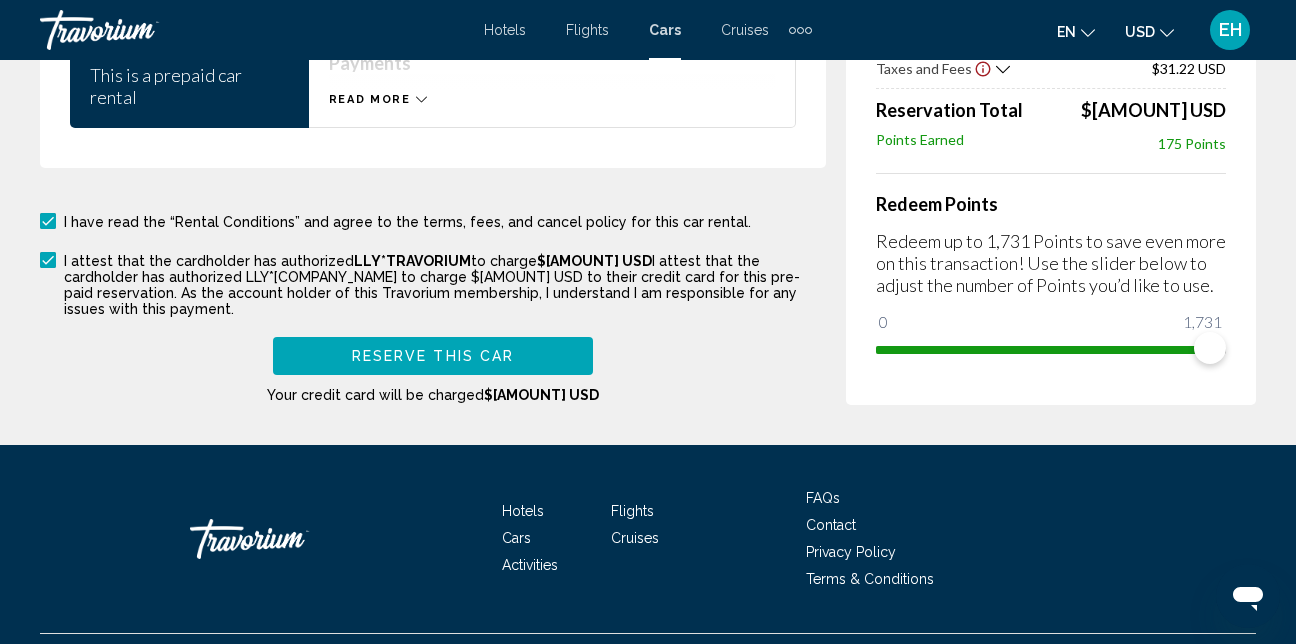 scroll, scrollTop: 569, scrollLeft: 0, axis: vertical 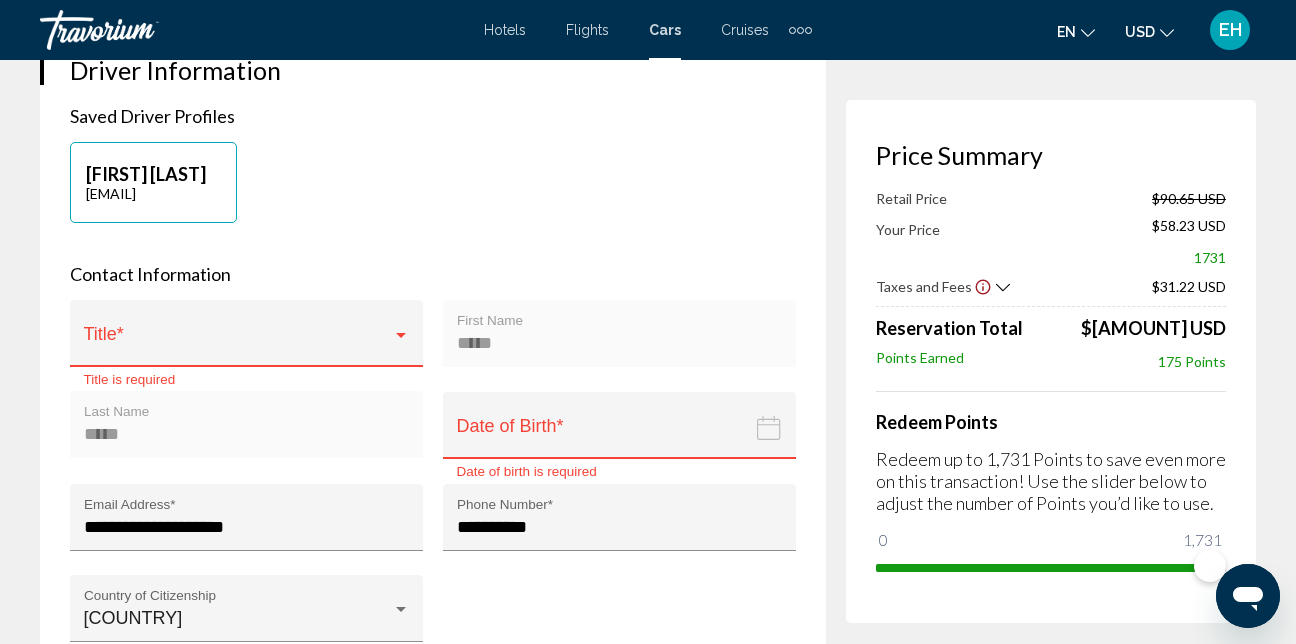 click at bounding box center [238, 343] 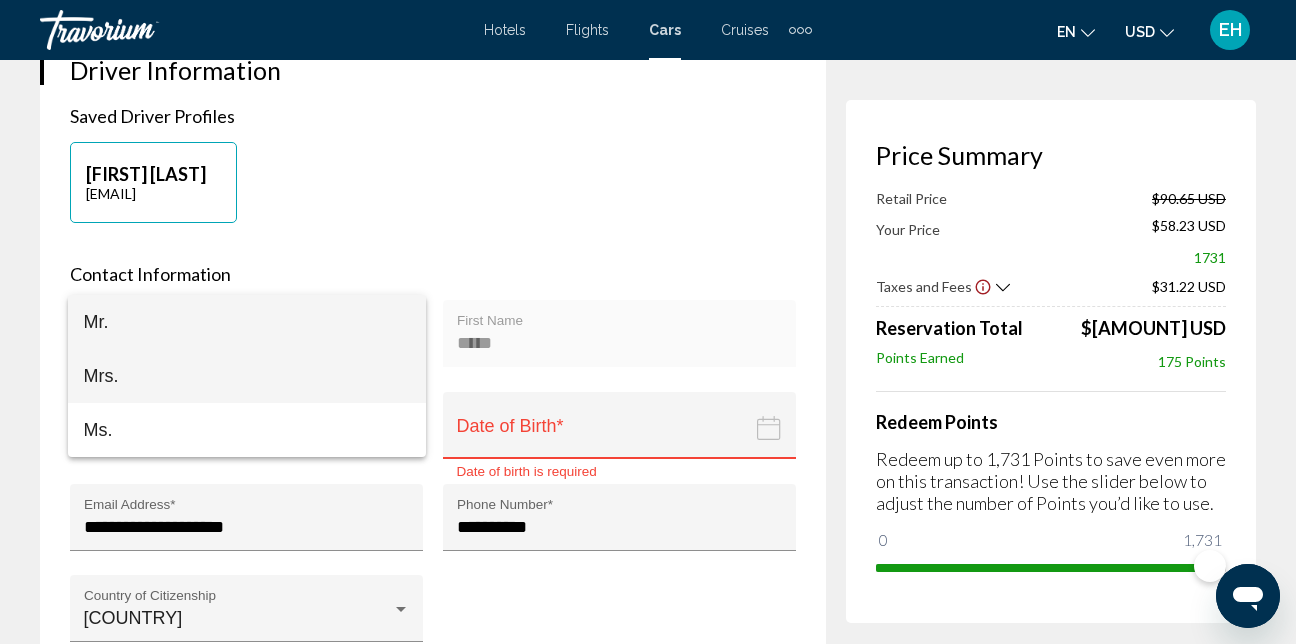 drag, startPoint x: 184, startPoint y: 386, endPoint x: 285, endPoint y: 407, distance: 103.16007 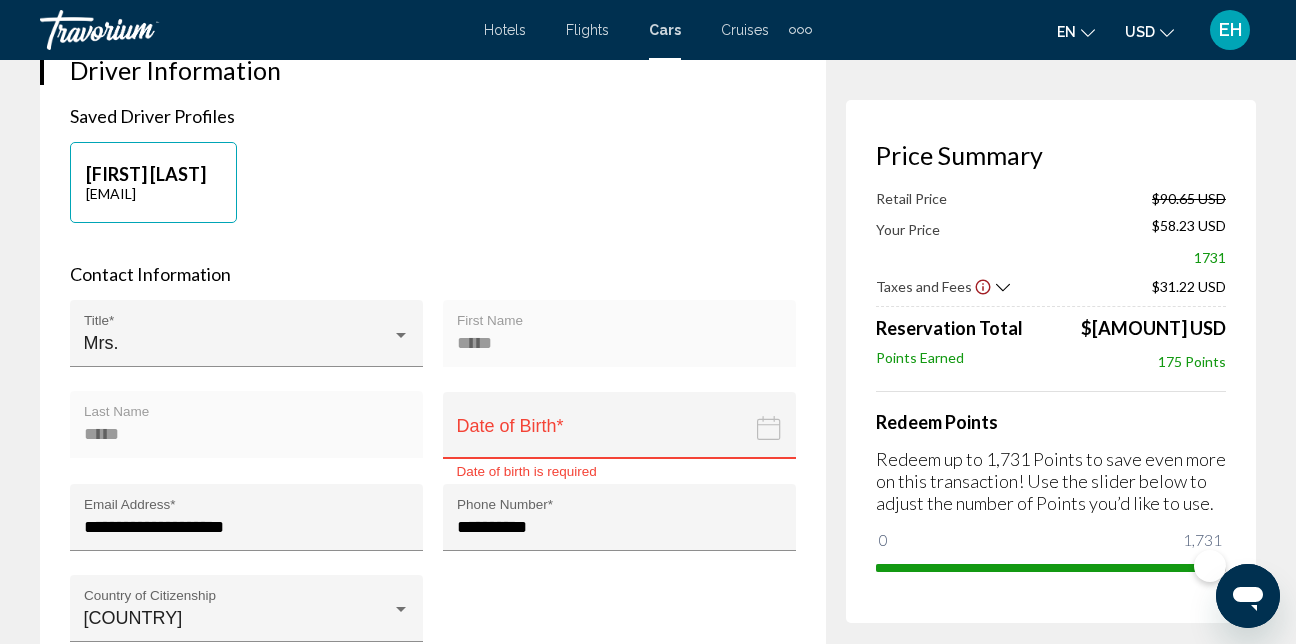 click at bounding box center [623, 440] 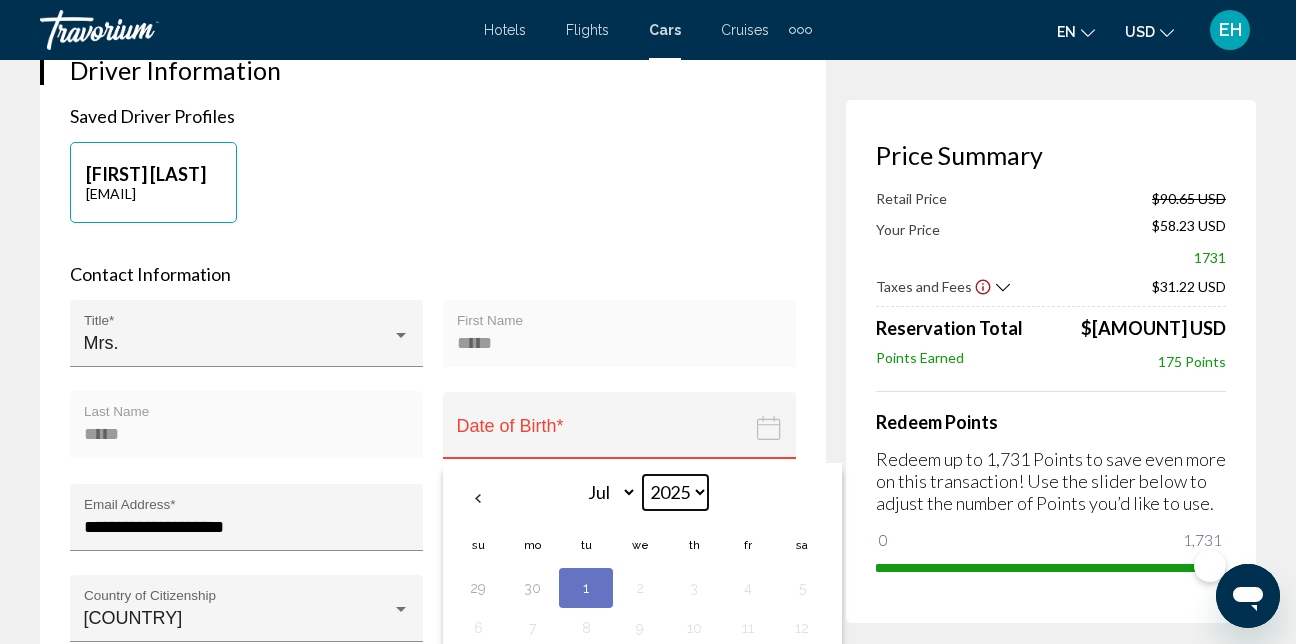 click on "**** **** **** **** **** **** **** **** **** **** **** **** **** **** **** **** **** **** **** **** **** **** **** **** **** **** **** **** **** **** **** **** **** **** **** **** **** **** **** **** **** **** **** **** **** **** **** **** **** **** **** **** **** **** **** **** **** **** **** **** **** **** **** **** **** **** **** **** **** **** **** **** **** **** **** **** **** **** **** **** **** **** **** **** **** **** **** **** **** **** **** **** **** **** **** **** **** **** **** **** **** **** **** **** **** **** **** **** **** **** **** **** **** **** **** **** **** **** **** **** **** **** **** **** **** ****" at bounding box center (675, 492) 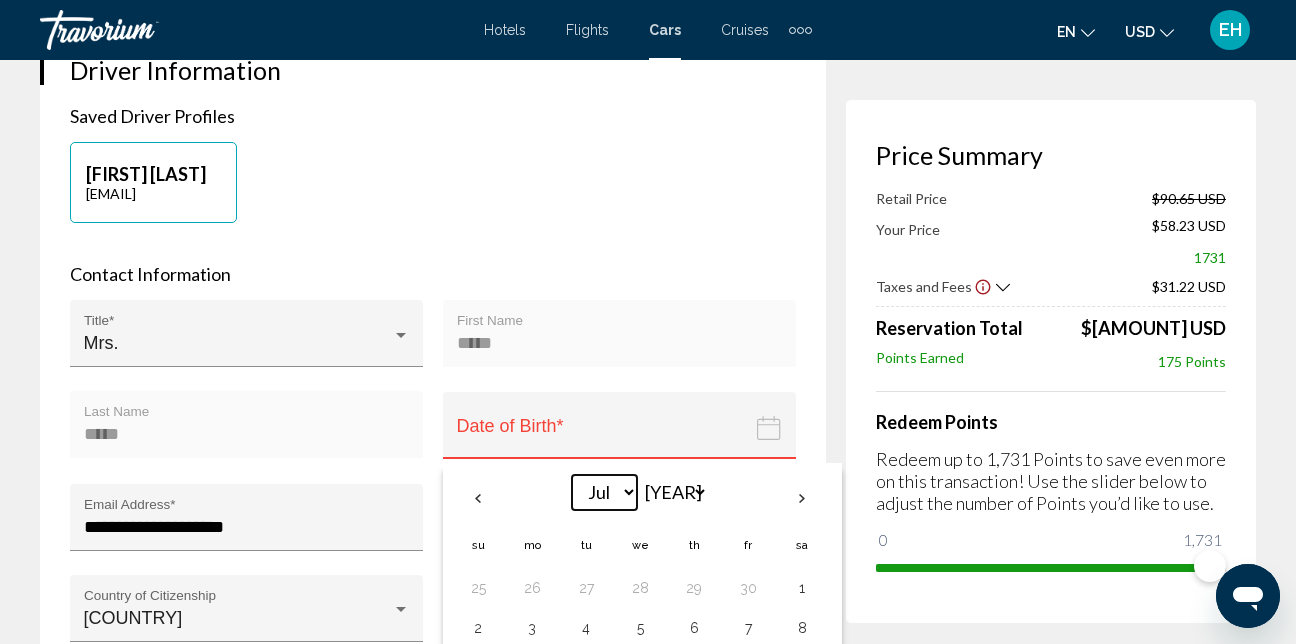 click on "*** *** *** *** *** *** *** *** *** *** *** ***" at bounding box center (604, 492) 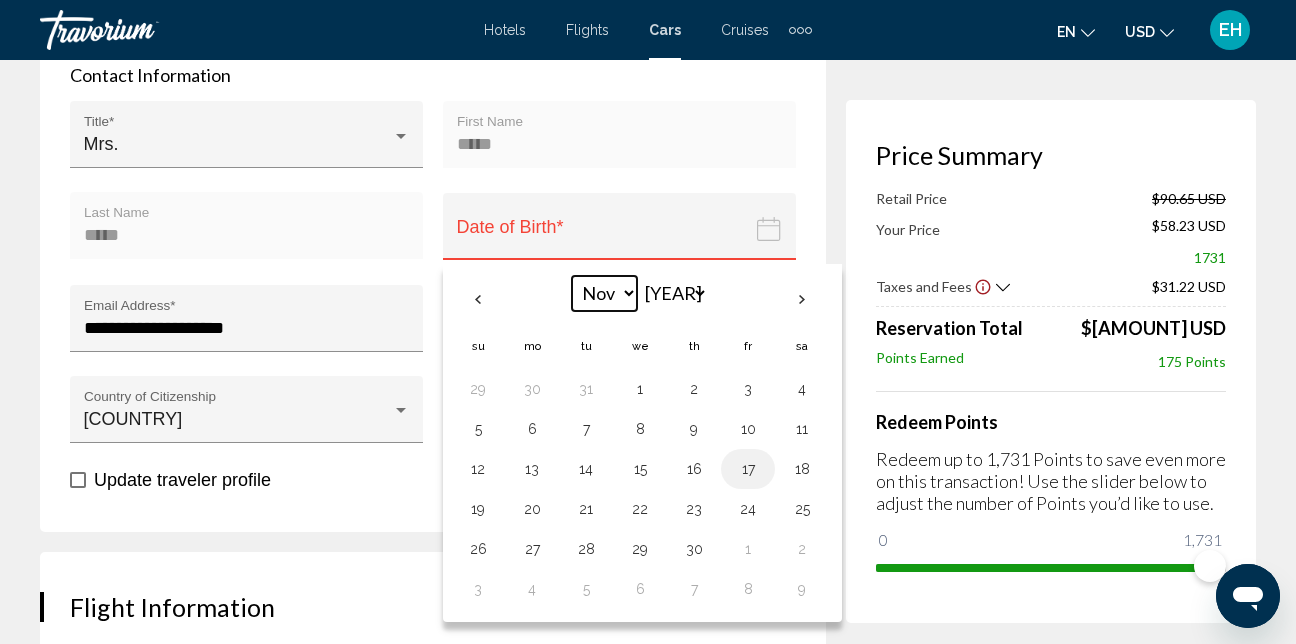 scroll, scrollTop: 769, scrollLeft: 0, axis: vertical 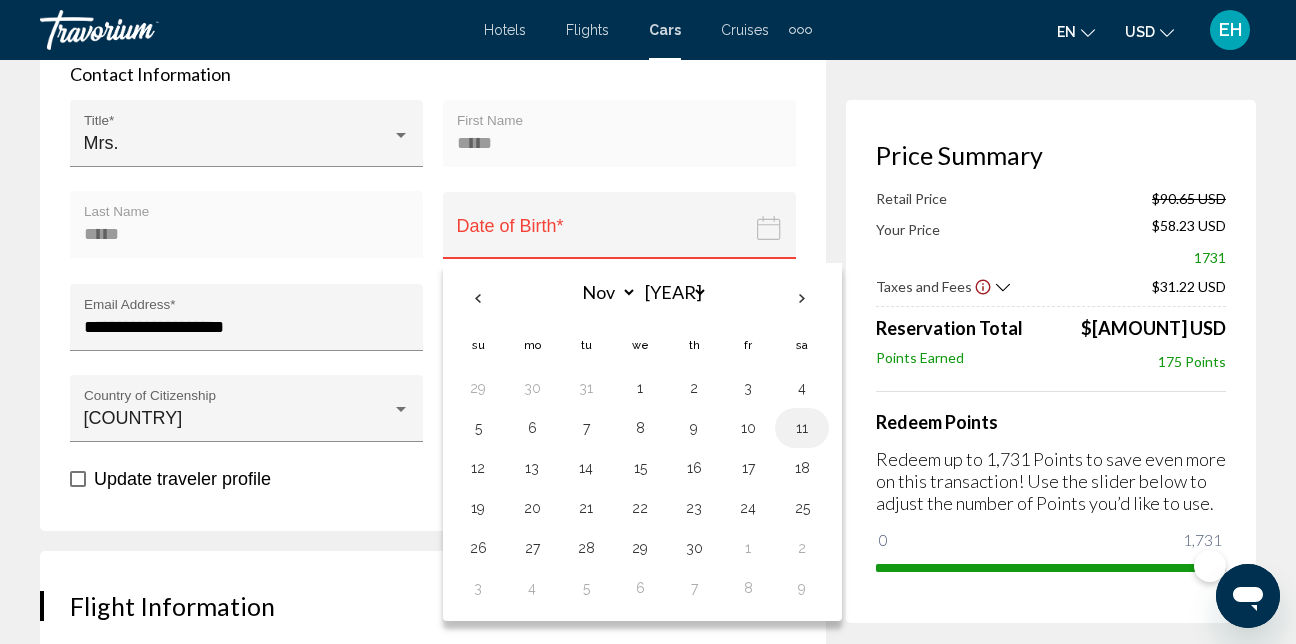 click on "11" at bounding box center (802, 428) 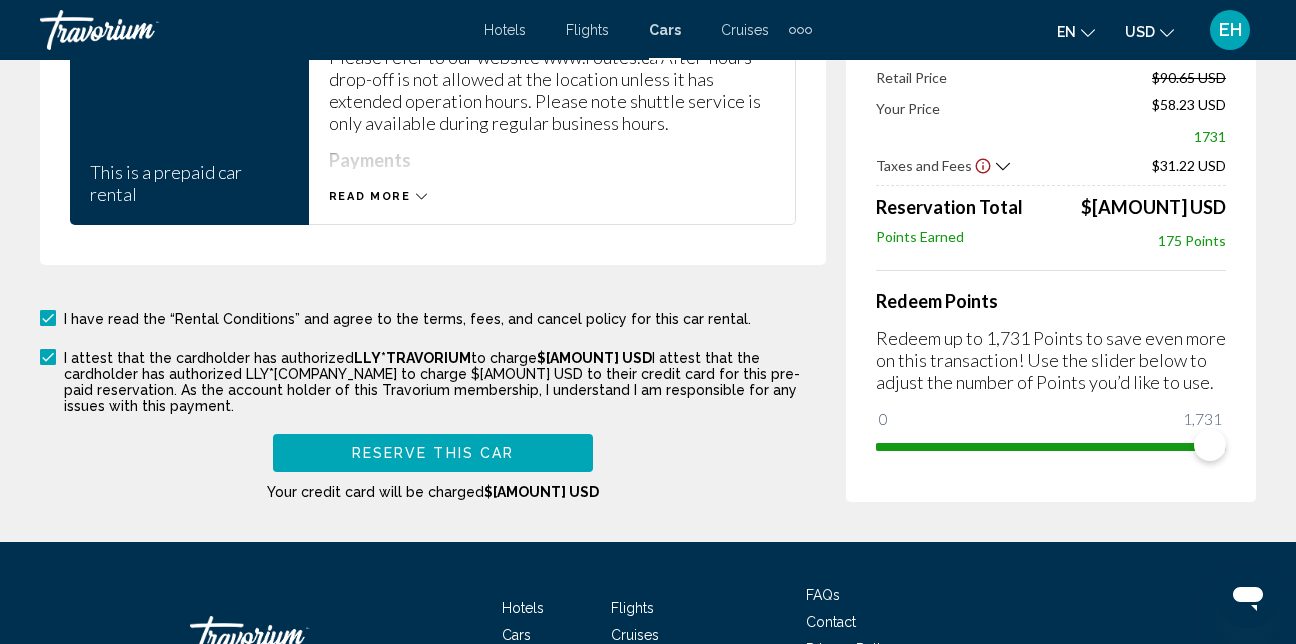 scroll, scrollTop: 3369, scrollLeft: 0, axis: vertical 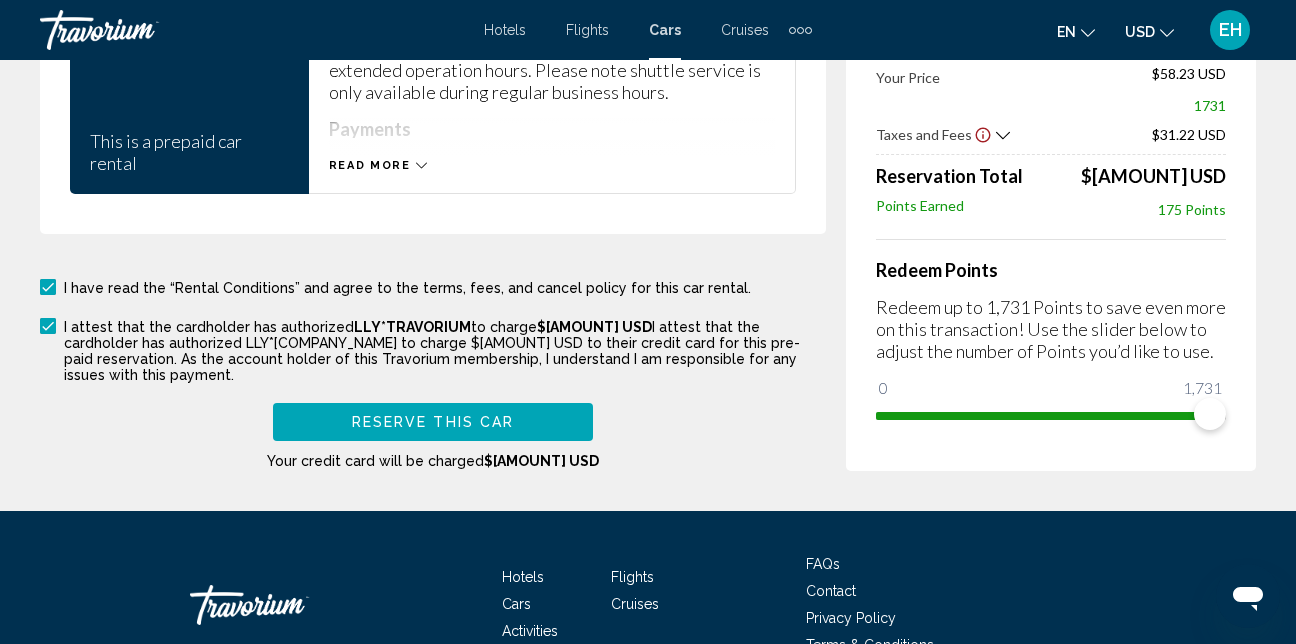 click on "Reserve this car" at bounding box center (433, 423) 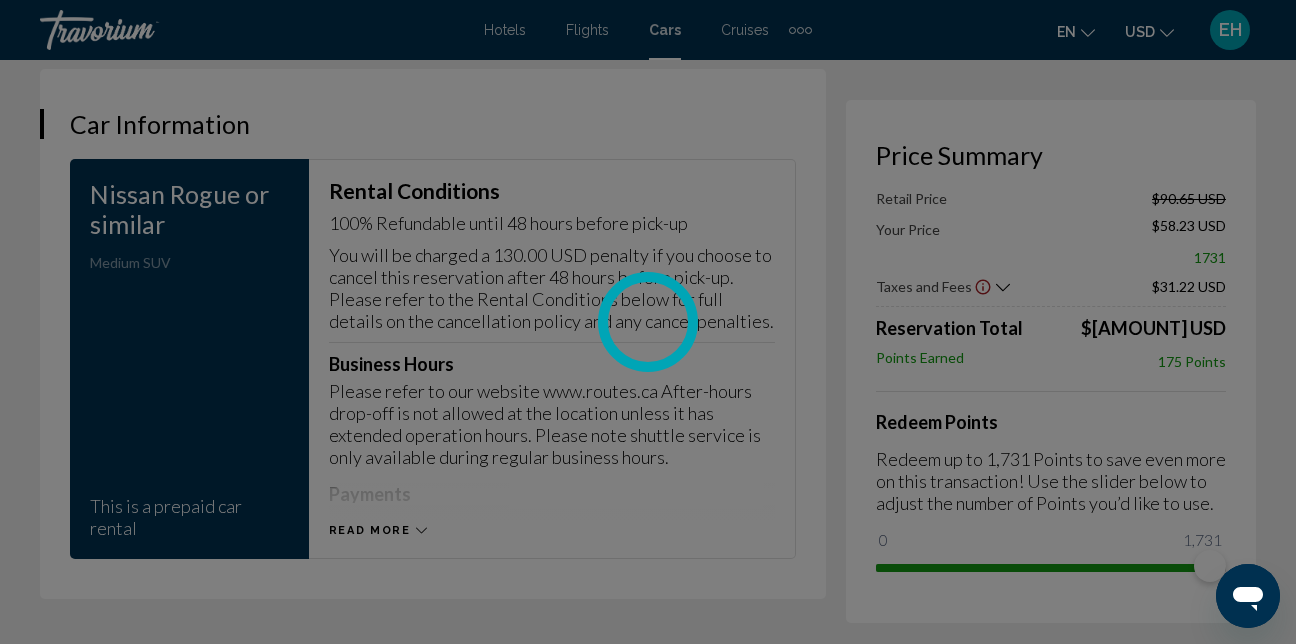 scroll, scrollTop: 2969, scrollLeft: 0, axis: vertical 